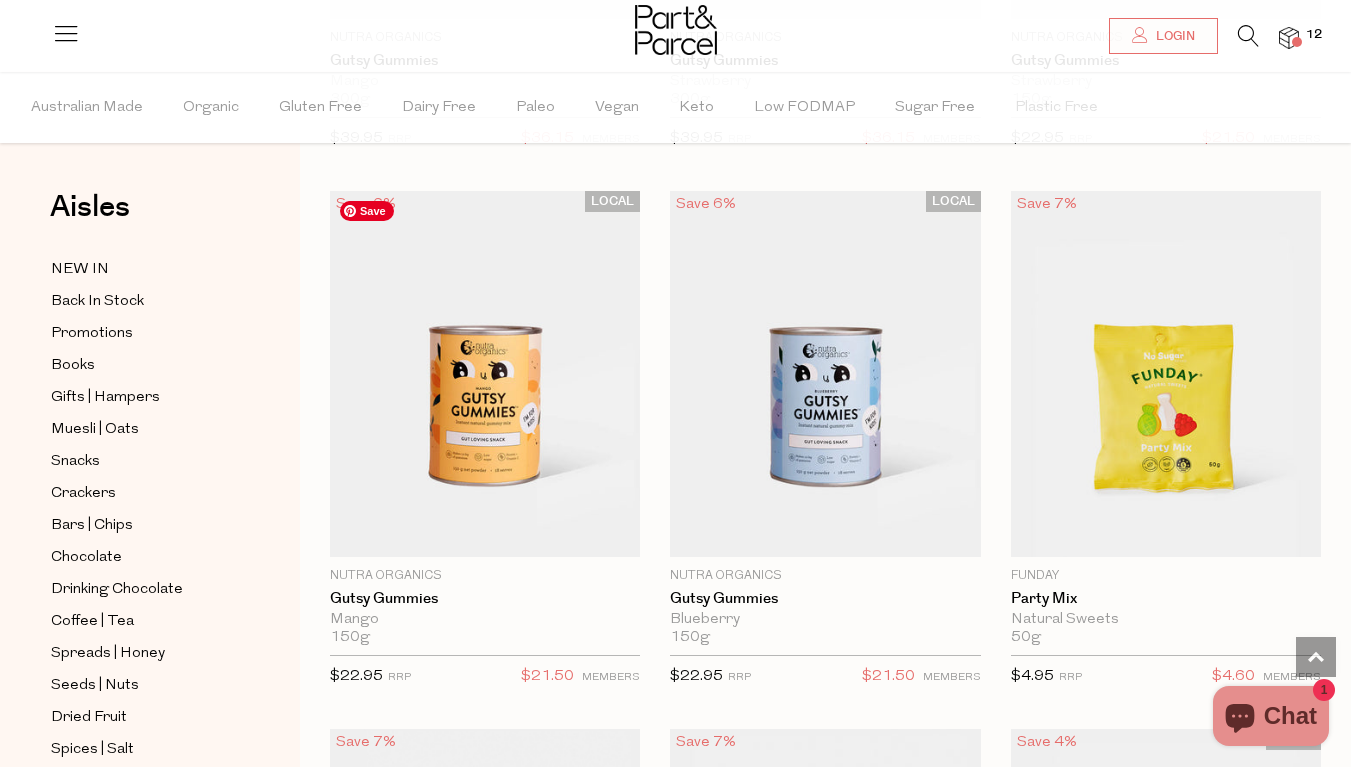scroll, scrollTop: 1321, scrollLeft: 0, axis: vertical 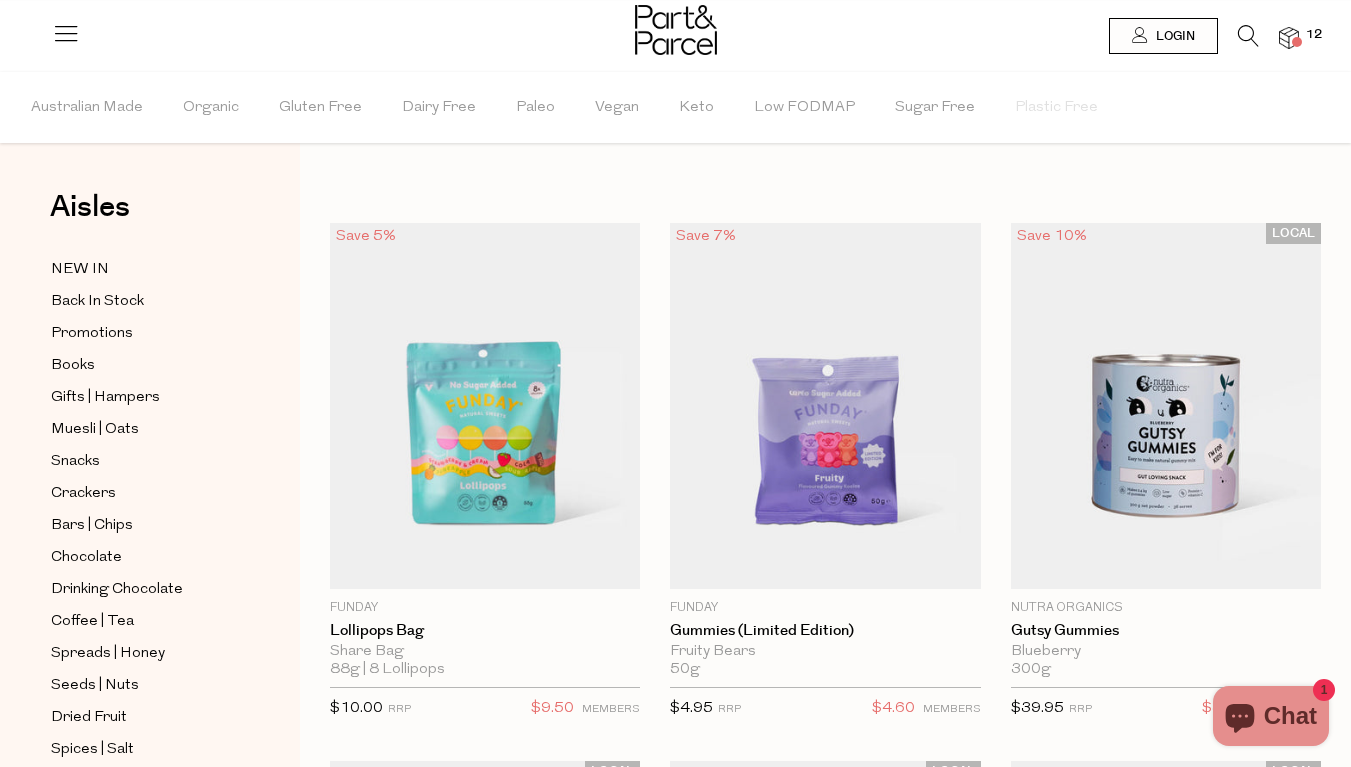 click at bounding box center [1248, 36] 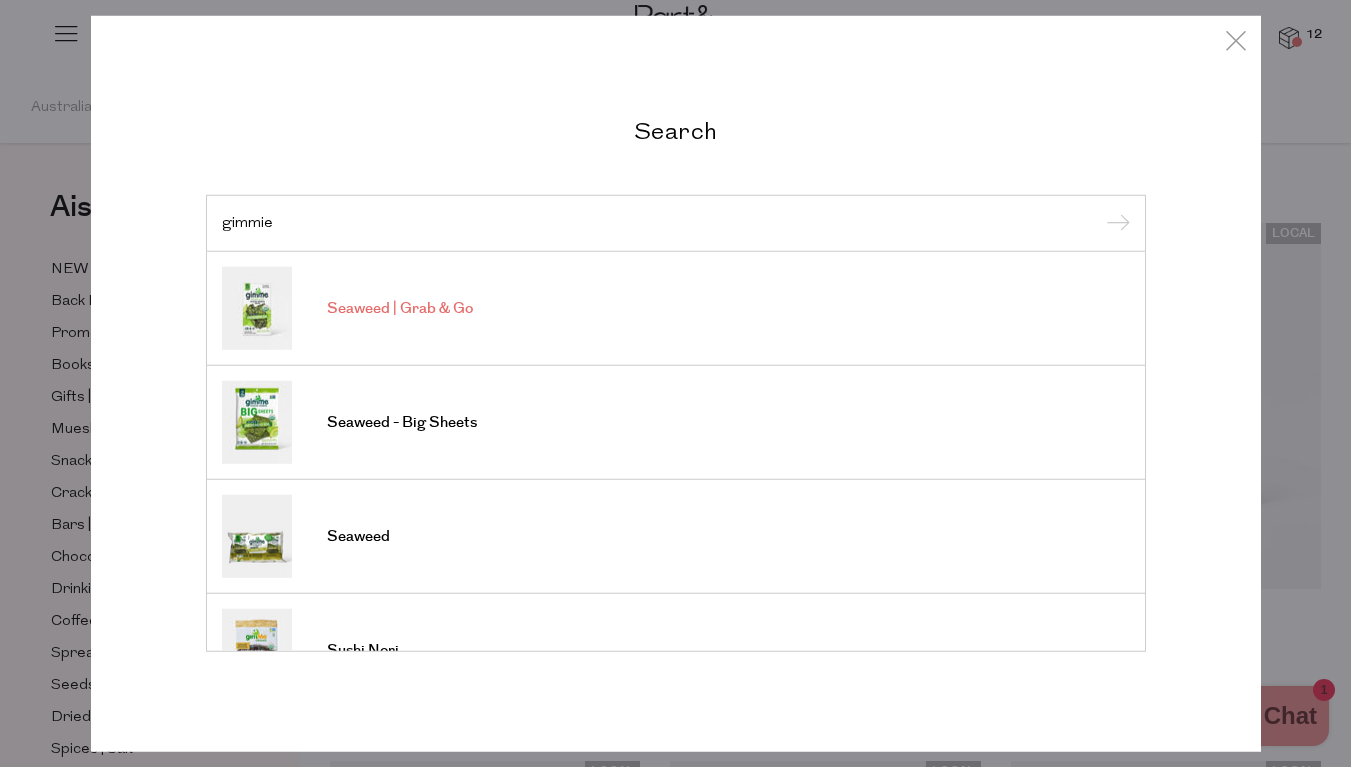 type on "gimmie" 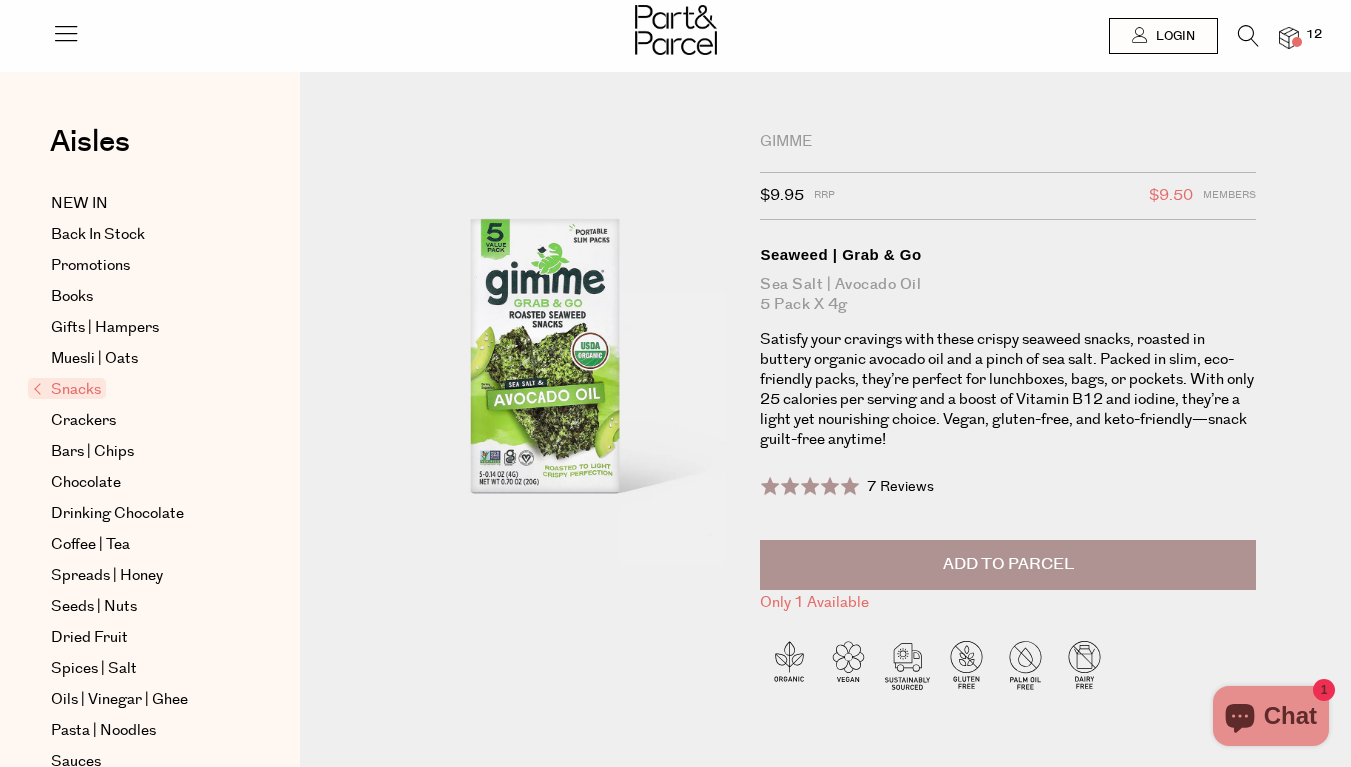 scroll, scrollTop: 0, scrollLeft: 0, axis: both 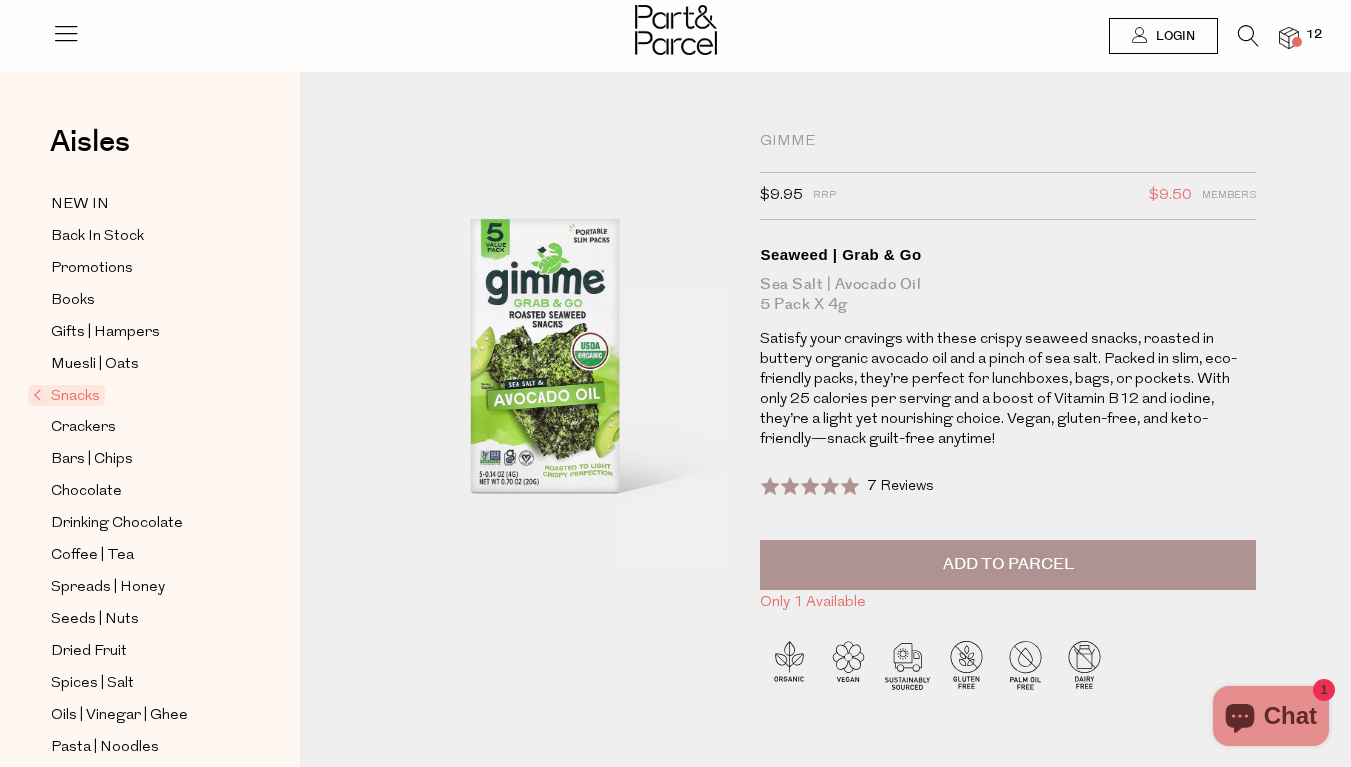 click on "Add to Parcel" at bounding box center (1008, 565) 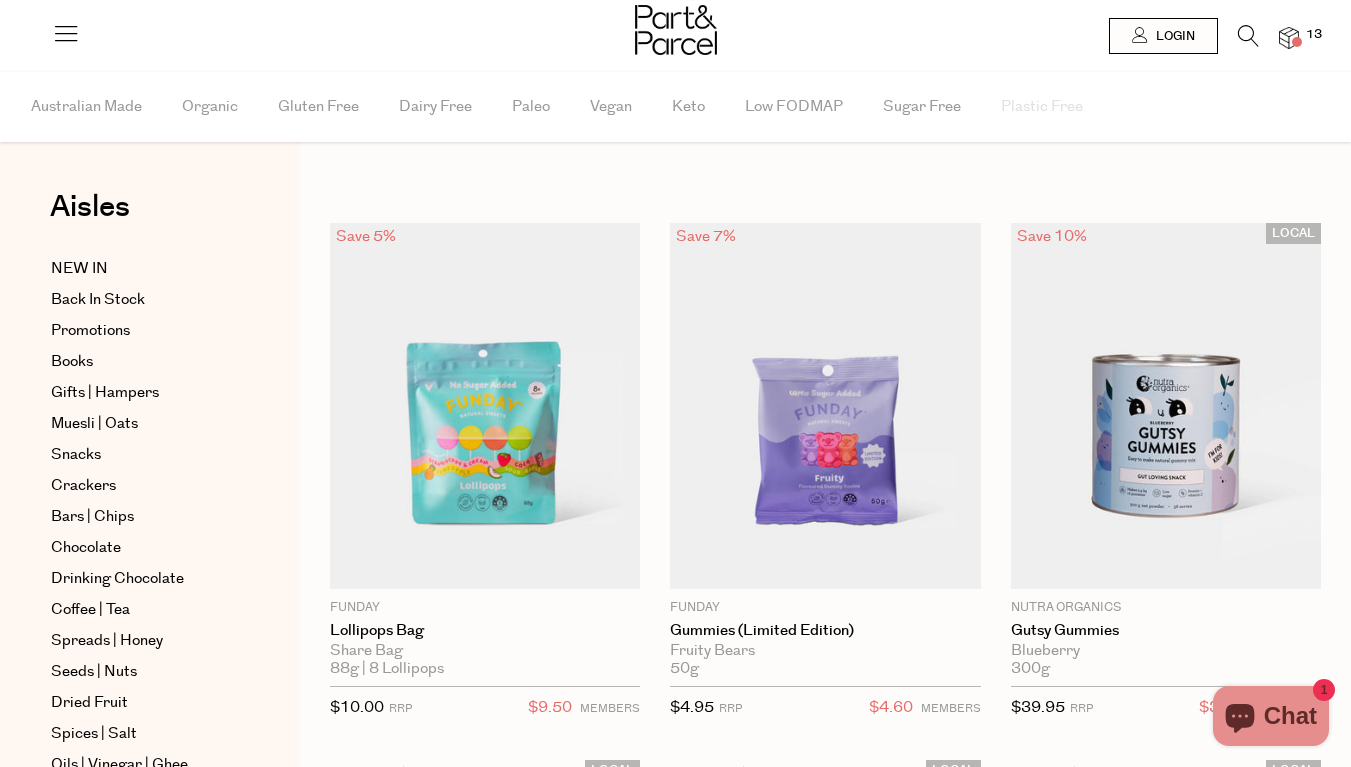 scroll, scrollTop: 0, scrollLeft: 0, axis: both 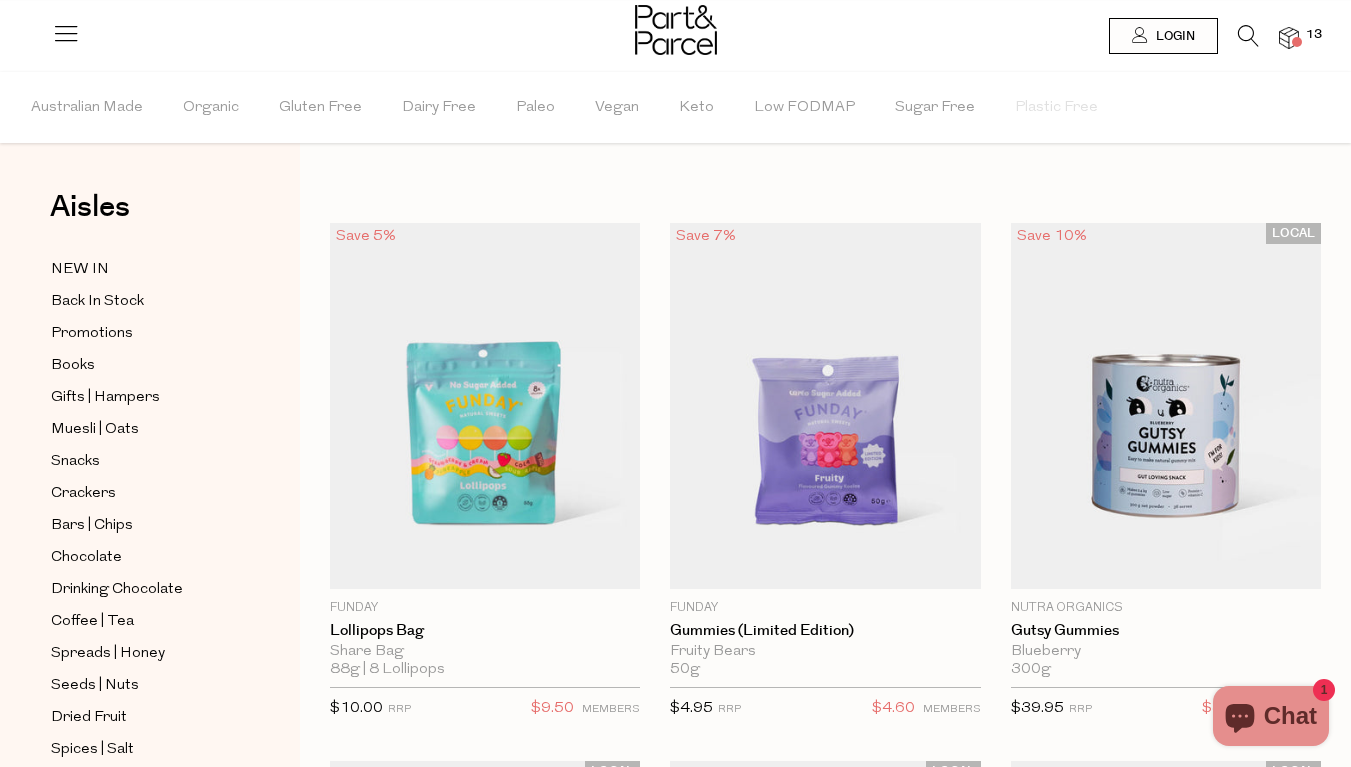 click at bounding box center (1248, 36) 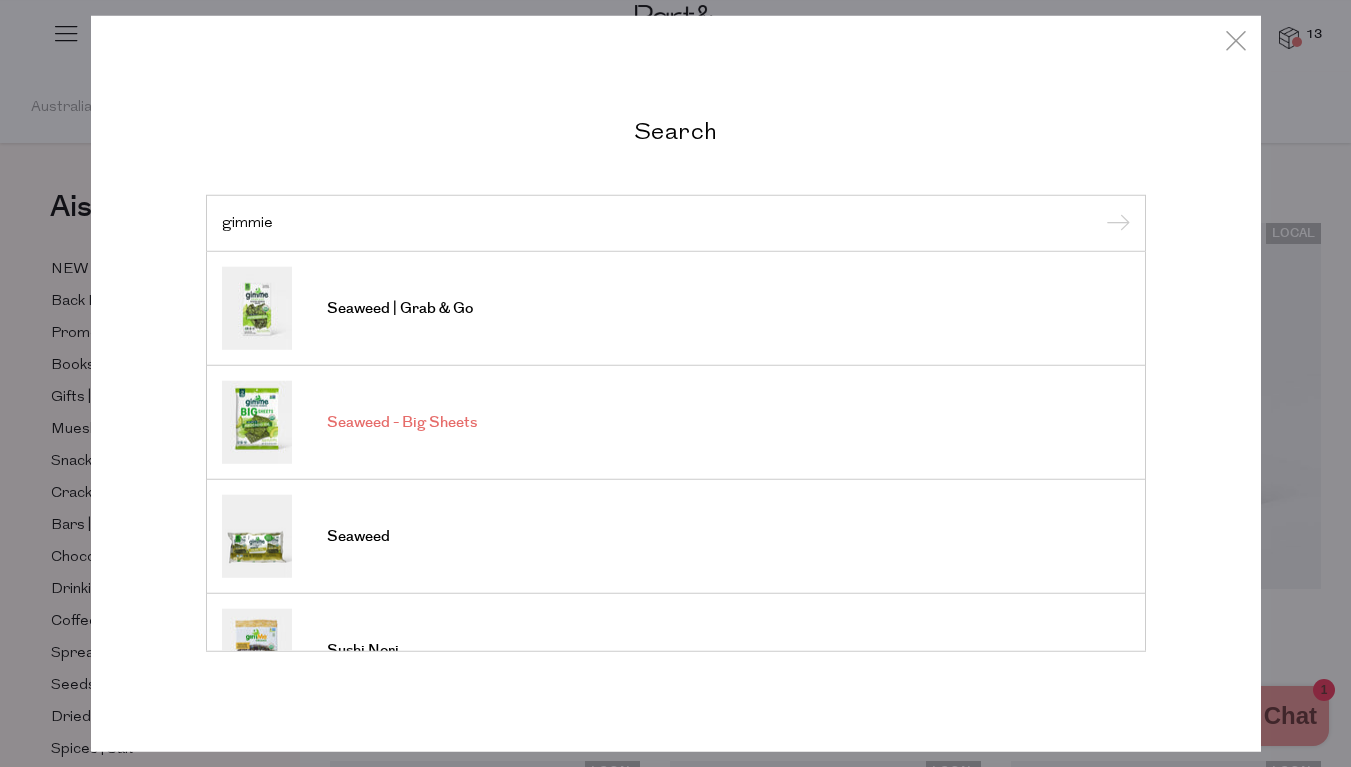 type on "gimmie" 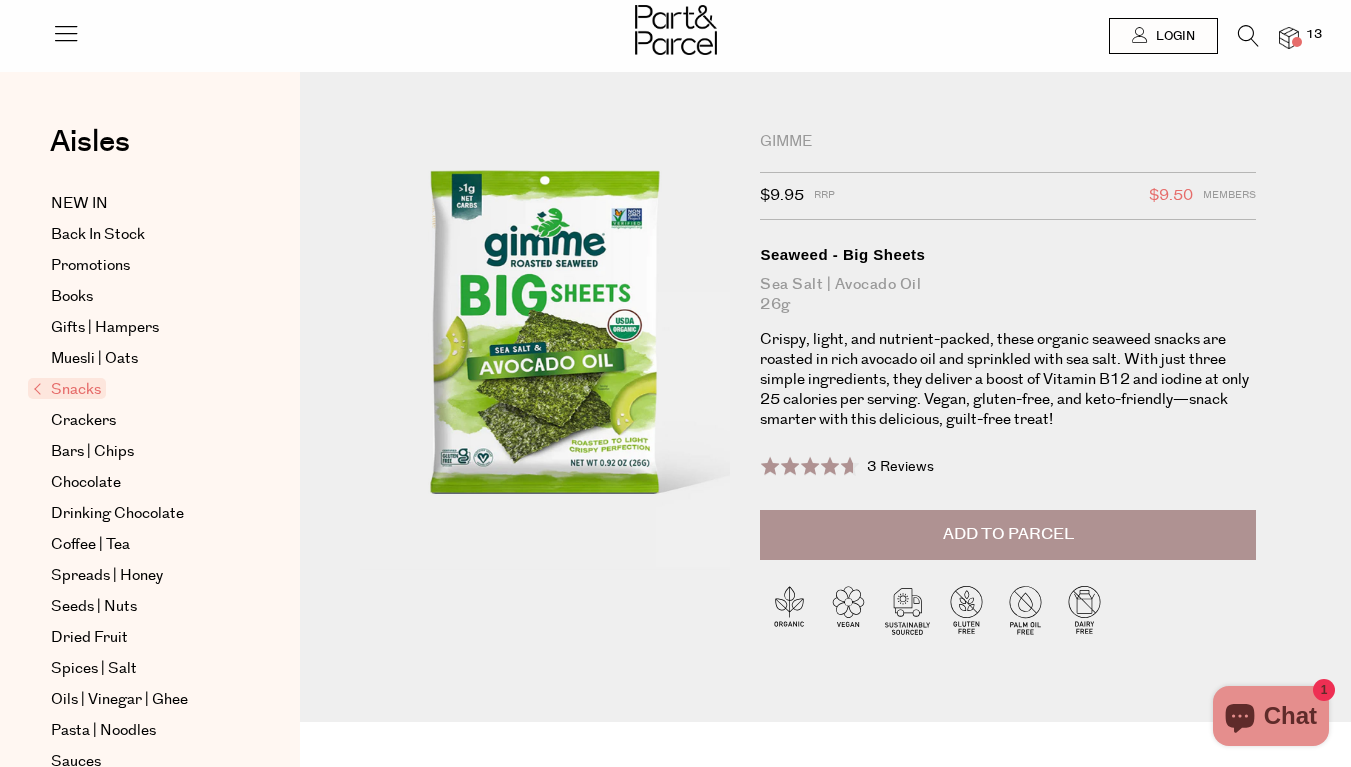 scroll, scrollTop: 0, scrollLeft: 0, axis: both 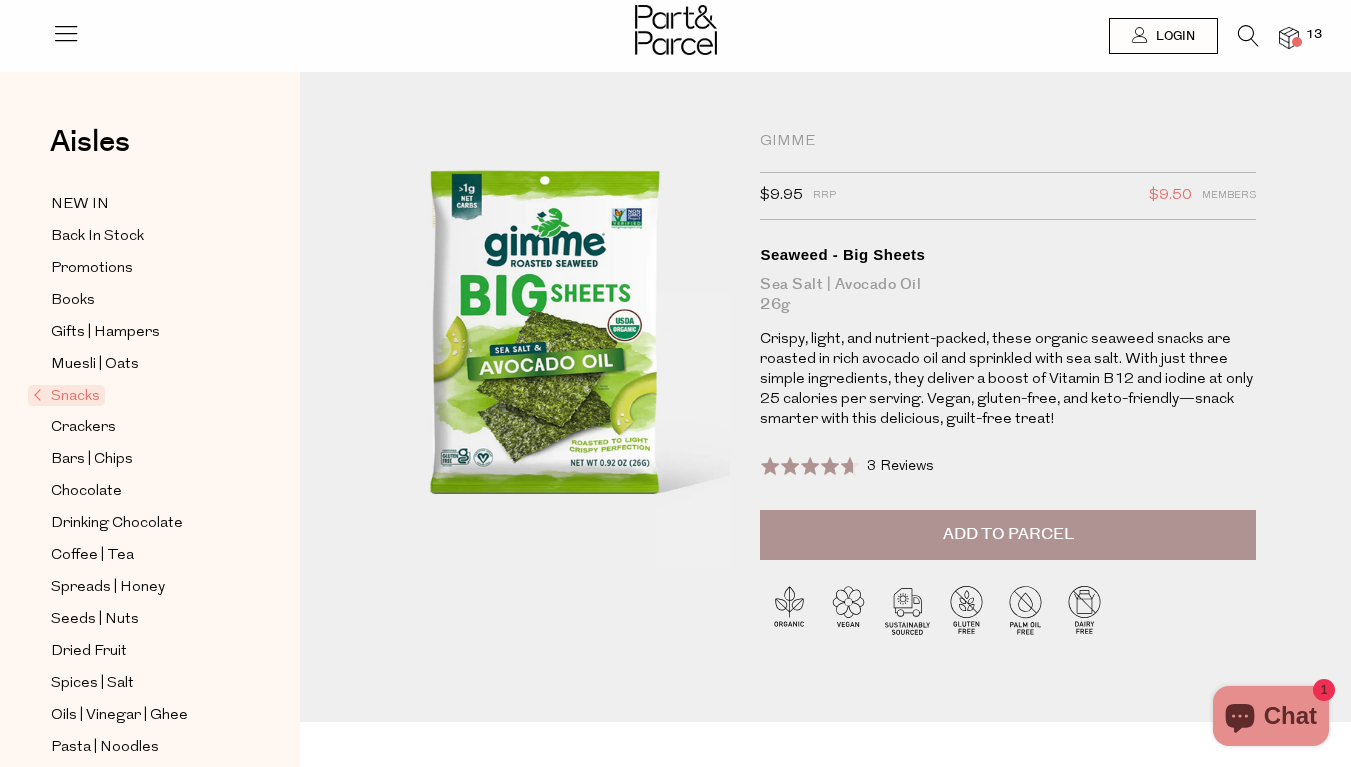 click on "Add to Parcel" at bounding box center (1008, 534) 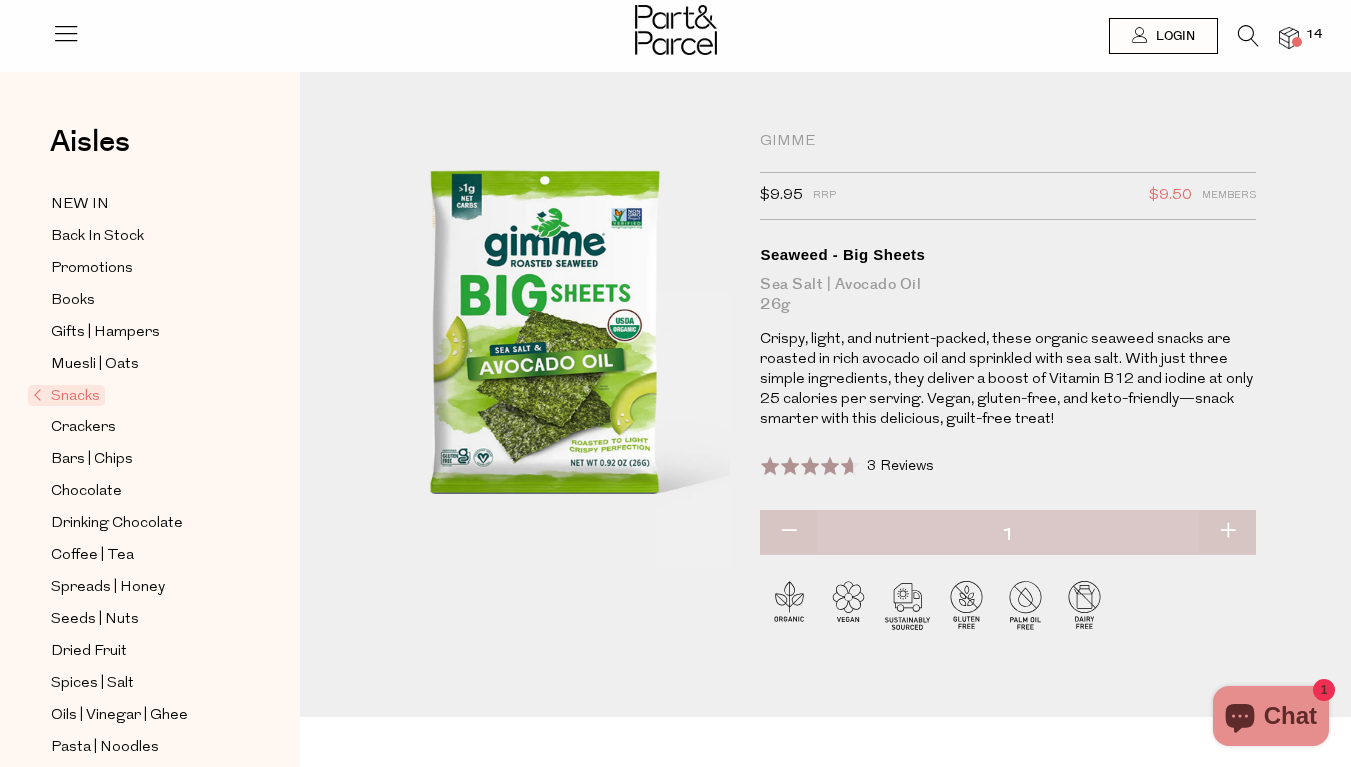 click at bounding box center [1227, 532] 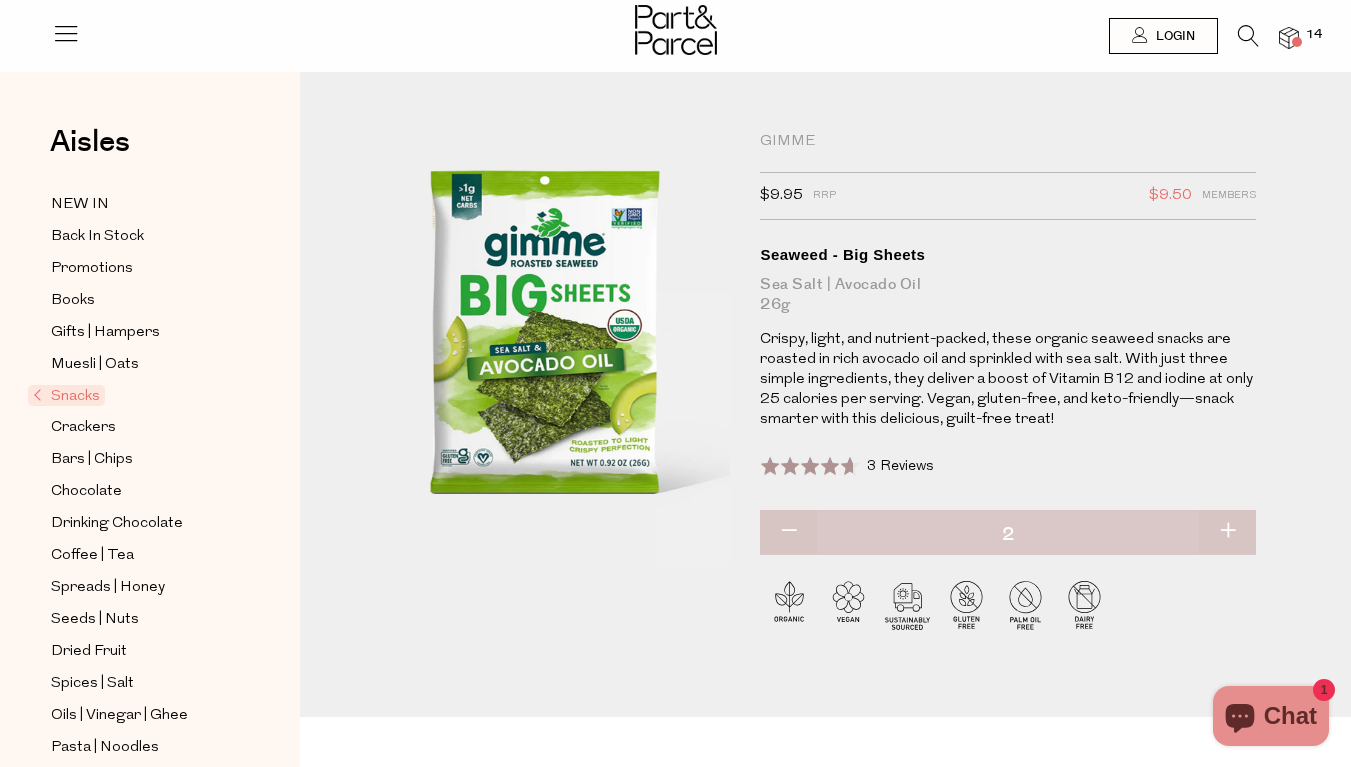type on "2" 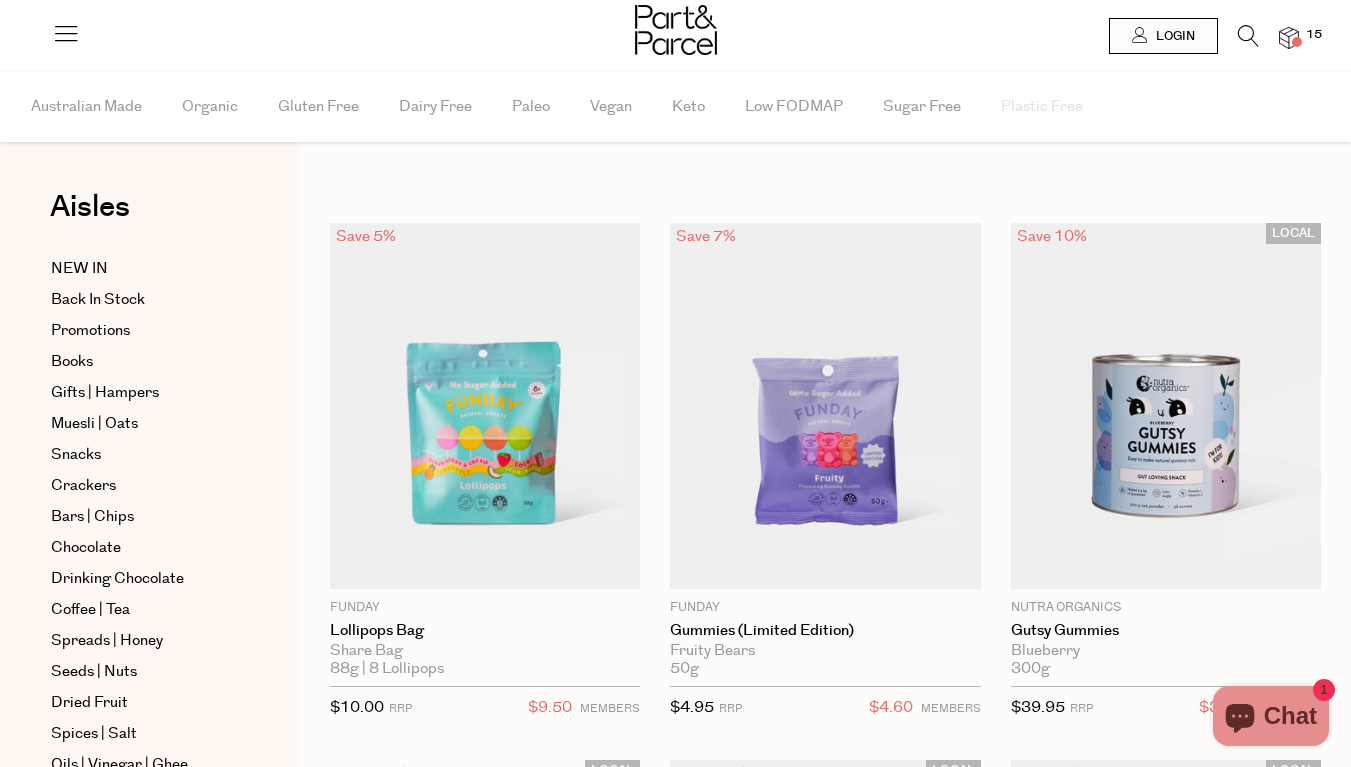 scroll, scrollTop: 0, scrollLeft: 0, axis: both 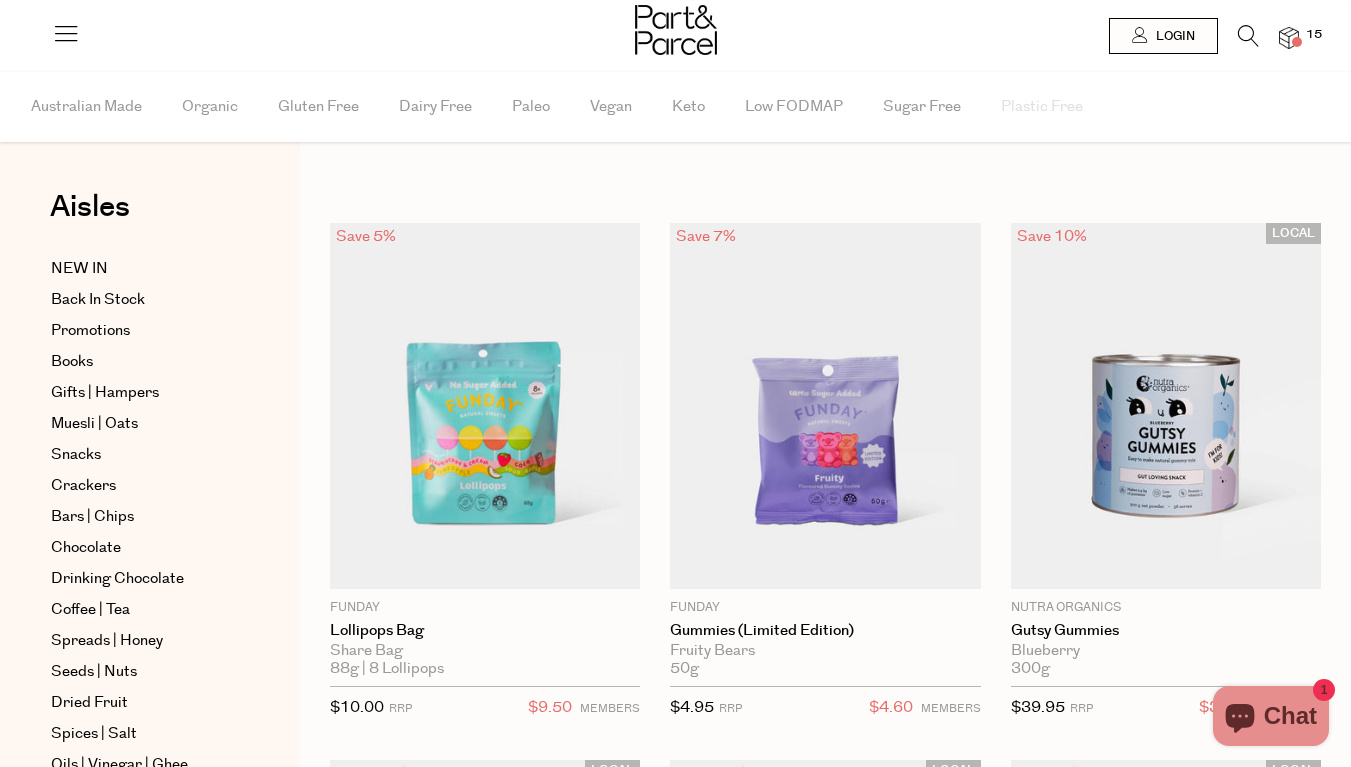 click at bounding box center (1248, 36) 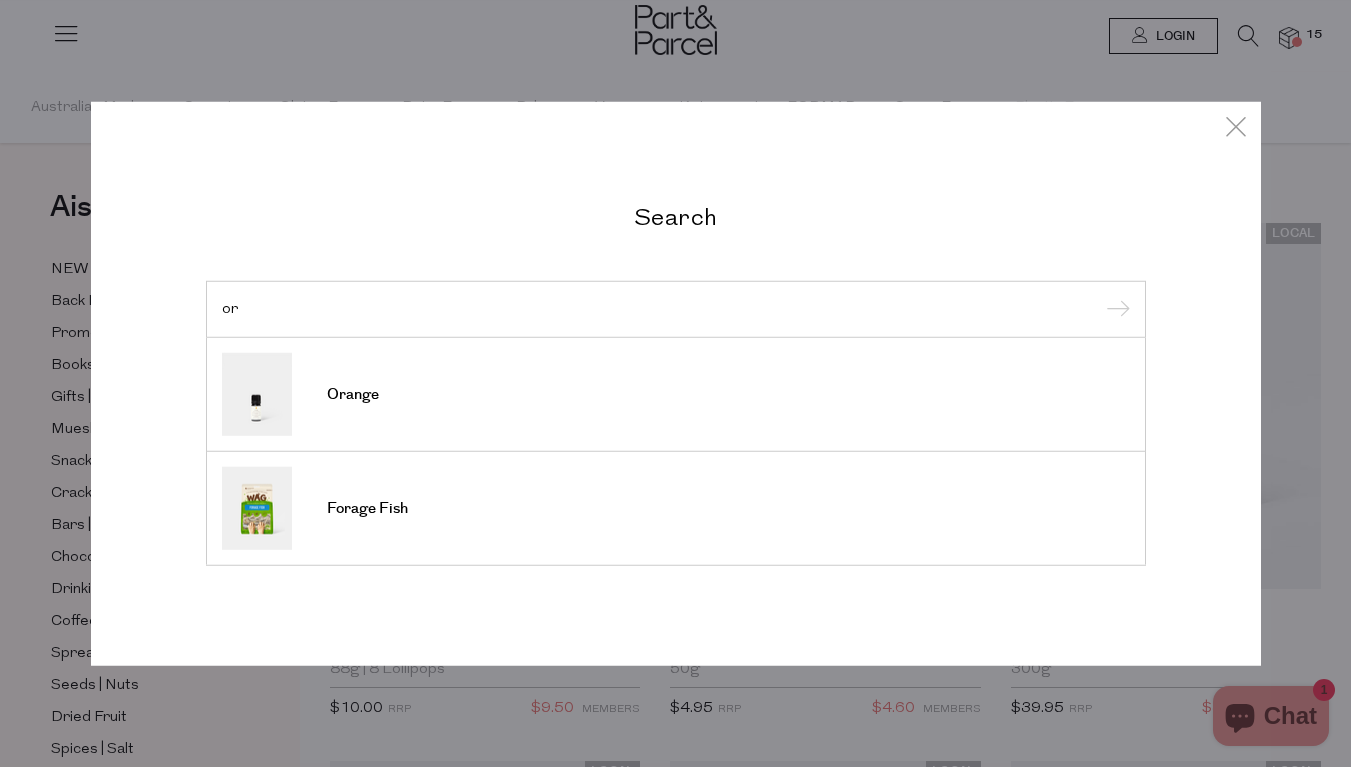 type on "o" 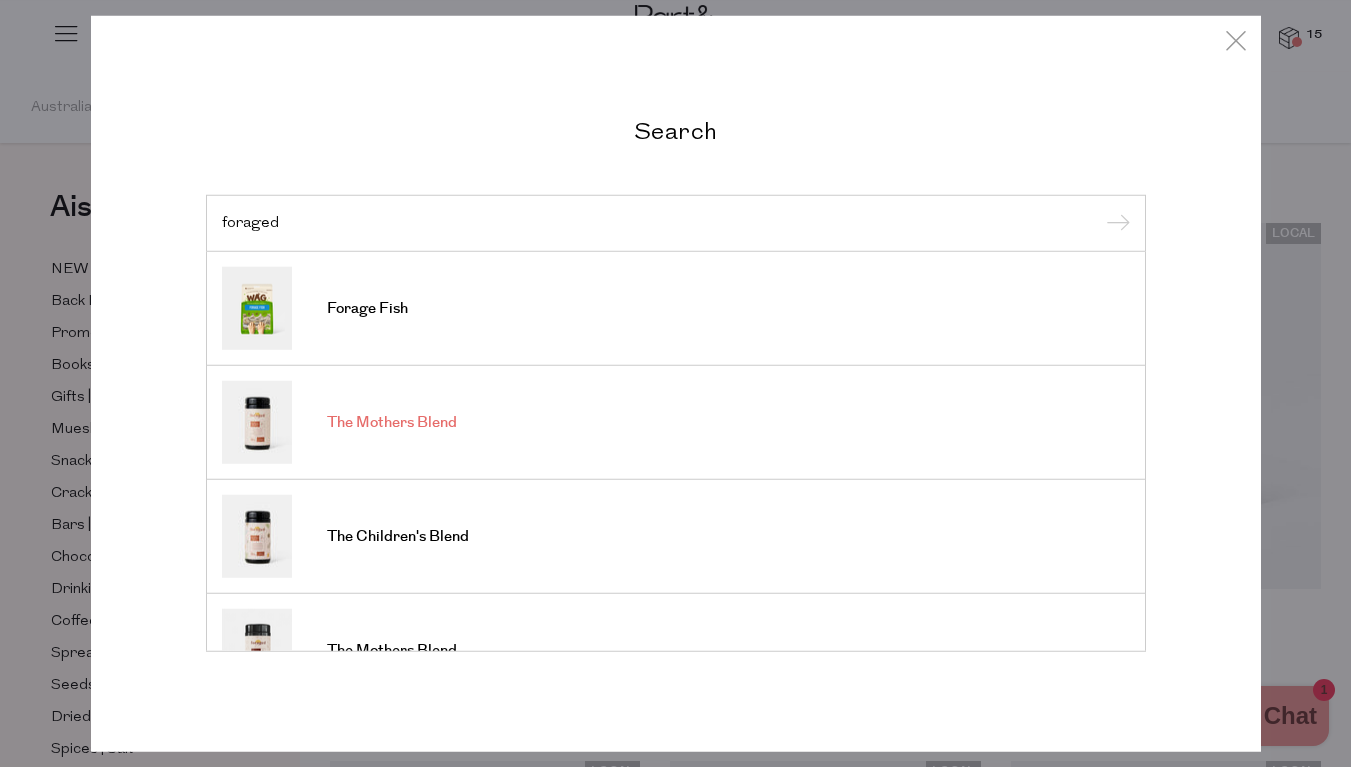 type on "foraged" 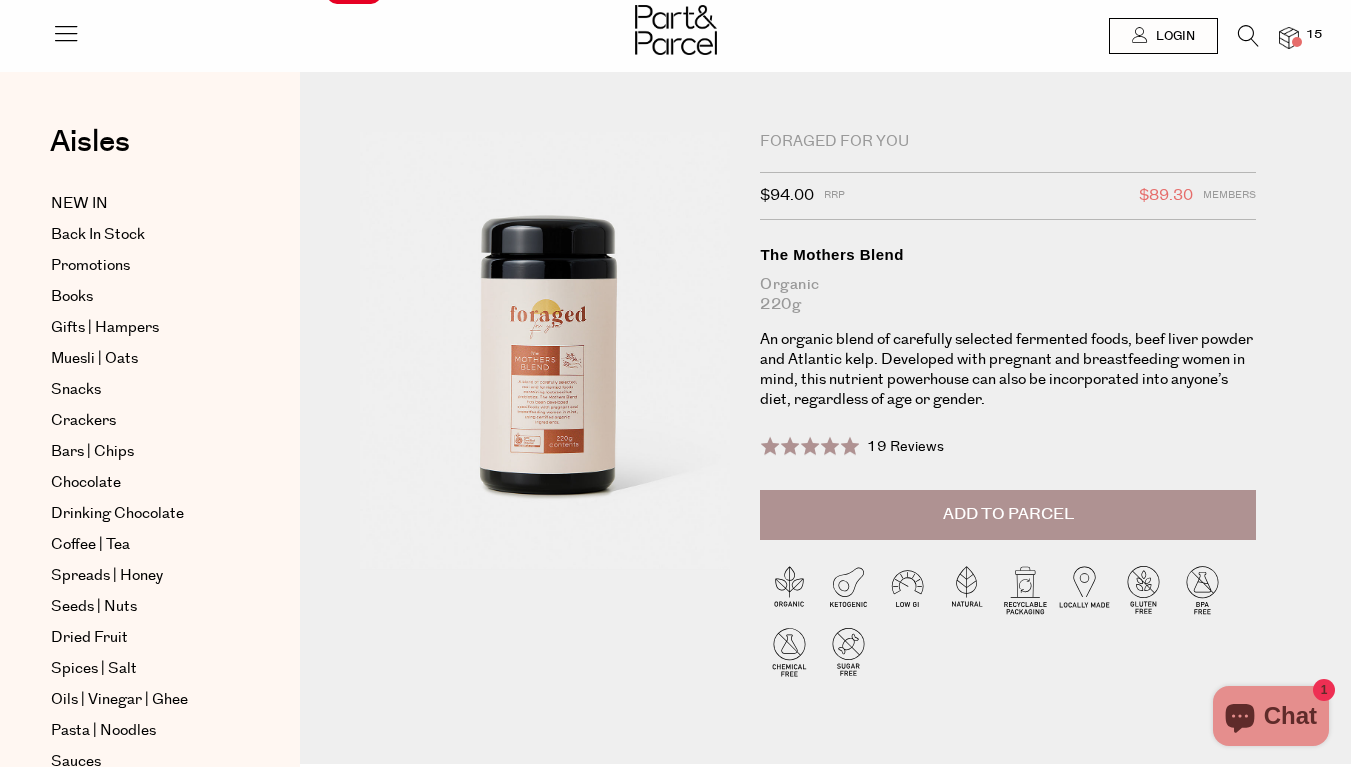 scroll, scrollTop: 0, scrollLeft: 0, axis: both 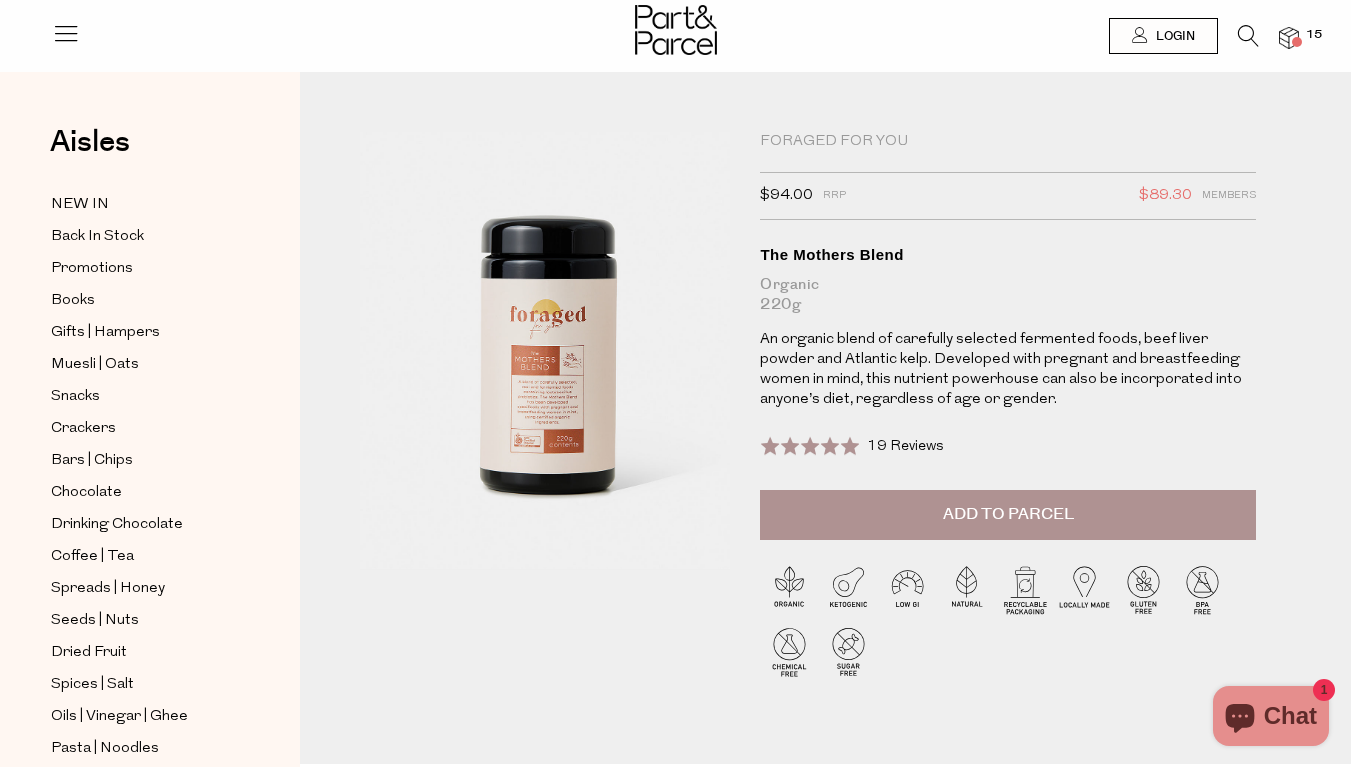 click on "Foraged For You" at bounding box center [1008, 142] 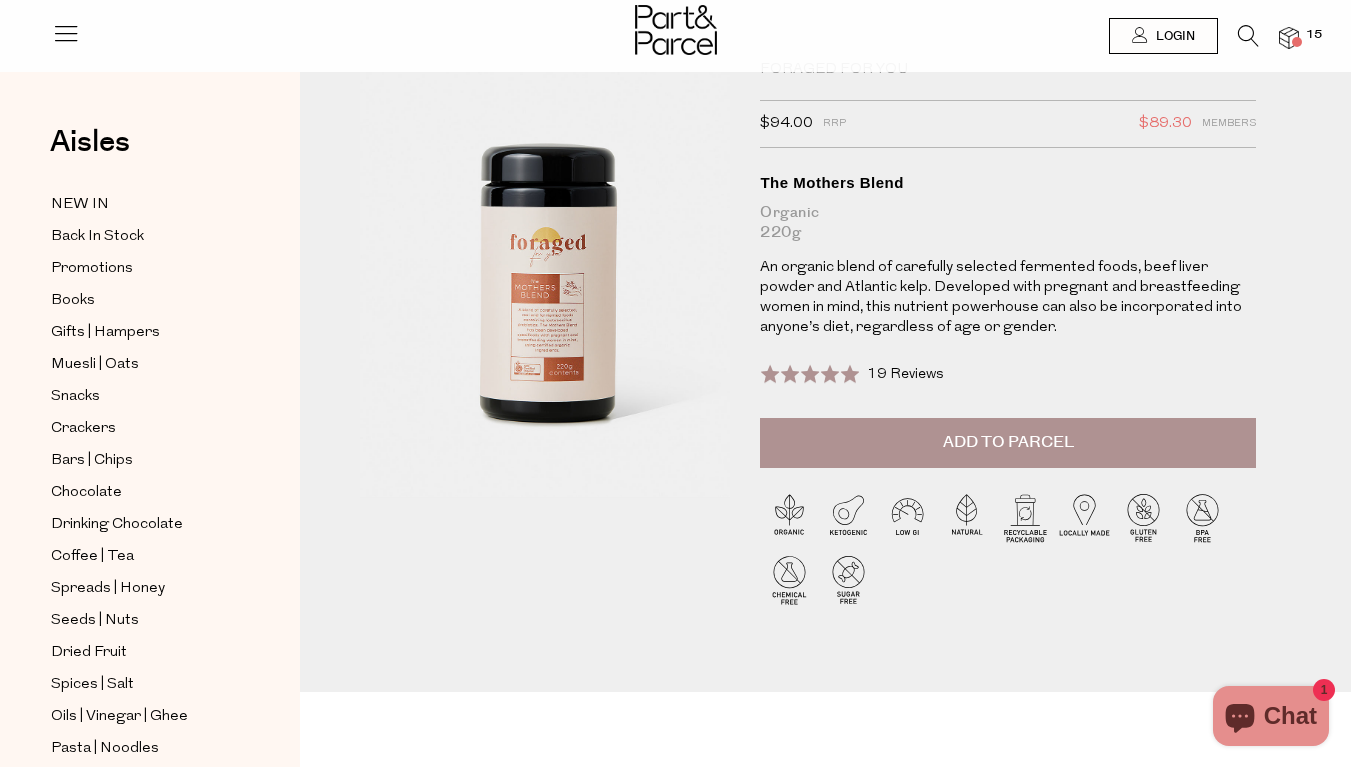 scroll, scrollTop: 0, scrollLeft: 0, axis: both 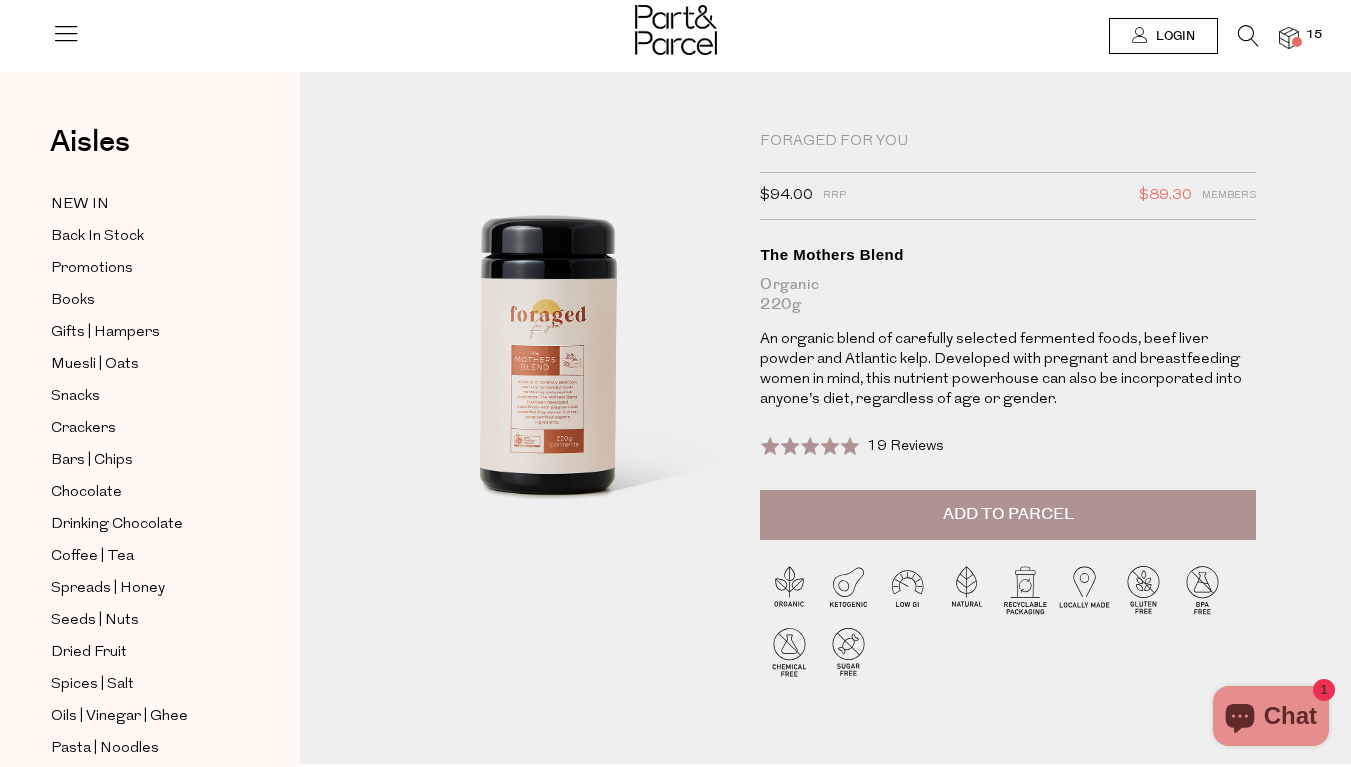 click at bounding box center [1248, 36] 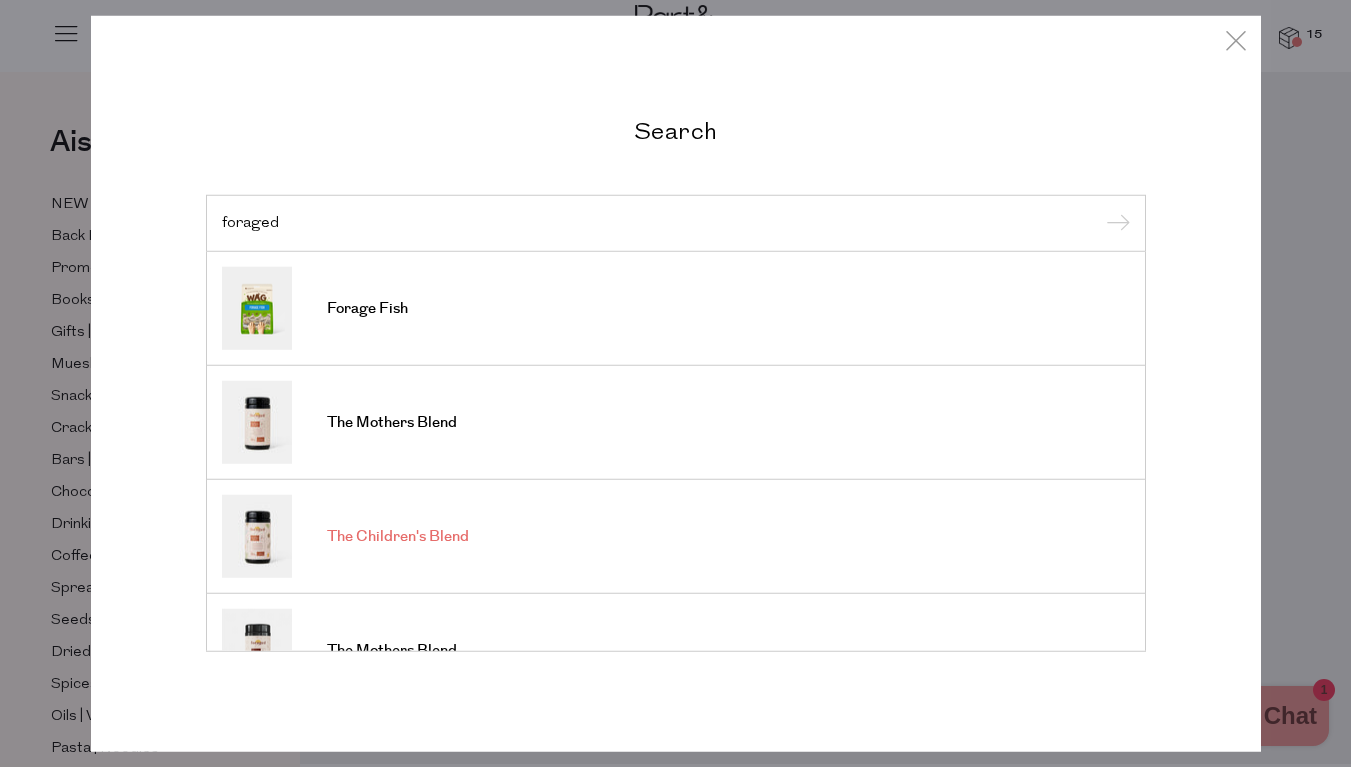 type on "foraged" 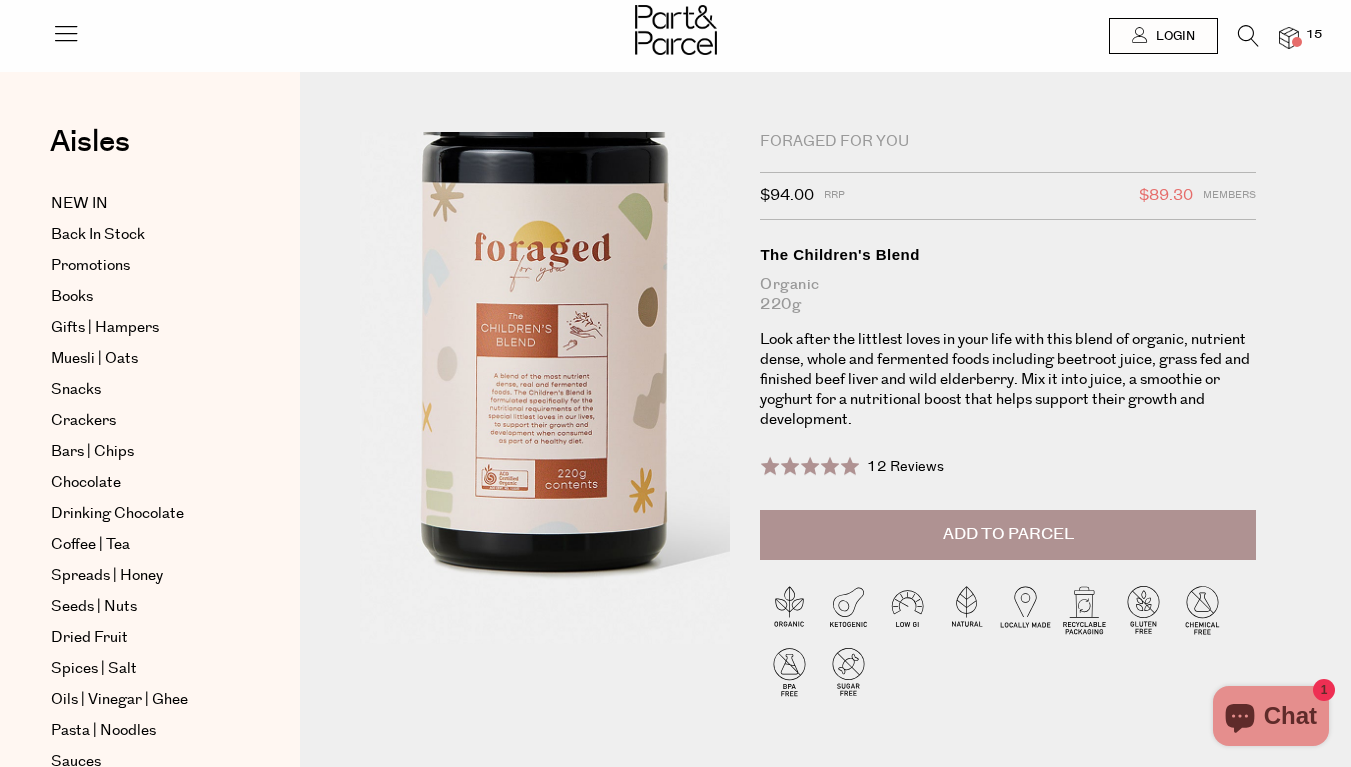 scroll, scrollTop: 0, scrollLeft: 0, axis: both 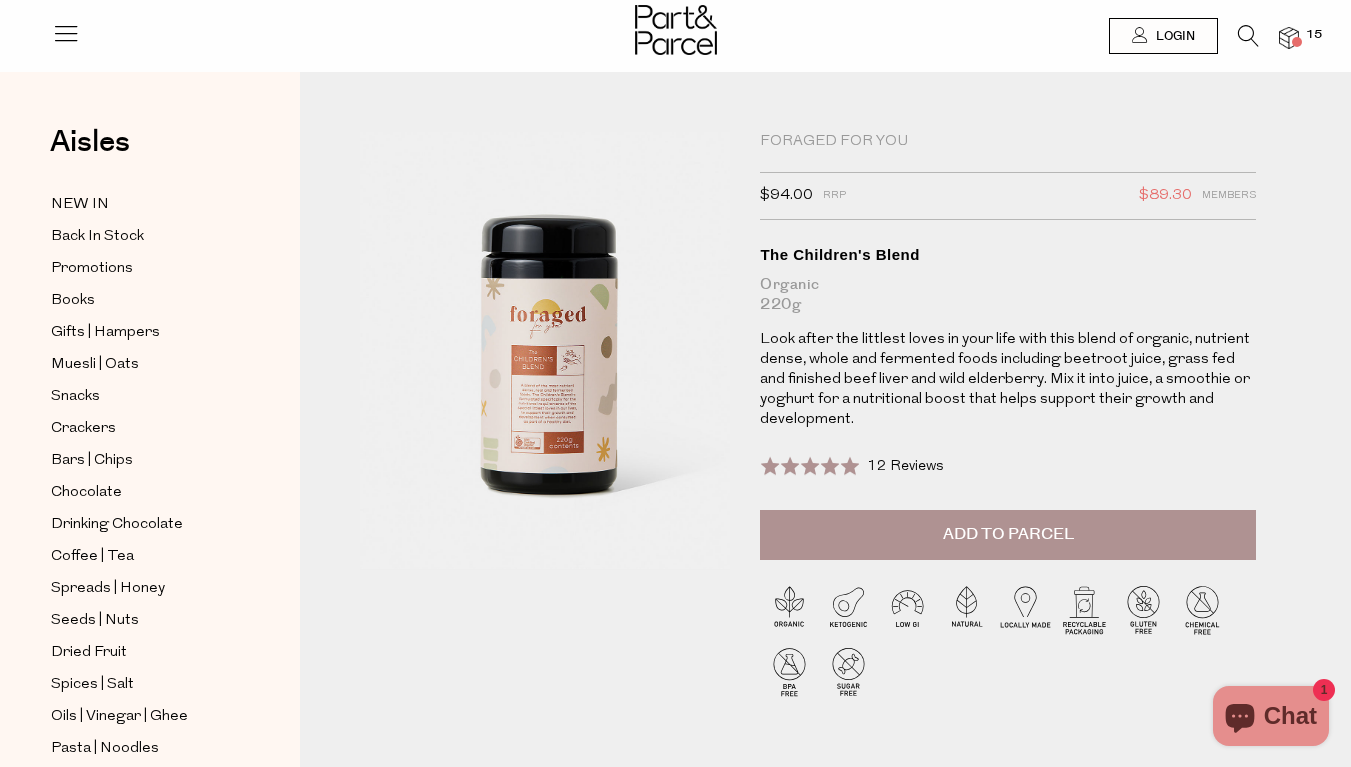 click on "Add to Parcel" at bounding box center (1008, 534) 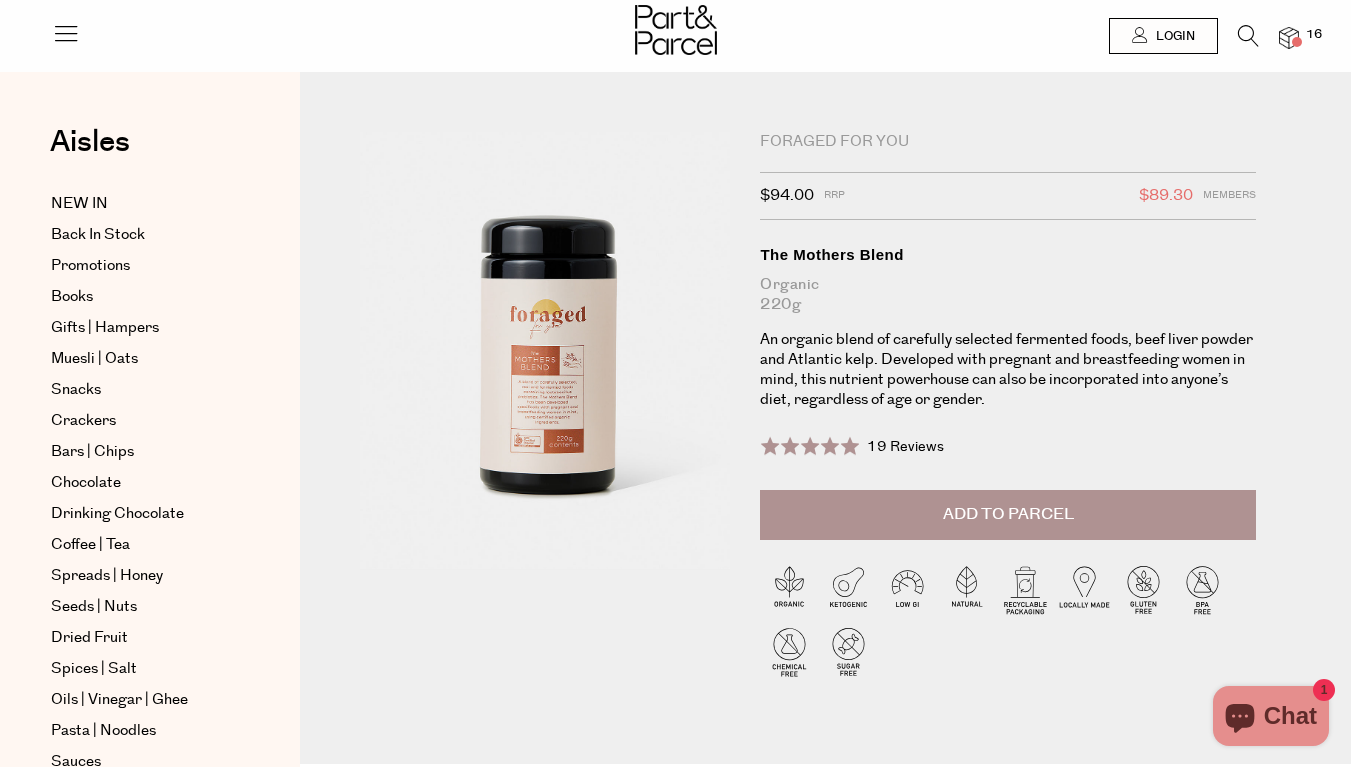 scroll, scrollTop: 0, scrollLeft: 0, axis: both 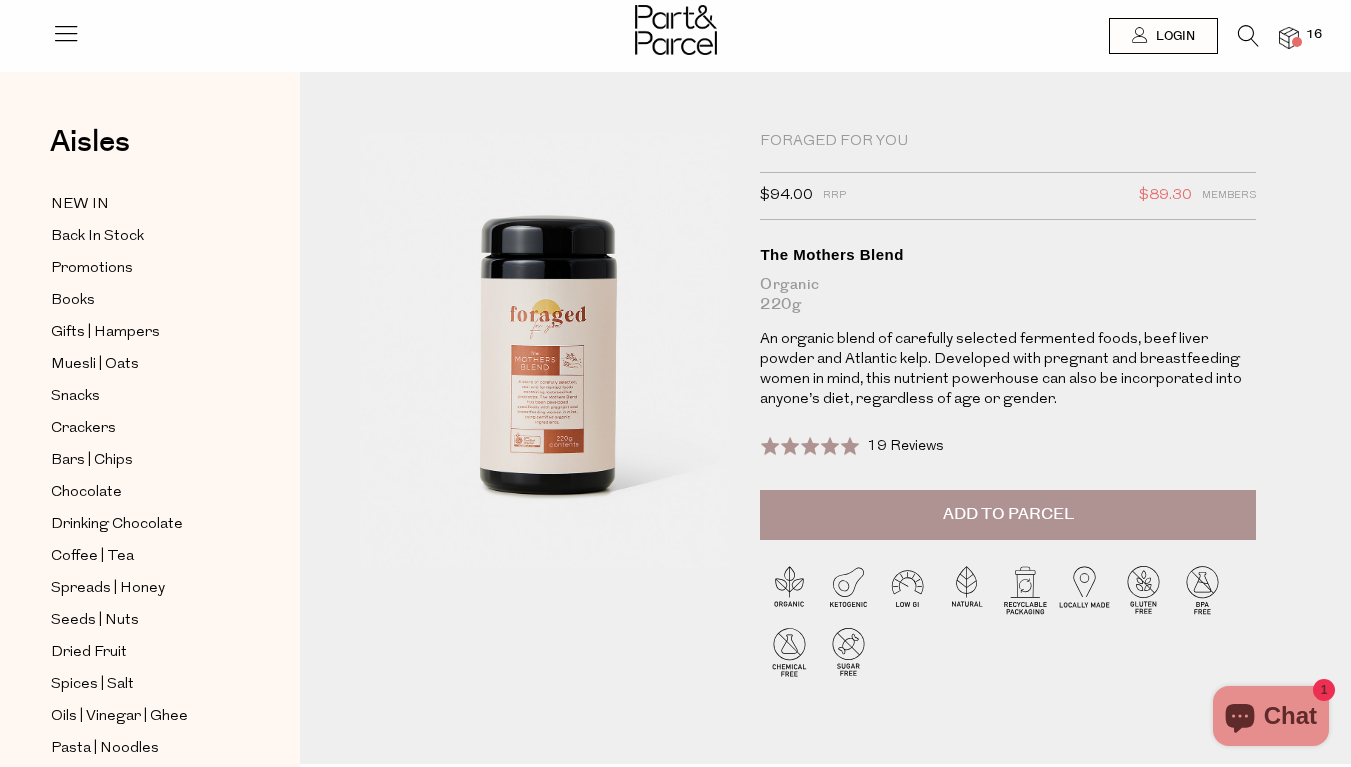 click on "Add to Parcel" at bounding box center [1008, 515] 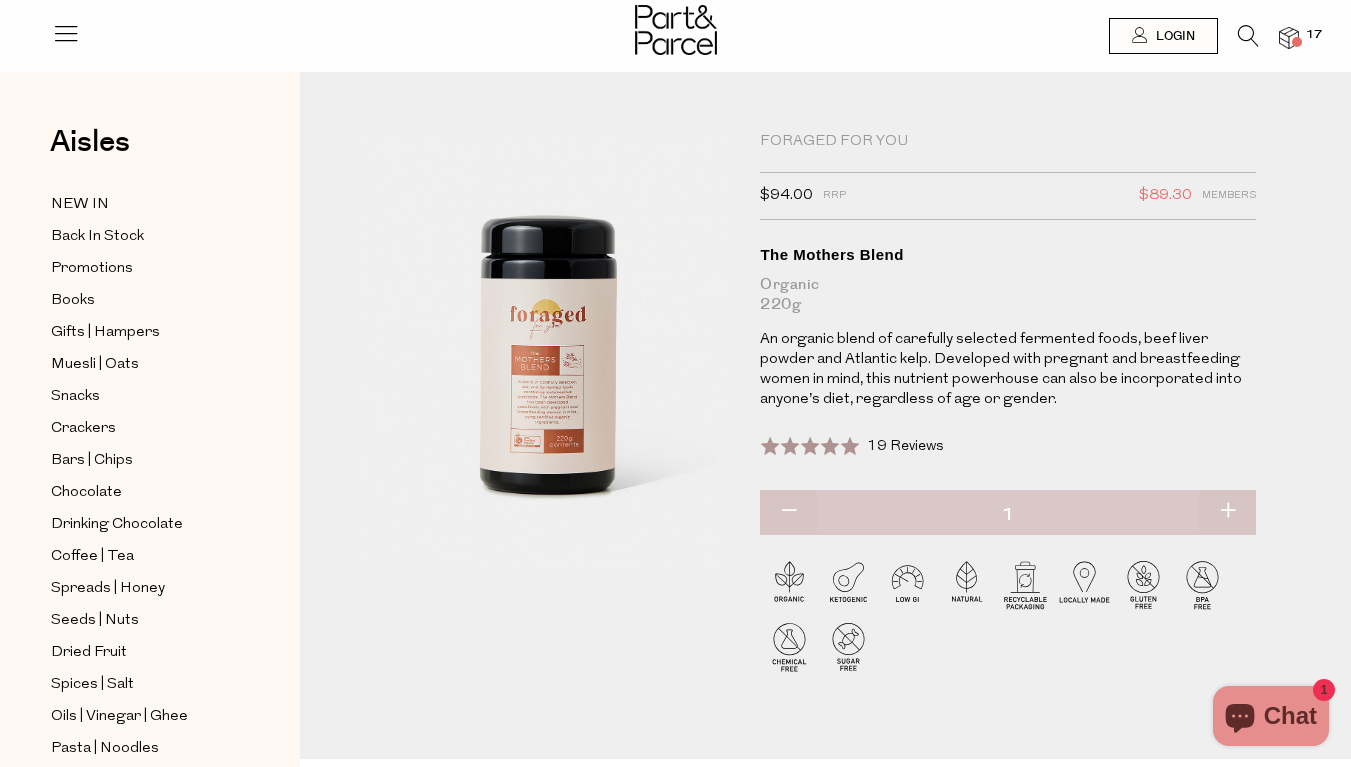 click at bounding box center (1297, 42) 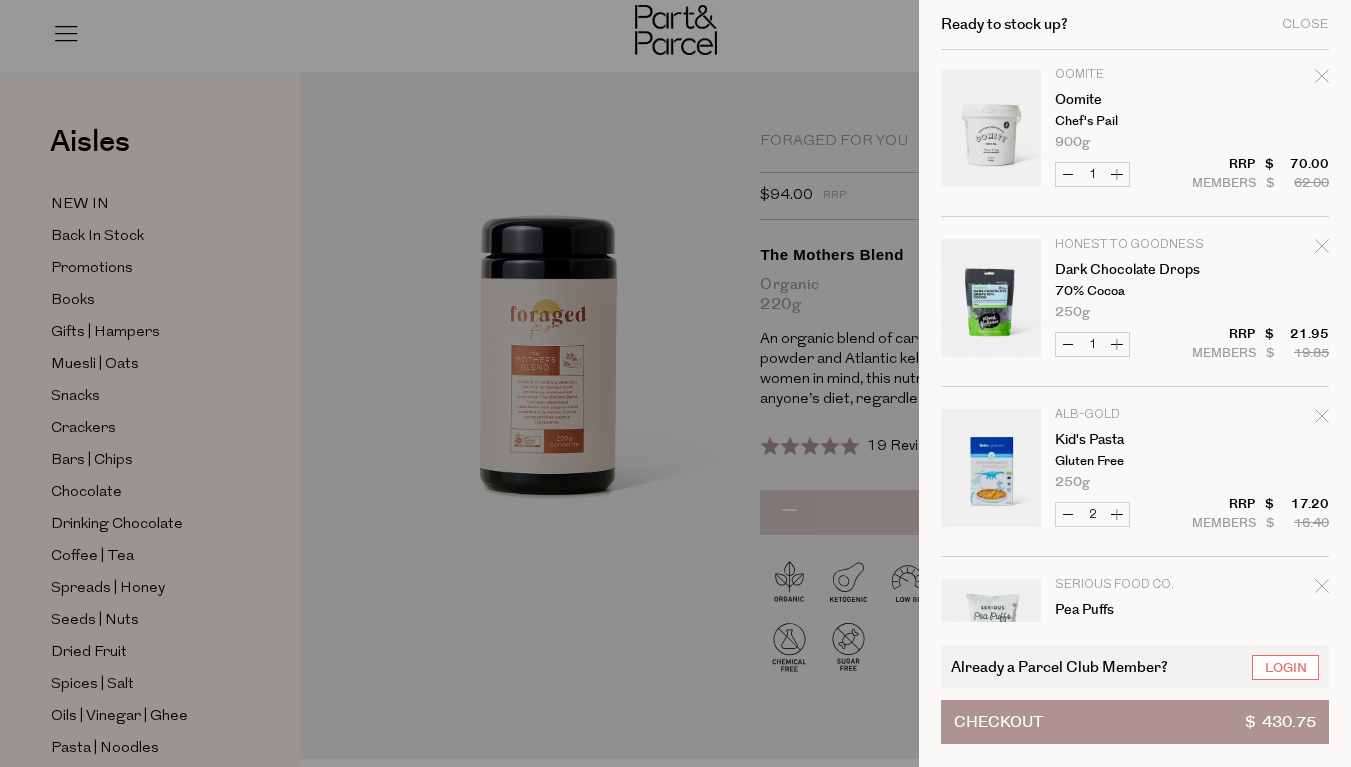 scroll, scrollTop: 690, scrollLeft: 0, axis: vertical 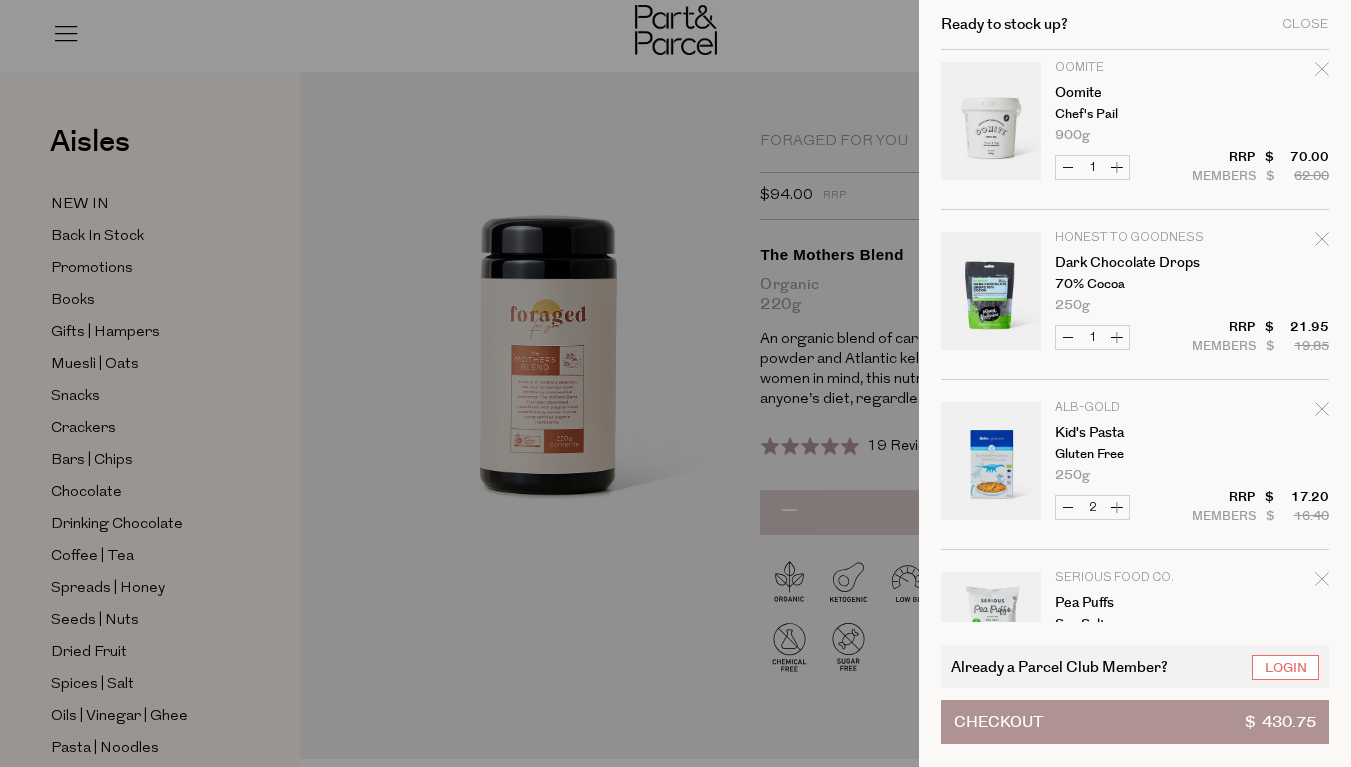 click on "Decrease Dark Chocolate Drops" at bounding box center [1068, 337] 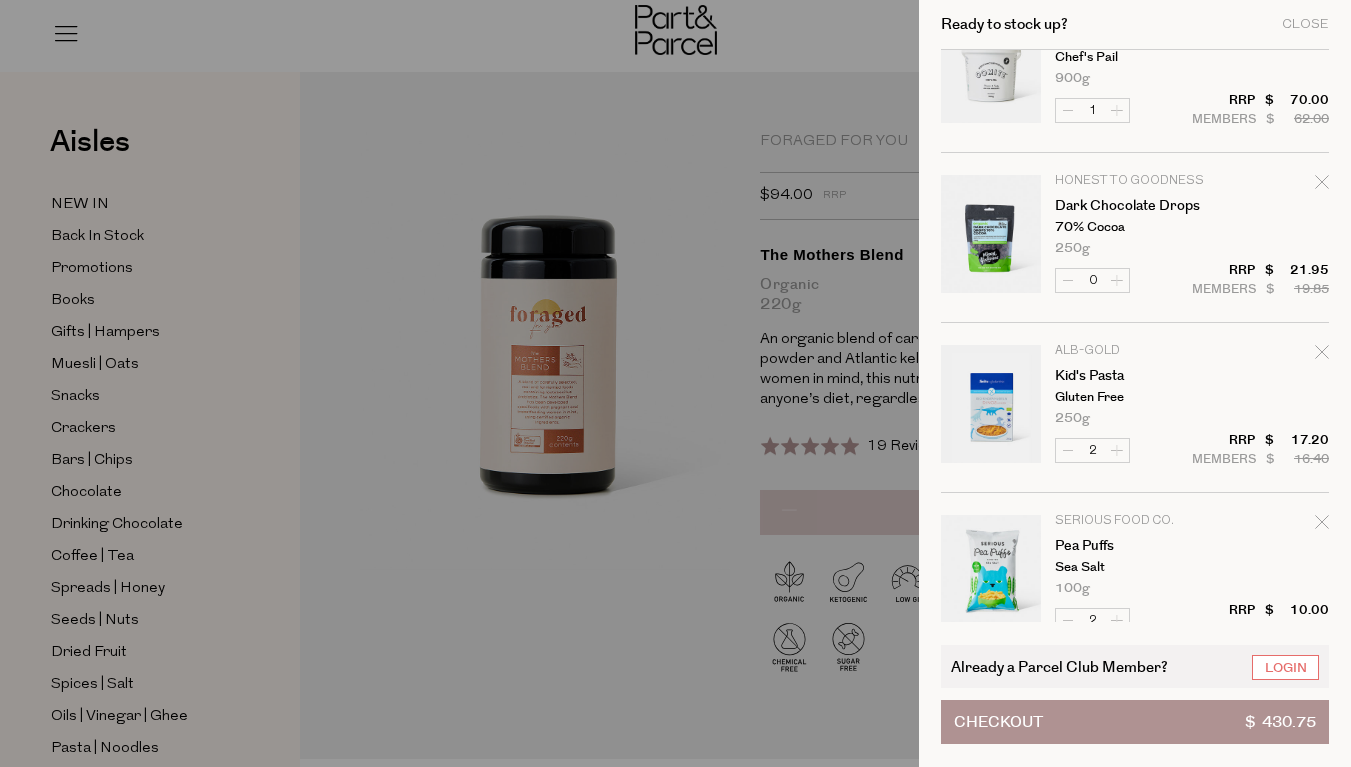 scroll, scrollTop: 0, scrollLeft: 0, axis: both 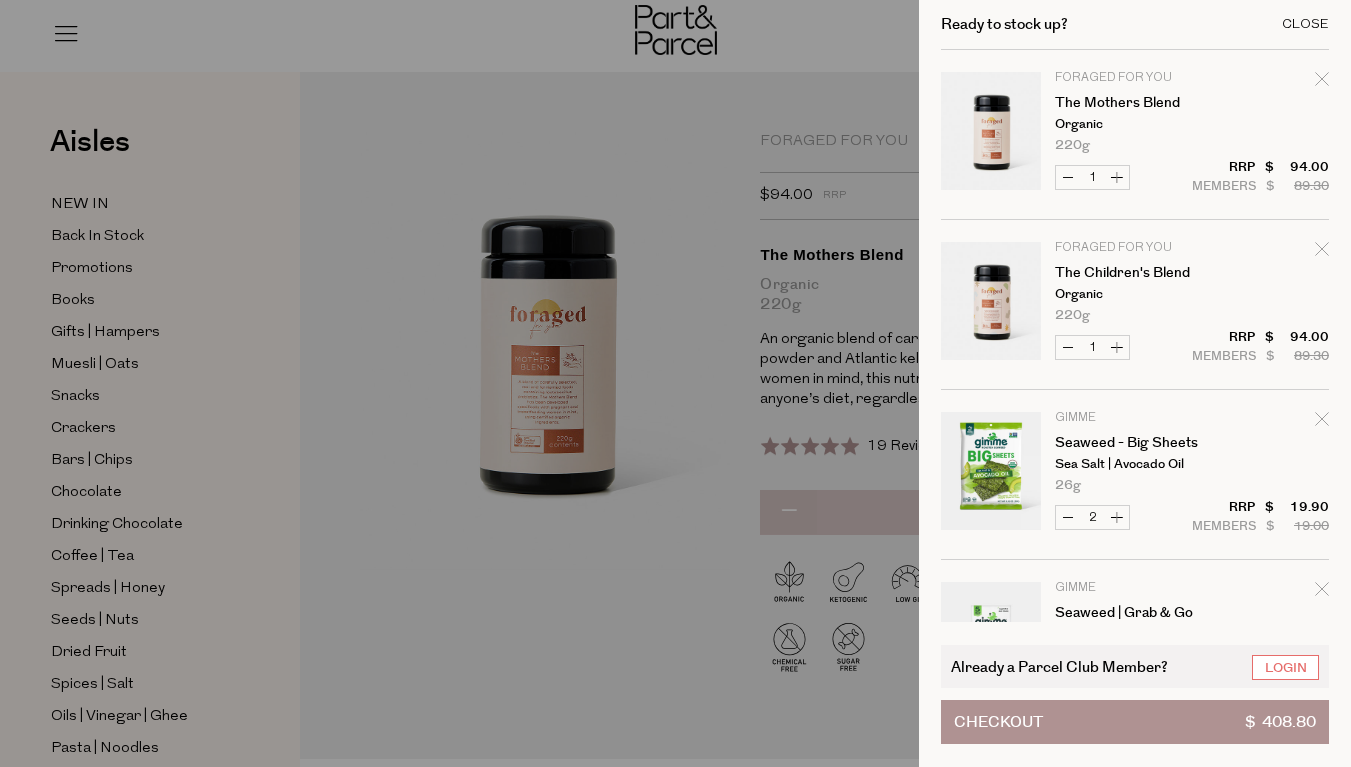 click on "Close" at bounding box center [1305, 24] 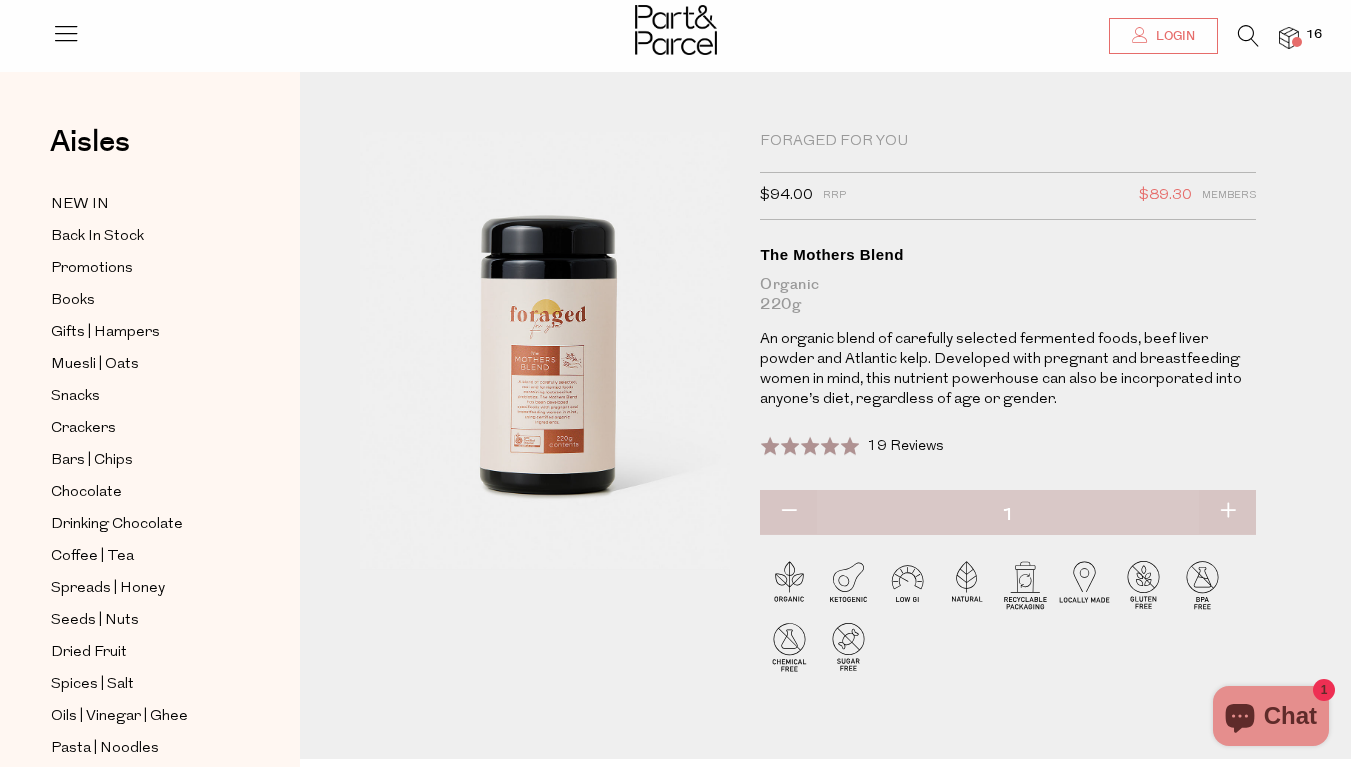 click on "Login" at bounding box center [1173, 36] 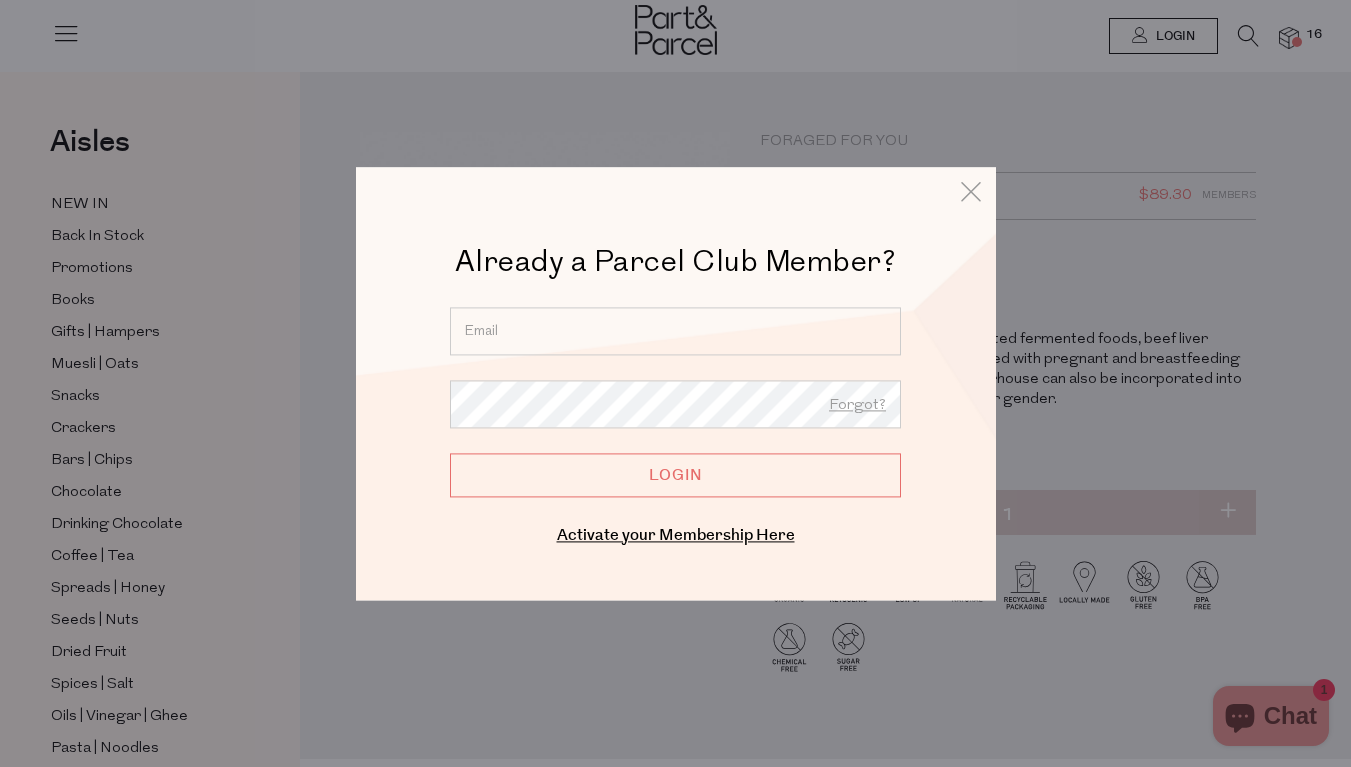 click at bounding box center [675, 331] 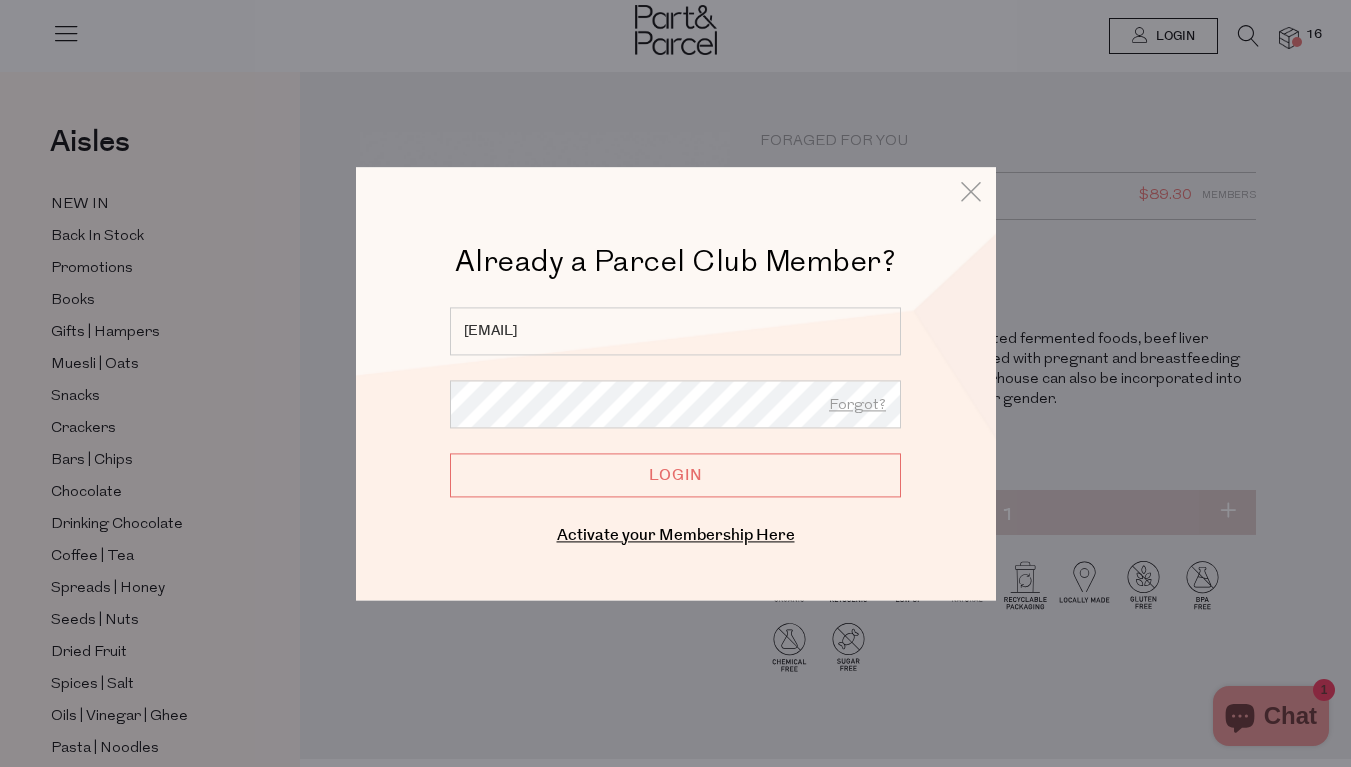 click on "Login" at bounding box center (675, 475) 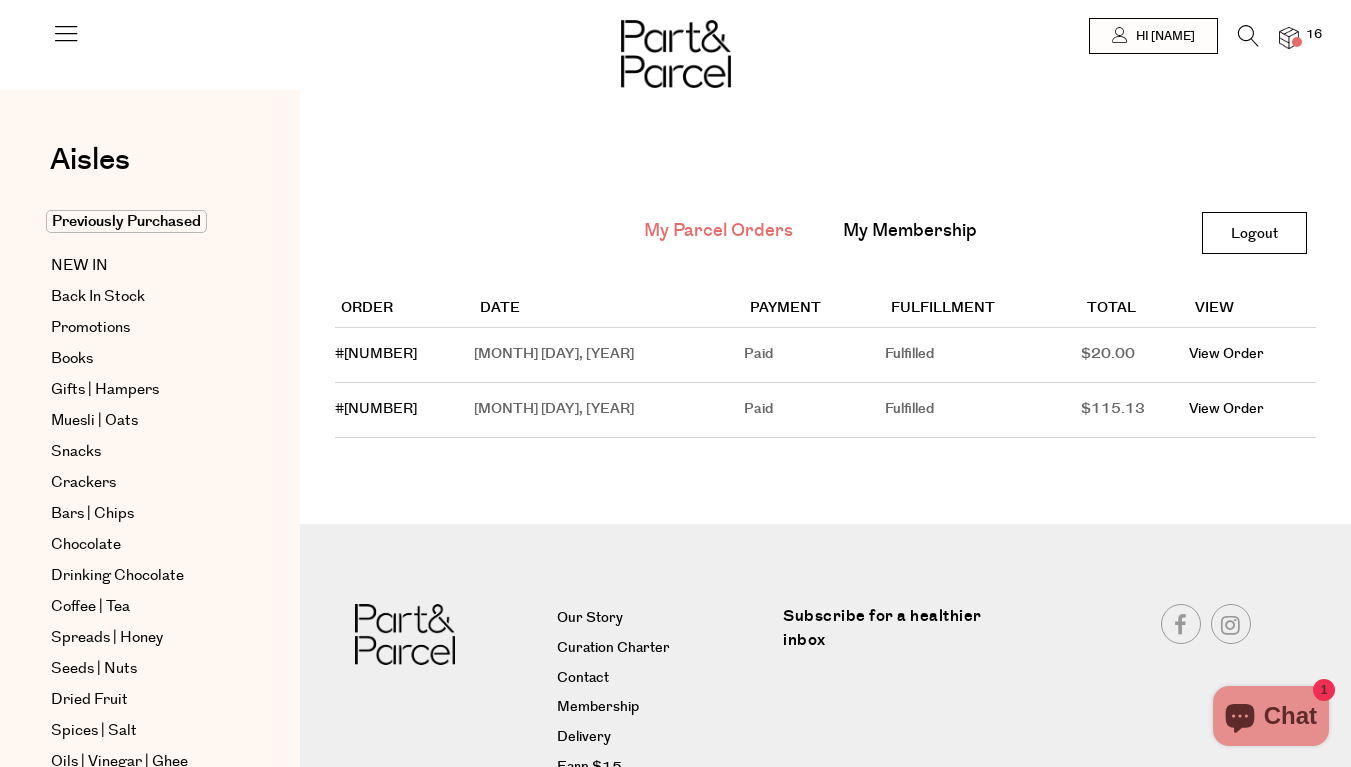 scroll, scrollTop: 0, scrollLeft: 0, axis: both 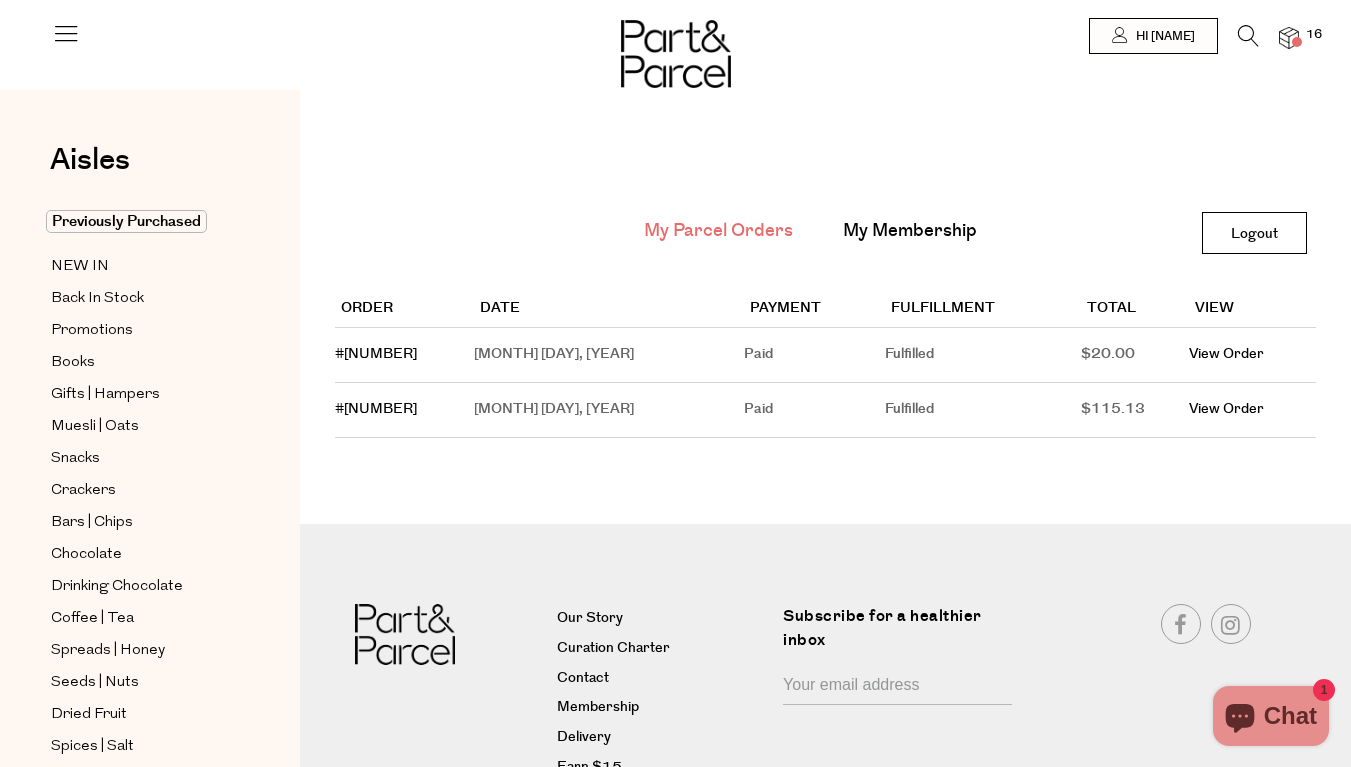 click at bounding box center (1297, 42) 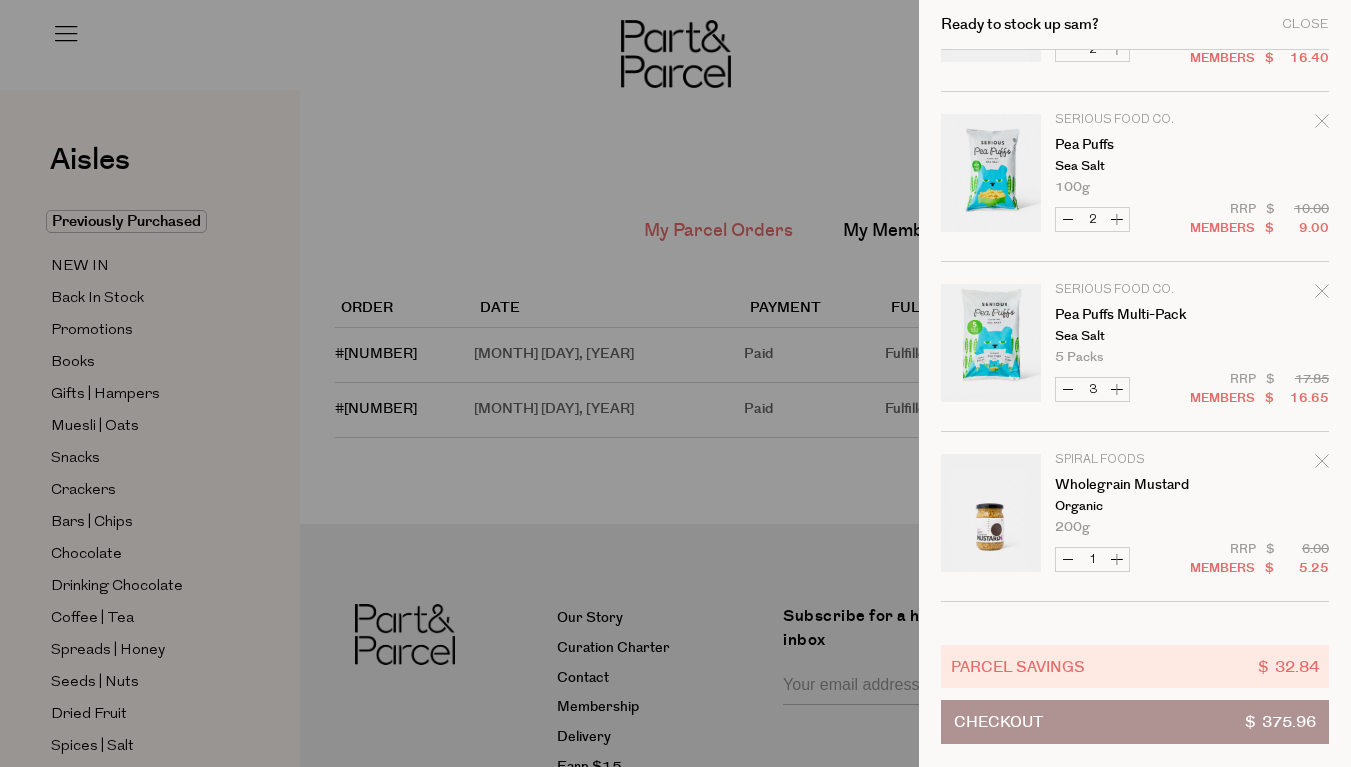 scroll, scrollTop: 979, scrollLeft: 0, axis: vertical 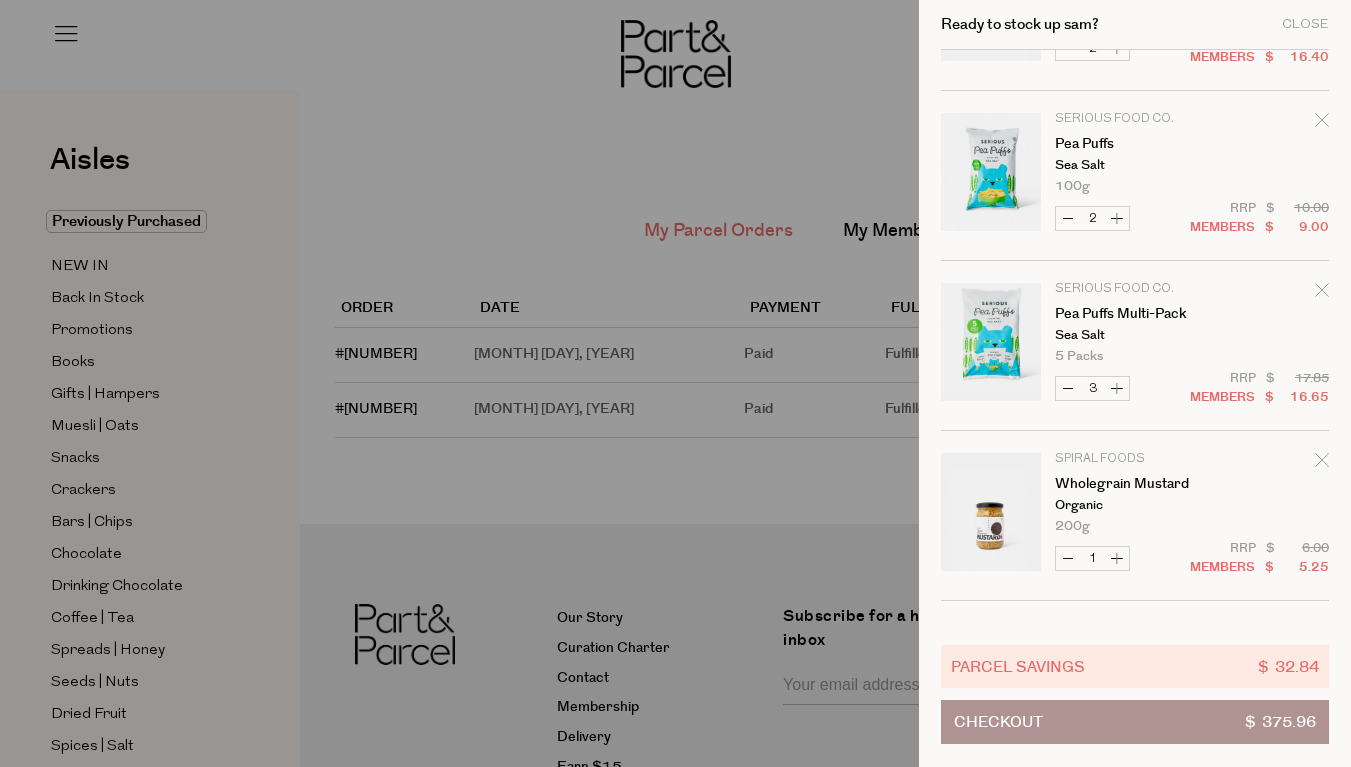 click on "Decrease Pea Puffs" at bounding box center (1068, 218) 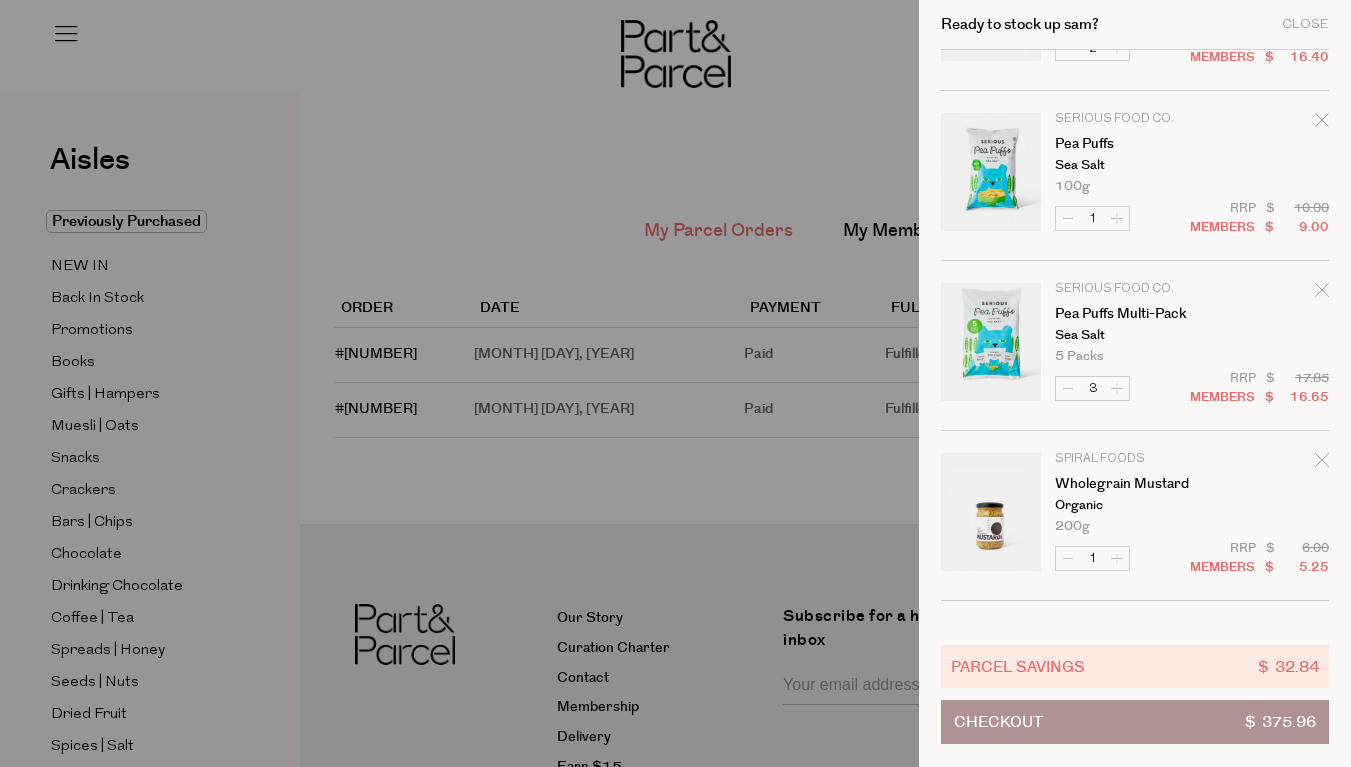click on "Image
Product
Total
Qty
Foraged For You
The Mothers Blend
Organic
220g
Only 29 Available
1 $ $" at bounding box center (1135, 6) 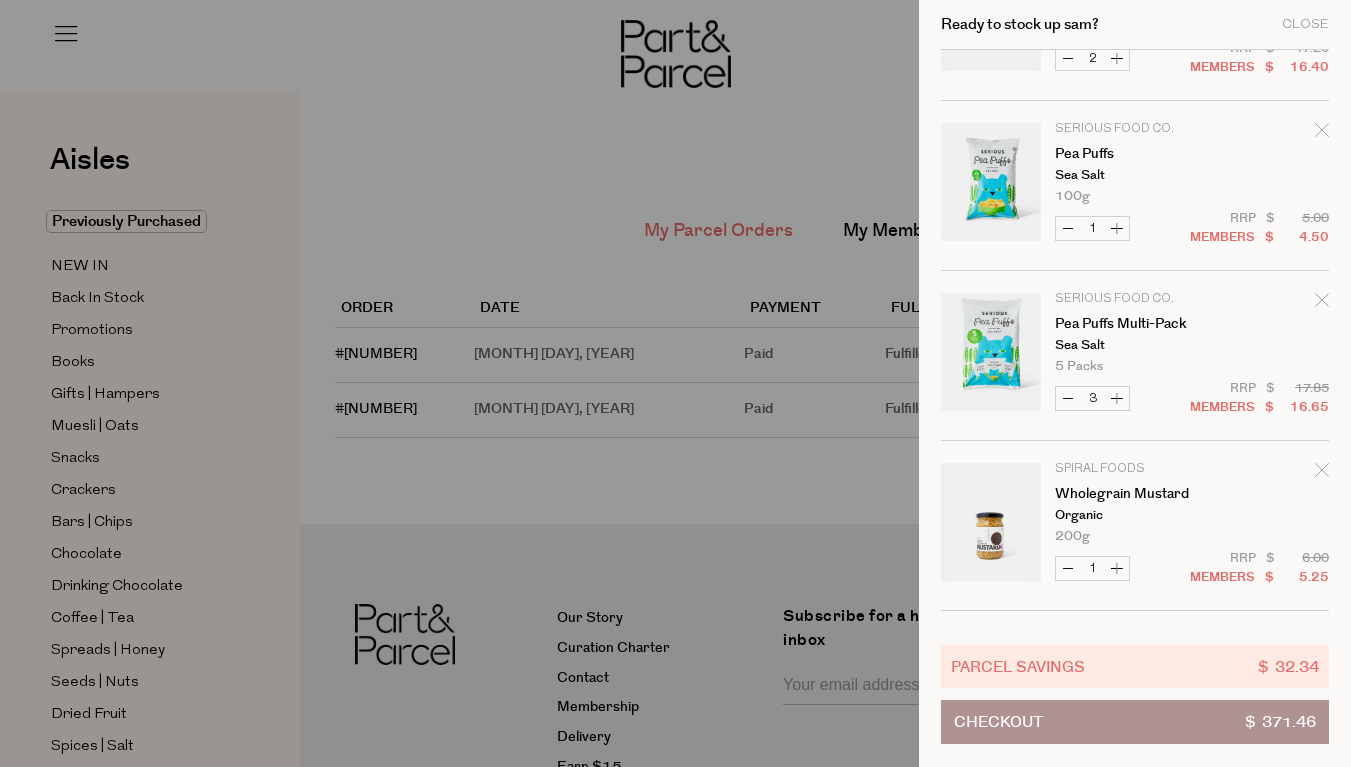 scroll, scrollTop: 963, scrollLeft: 0, axis: vertical 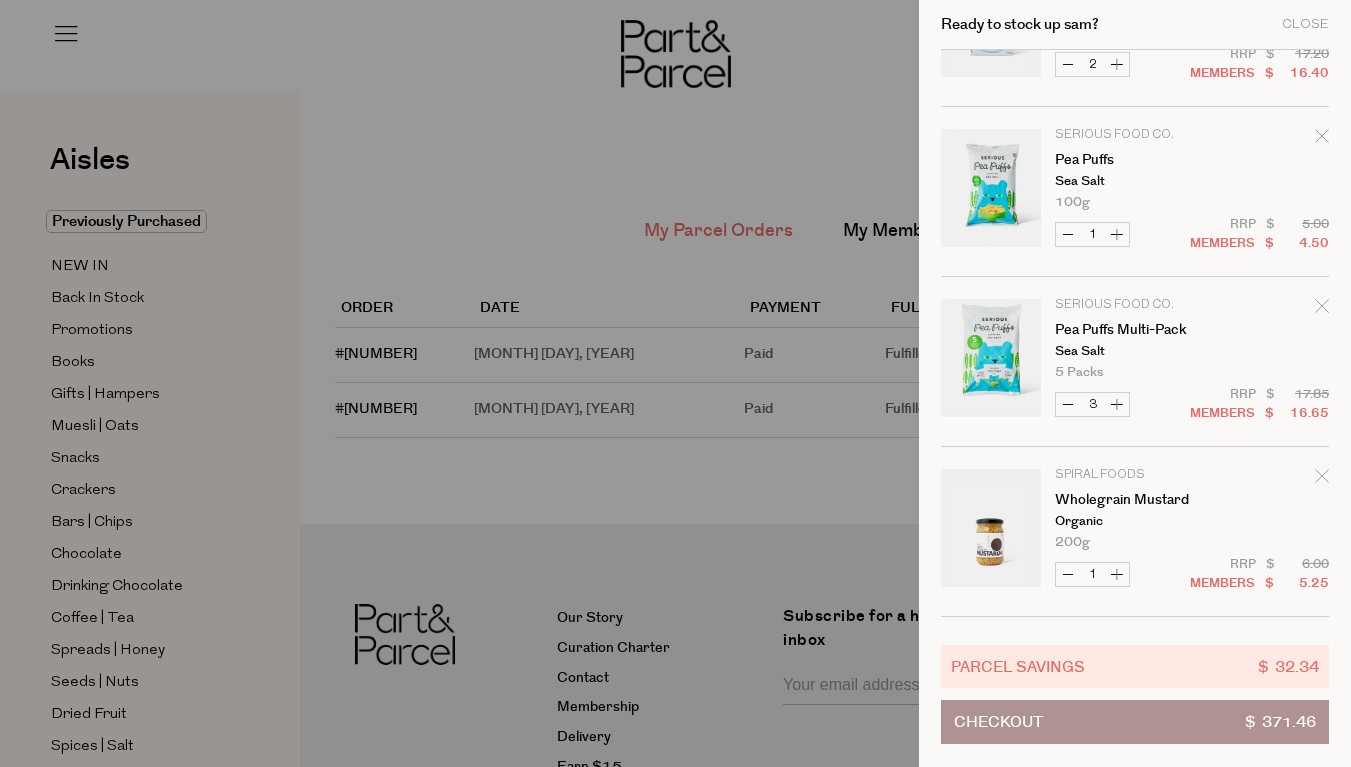 click 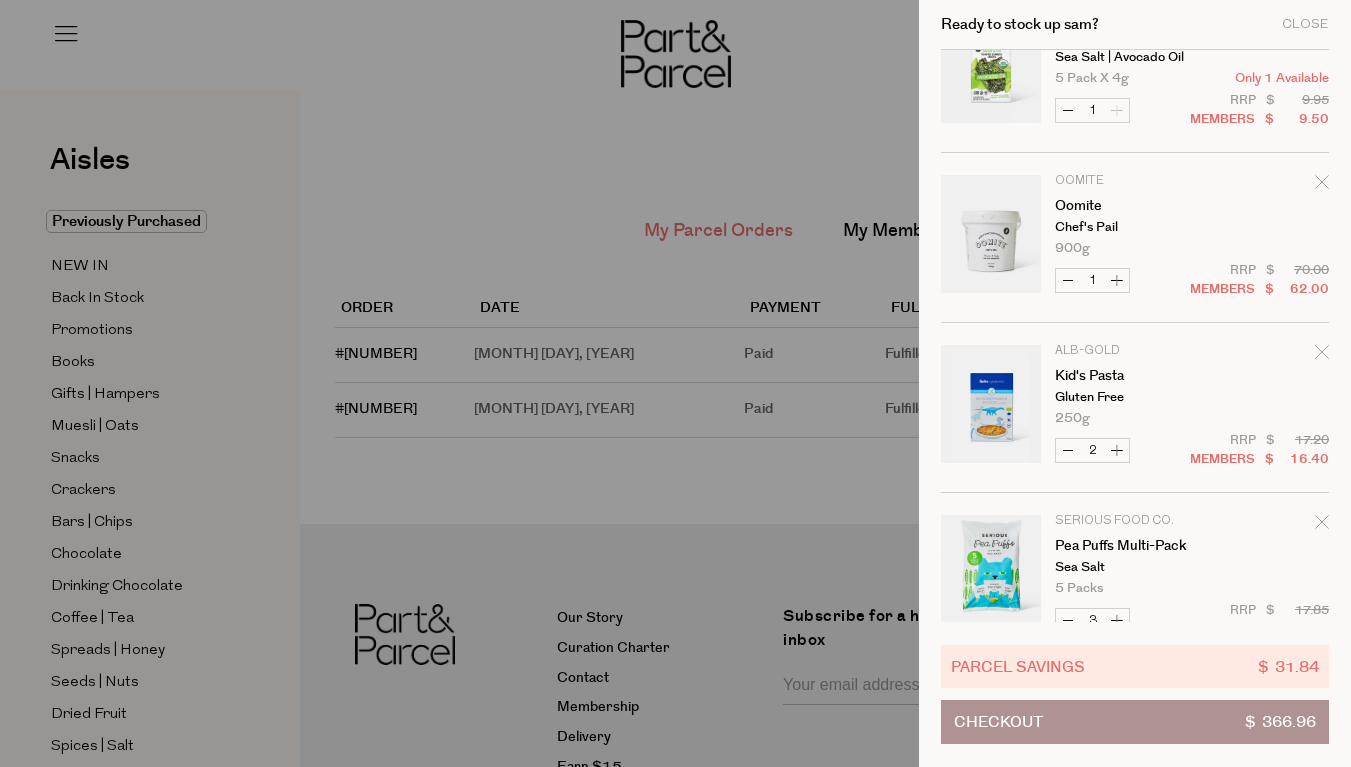 scroll, scrollTop: 1128, scrollLeft: 0, axis: vertical 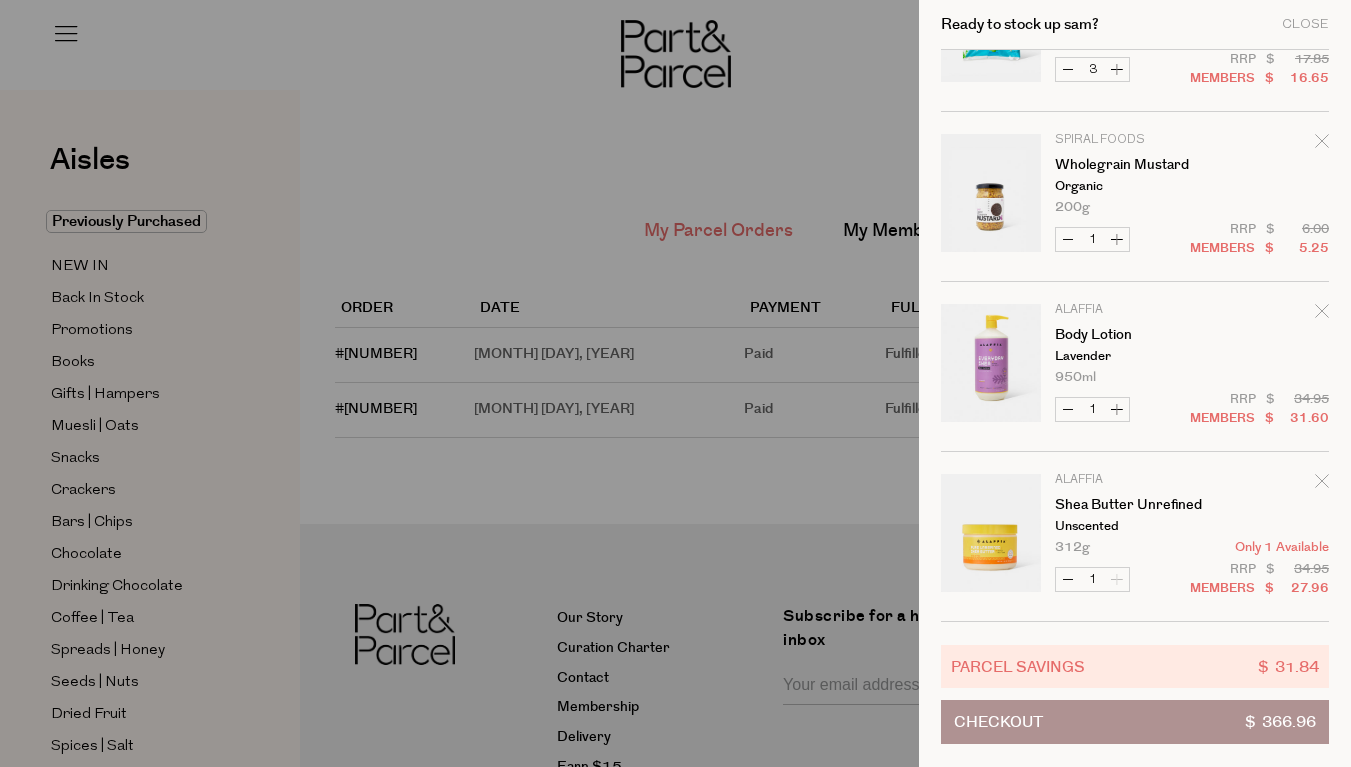 click 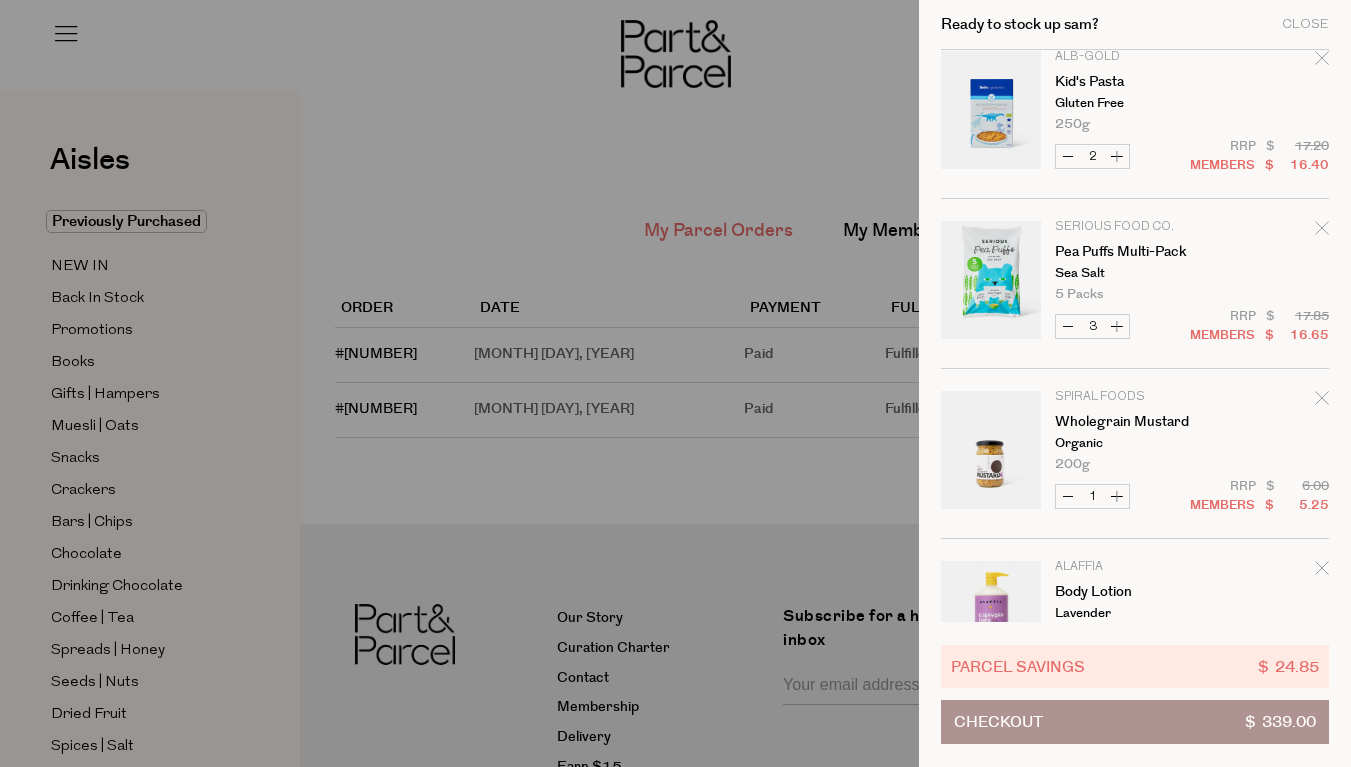 scroll, scrollTop: 880, scrollLeft: 0, axis: vertical 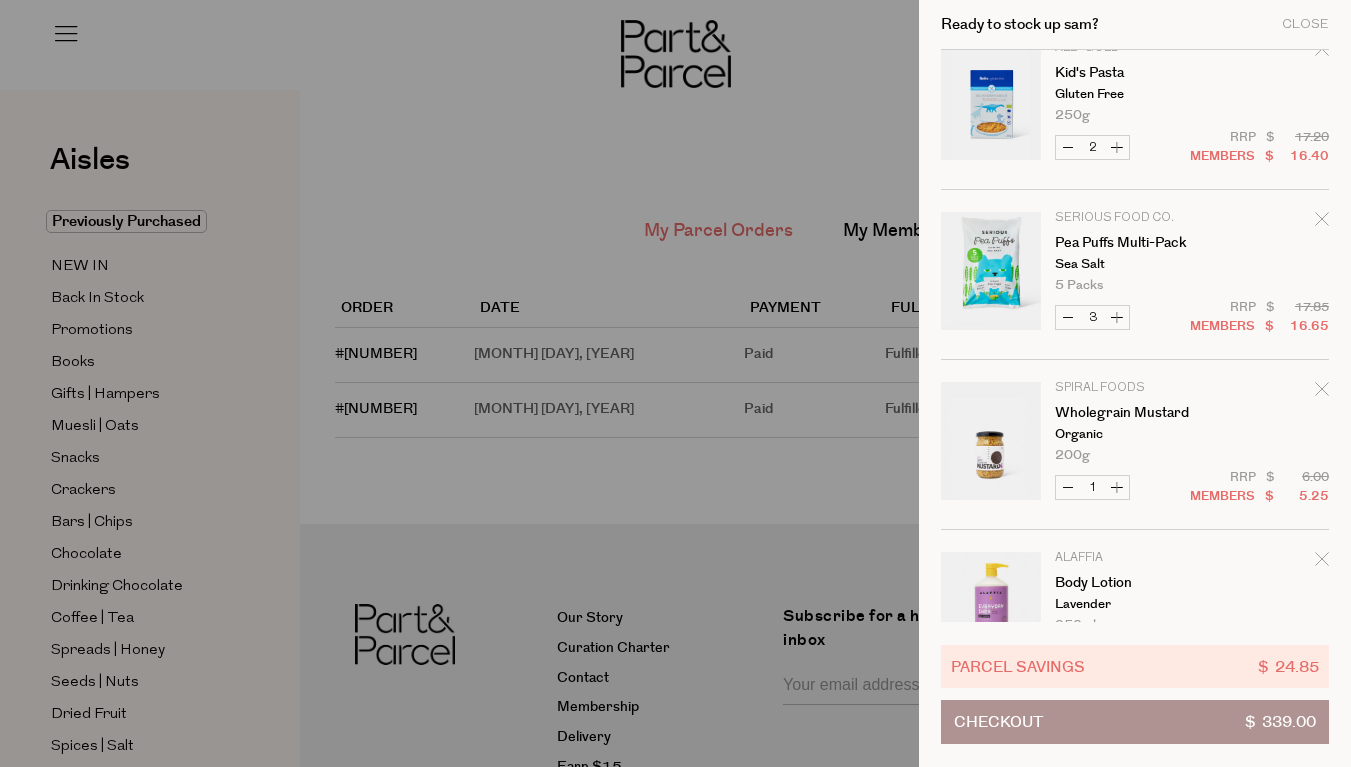 click 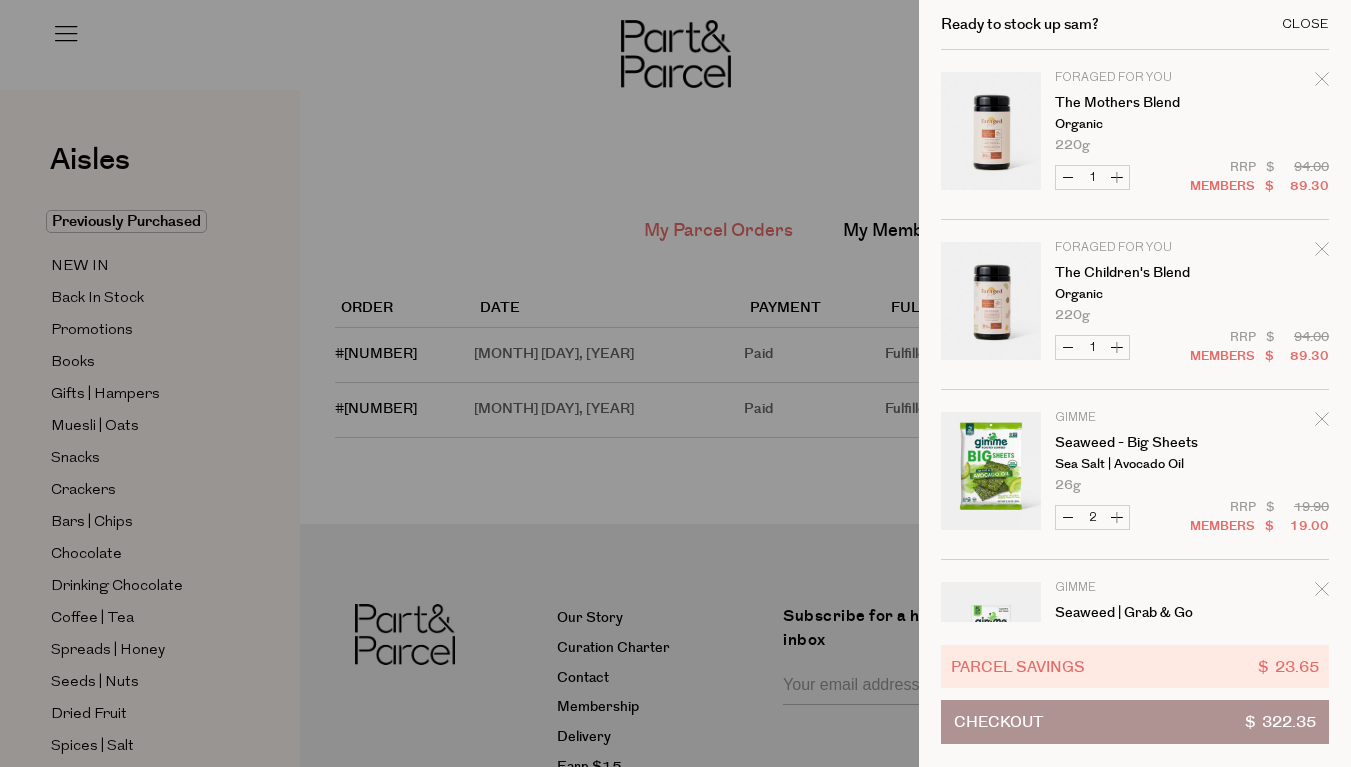 click on "Close" at bounding box center [1305, 24] 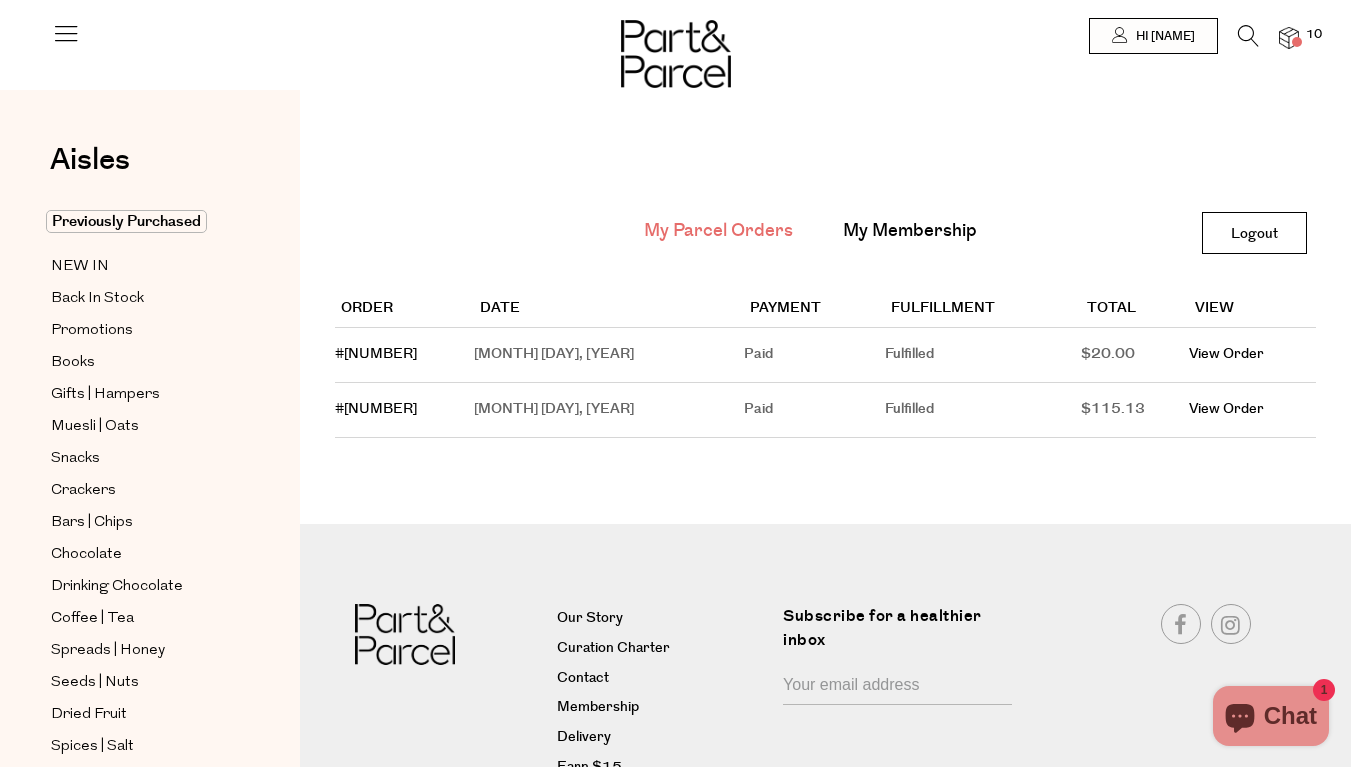 click at bounding box center [1248, 36] 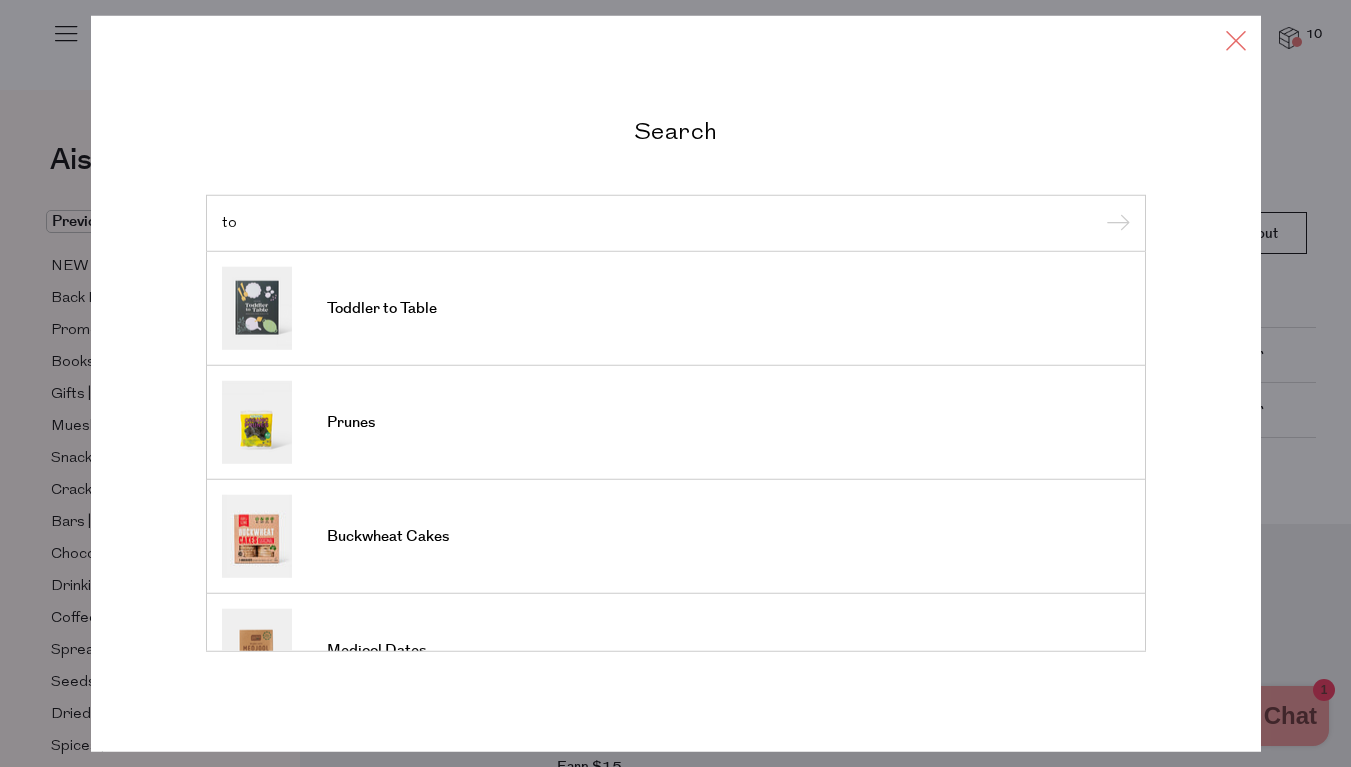 type on "t" 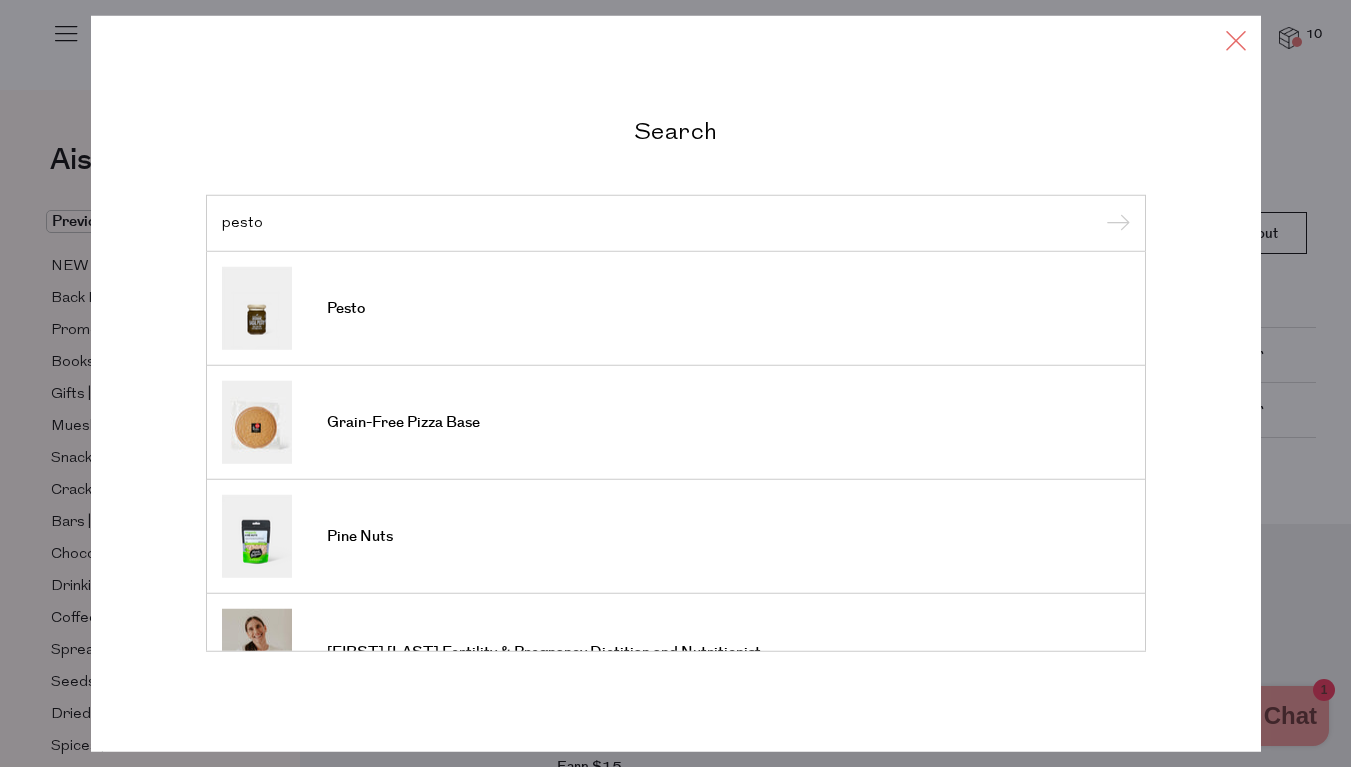 type on "pesto" 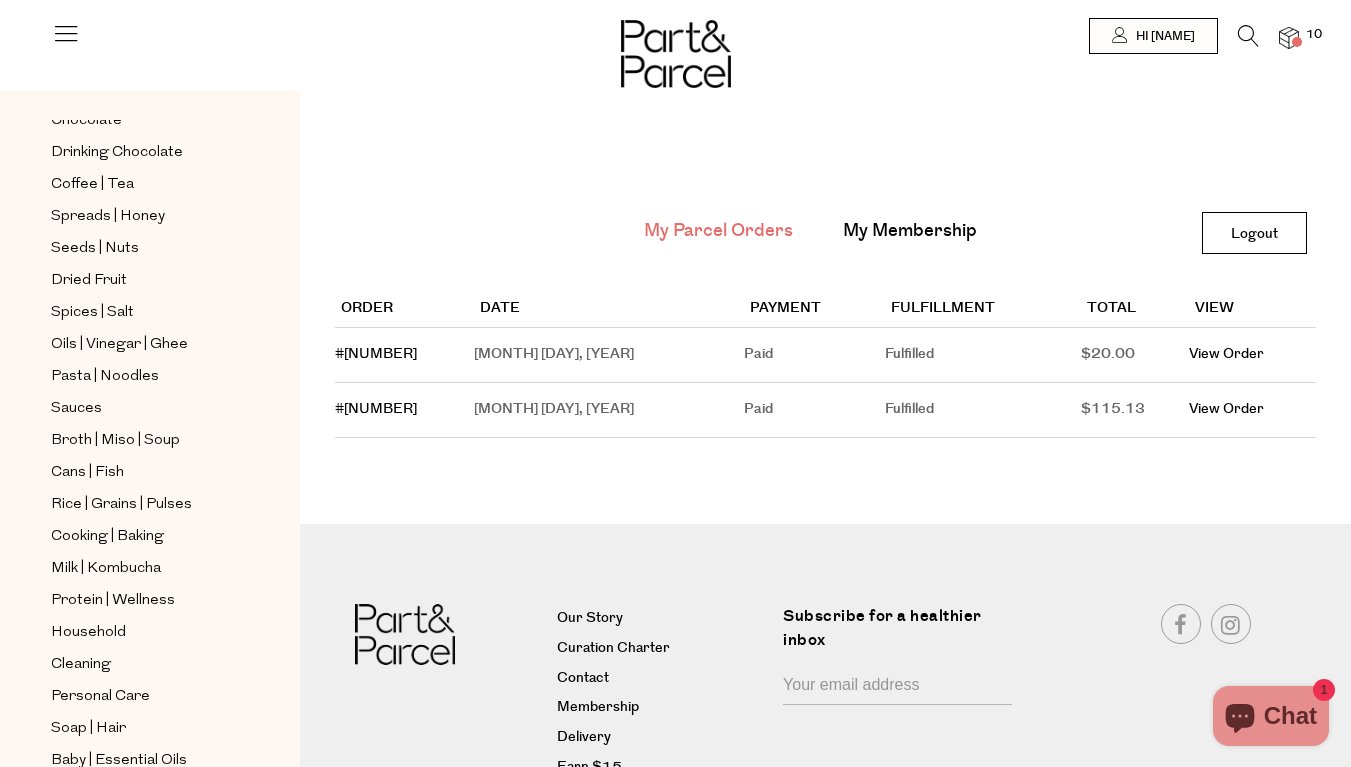 scroll, scrollTop: 486, scrollLeft: 0, axis: vertical 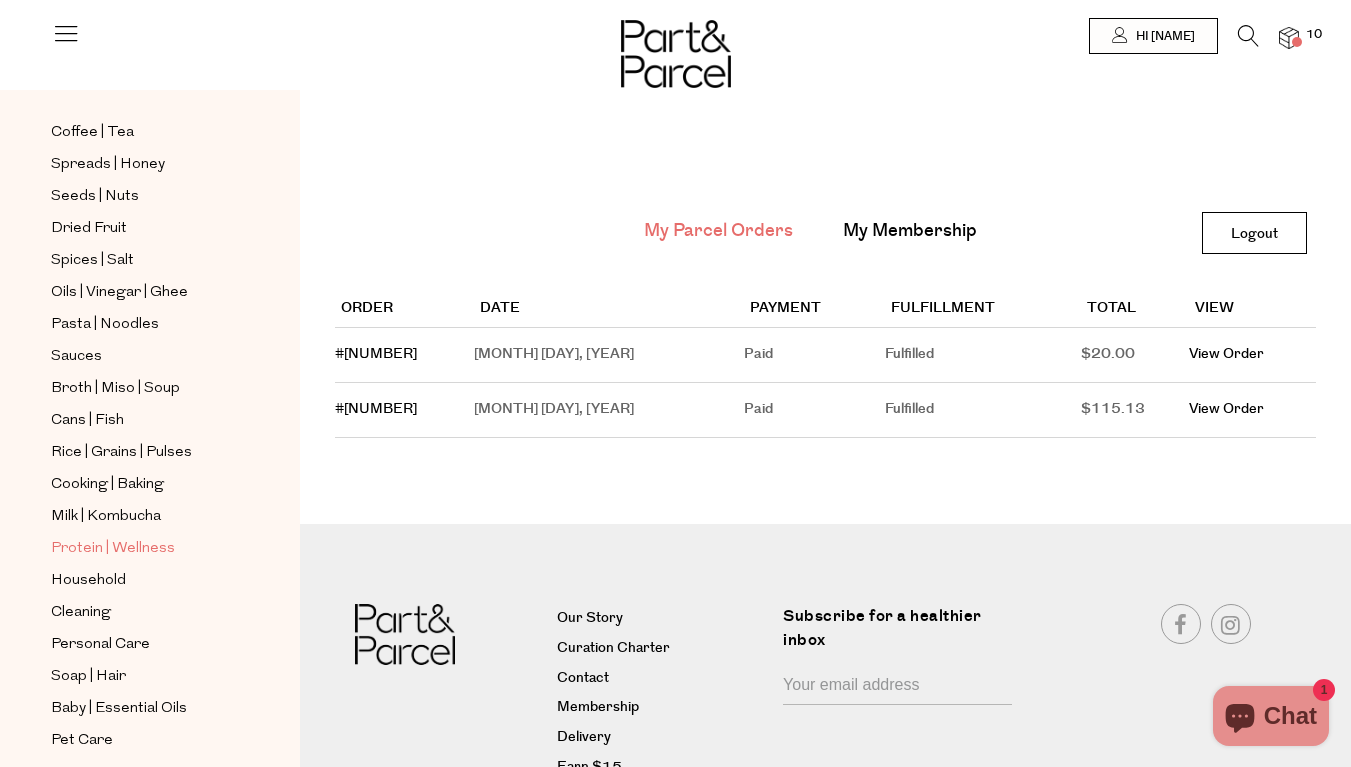 click on "Protein | Wellness" at bounding box center [113, 549] 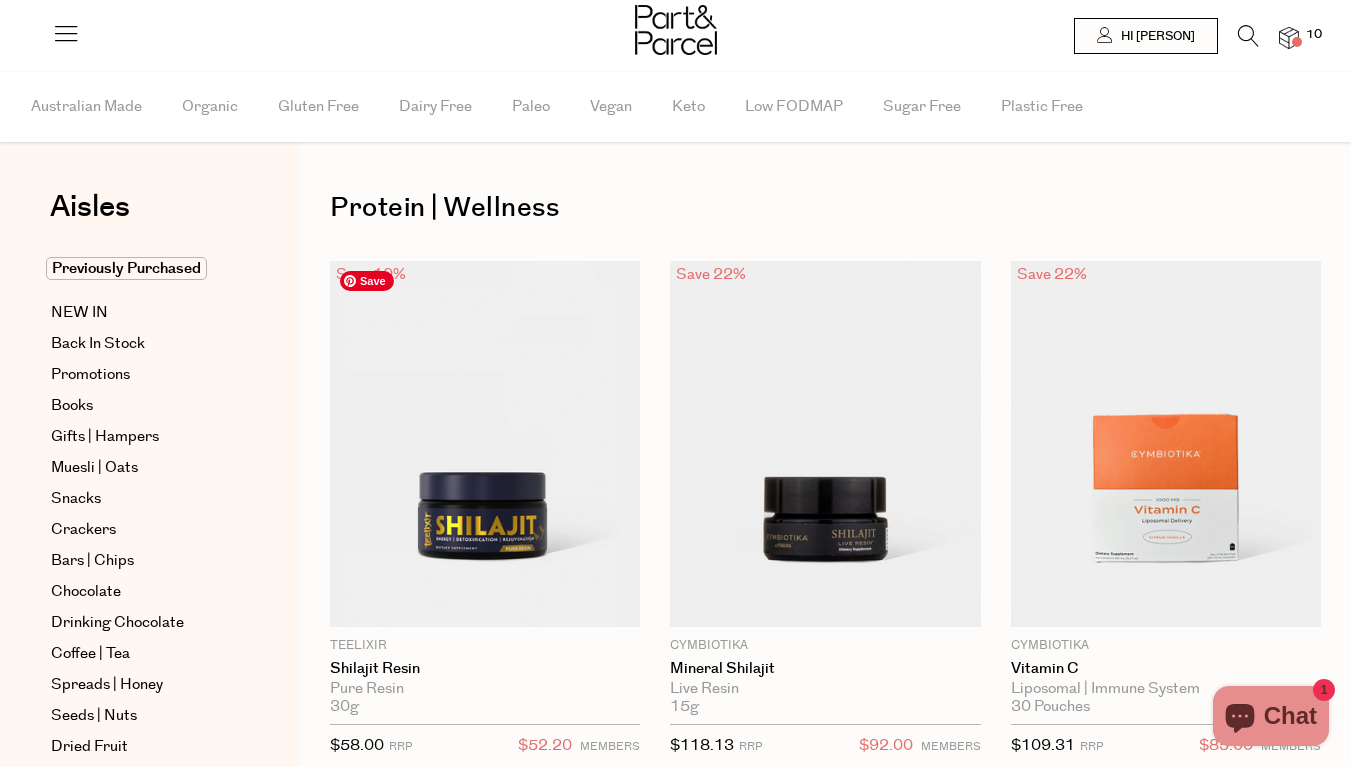 scroll, scrollTop: 0, scrollLeft: 0, axis: both 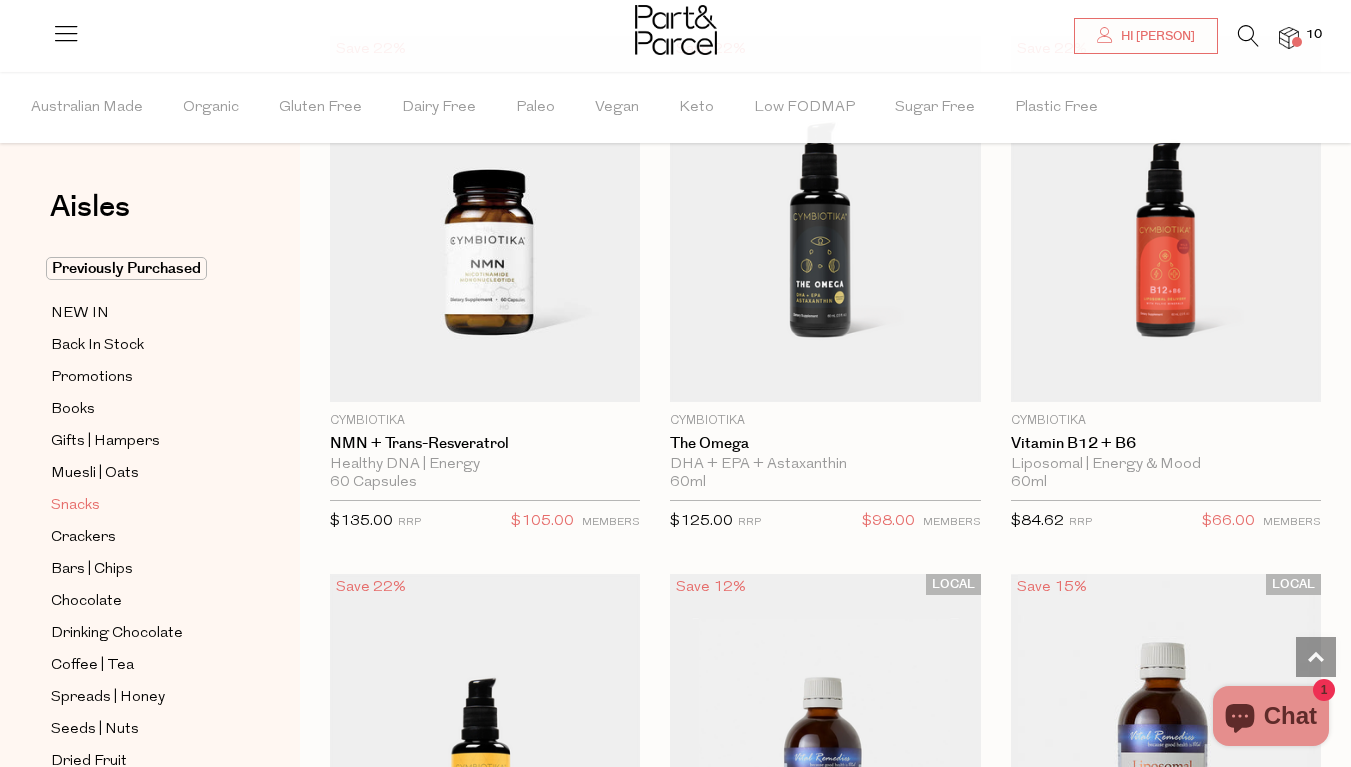 click on "Snacks" at bounding box center (75, 506) 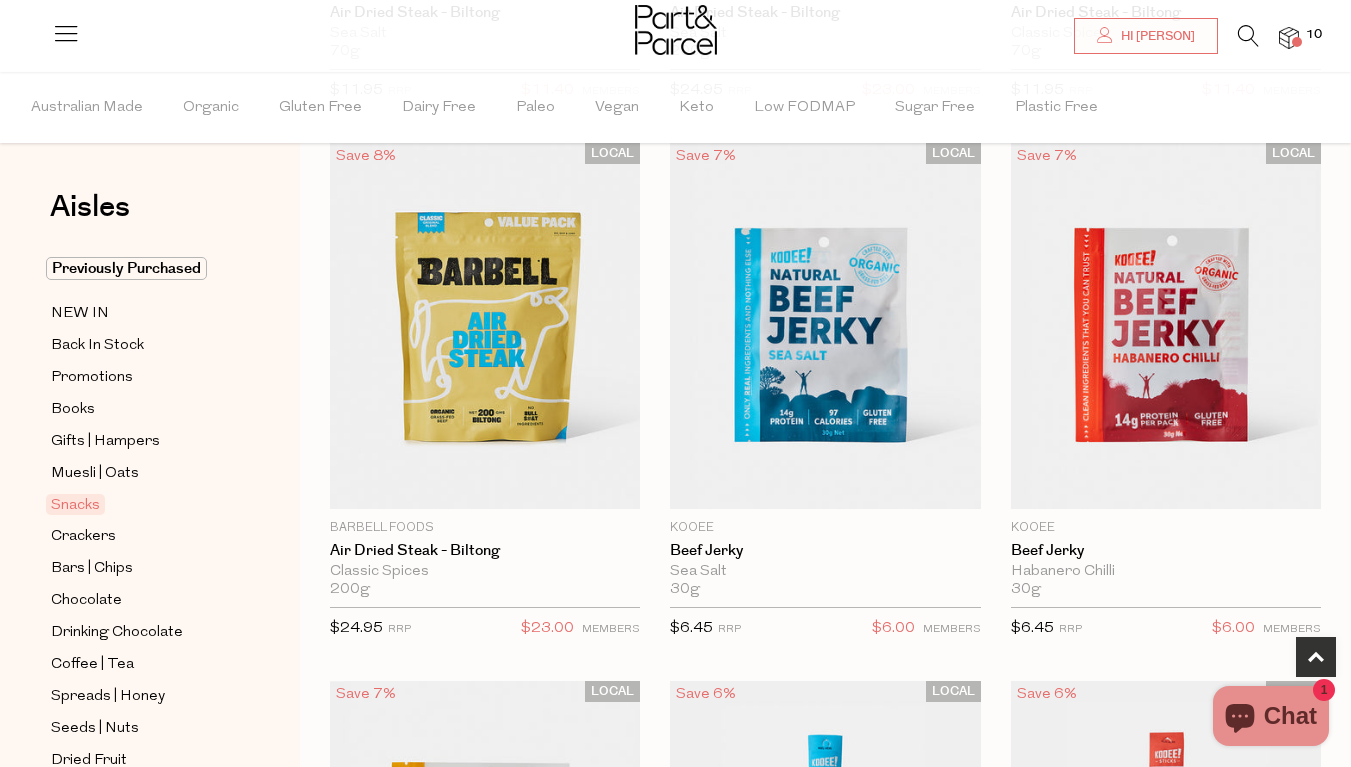 scroll, scrollTop: 662, scrollLeft: 0, axis: vertical 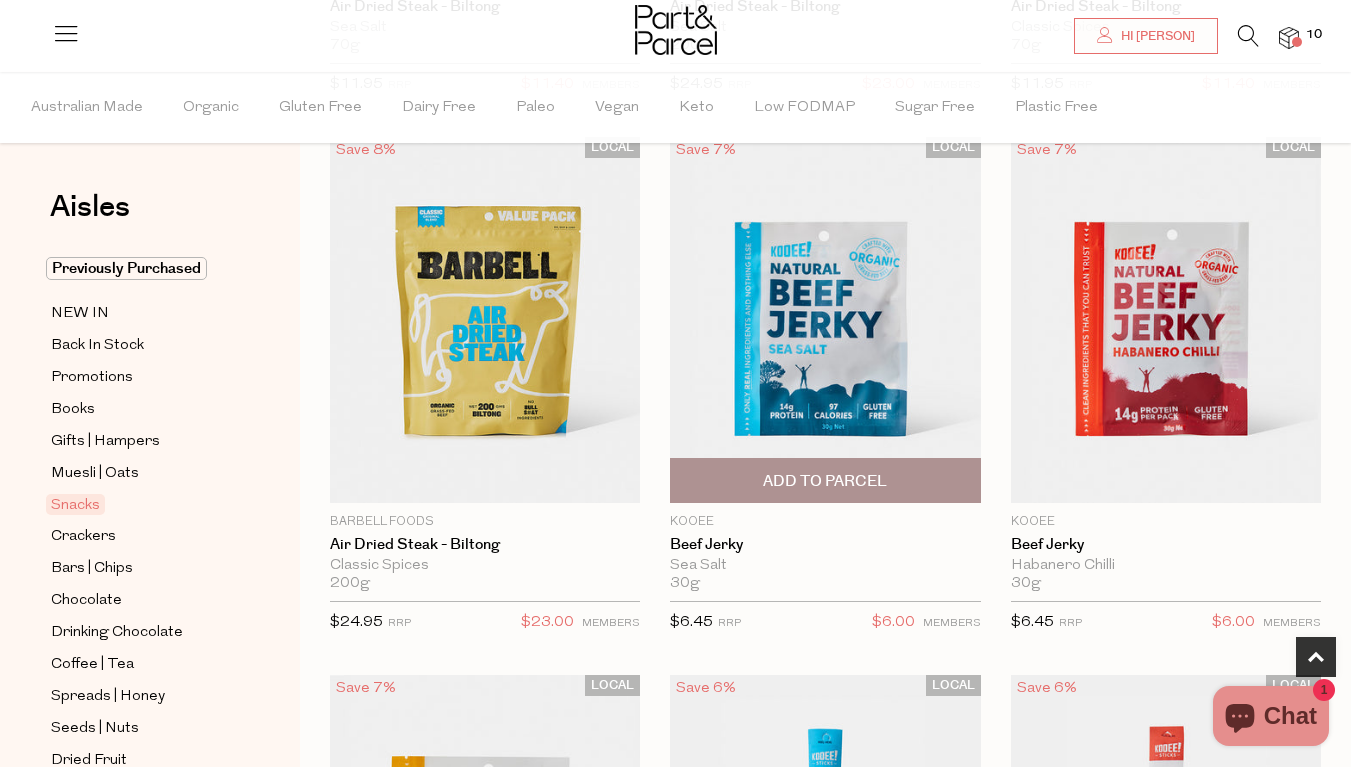 click on "Add To Parcel" at bounding box center (825, 481) 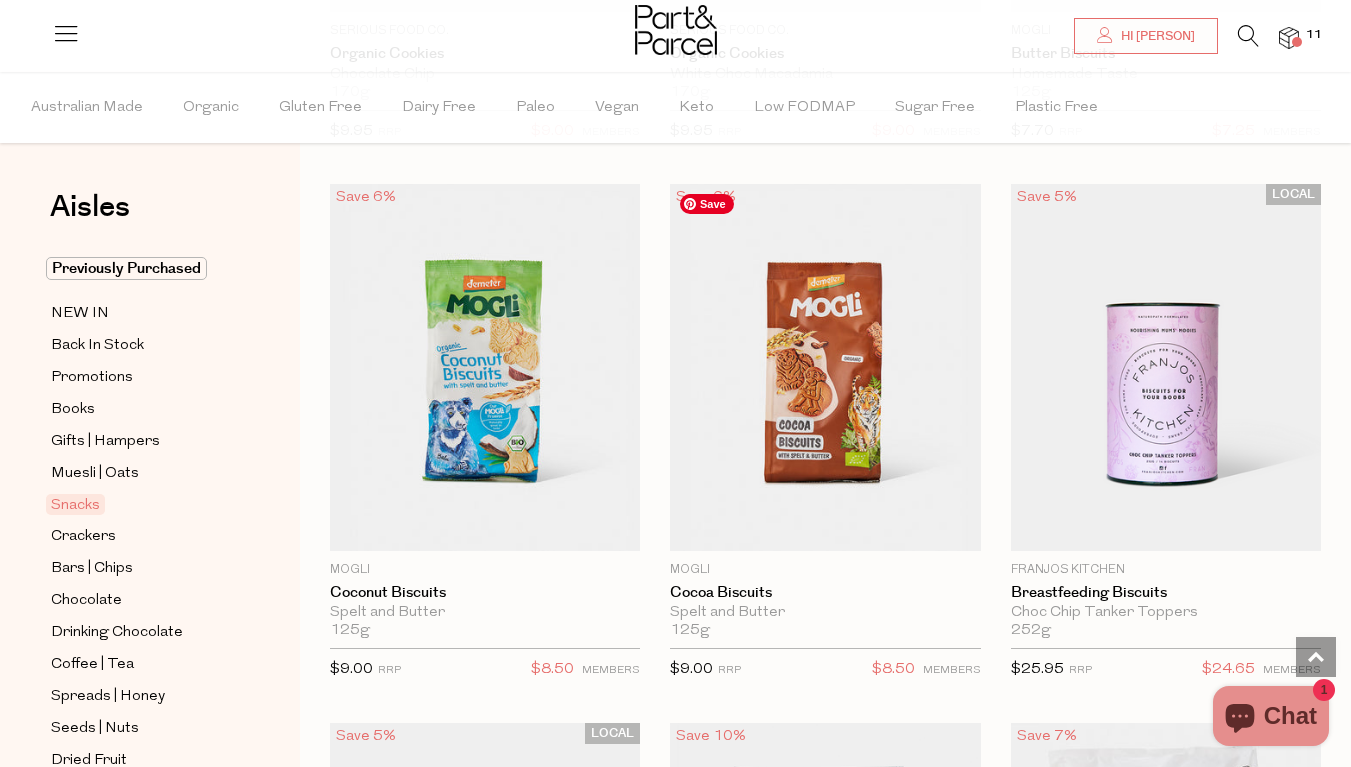 scroll, scrollTop: 6545, scrollLeft: 0, axis: vertical 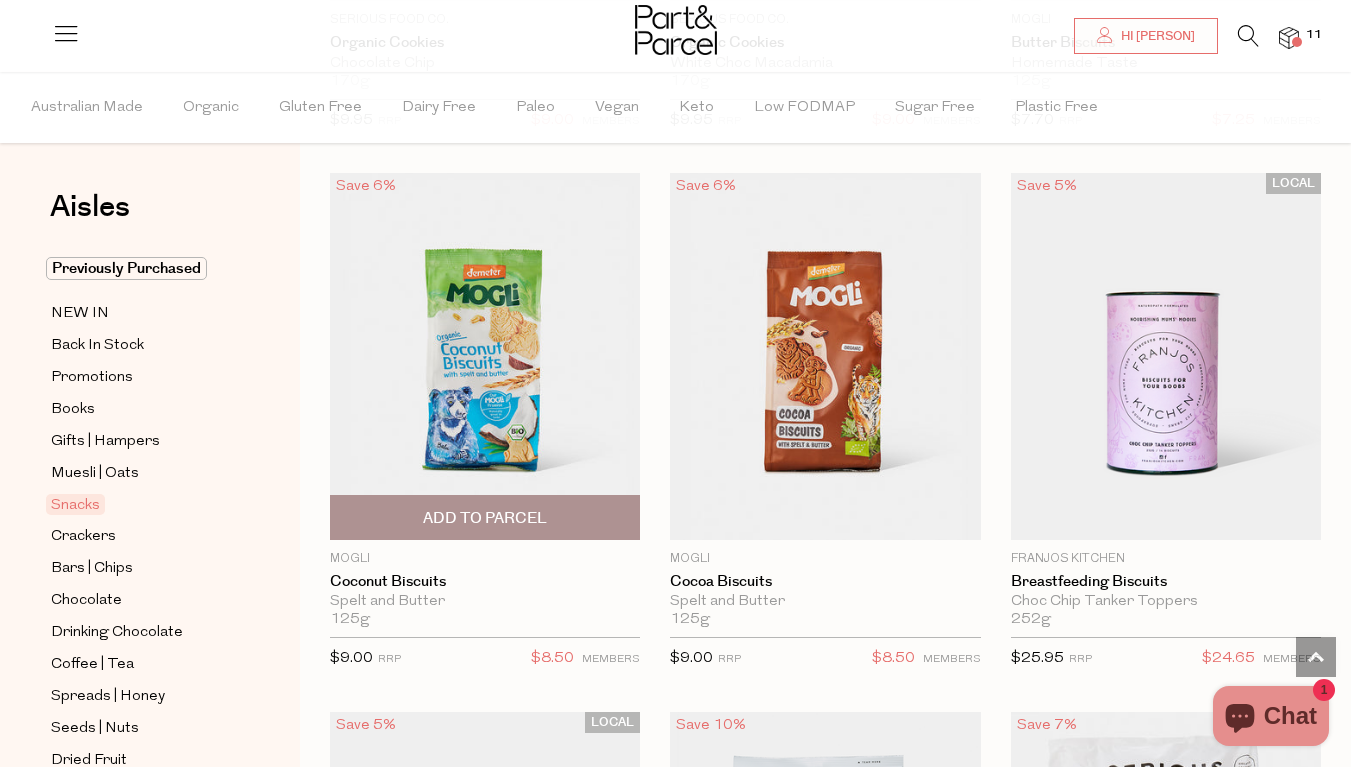click on "Add To Parcel" at bounding box center (485, 518) 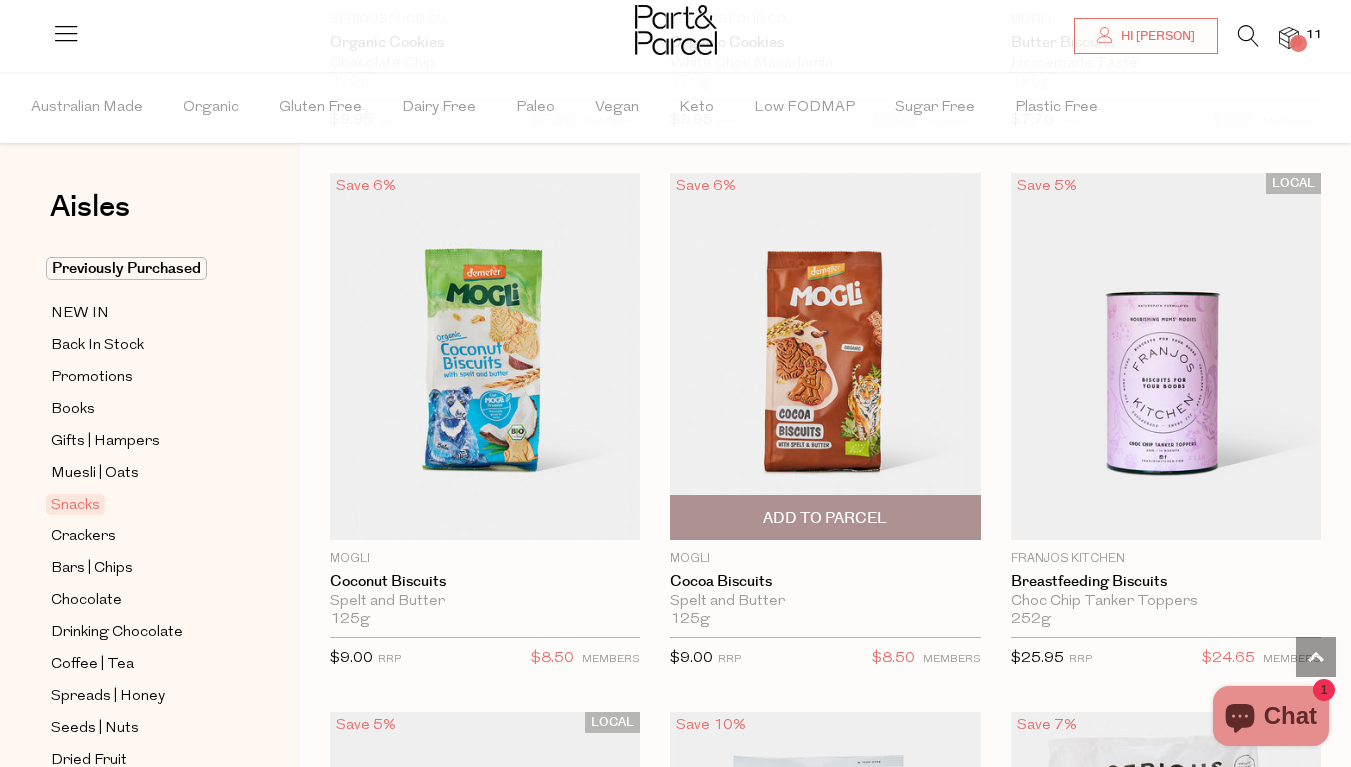 click on "Add To Parcel" at bounding box center [825, 518] 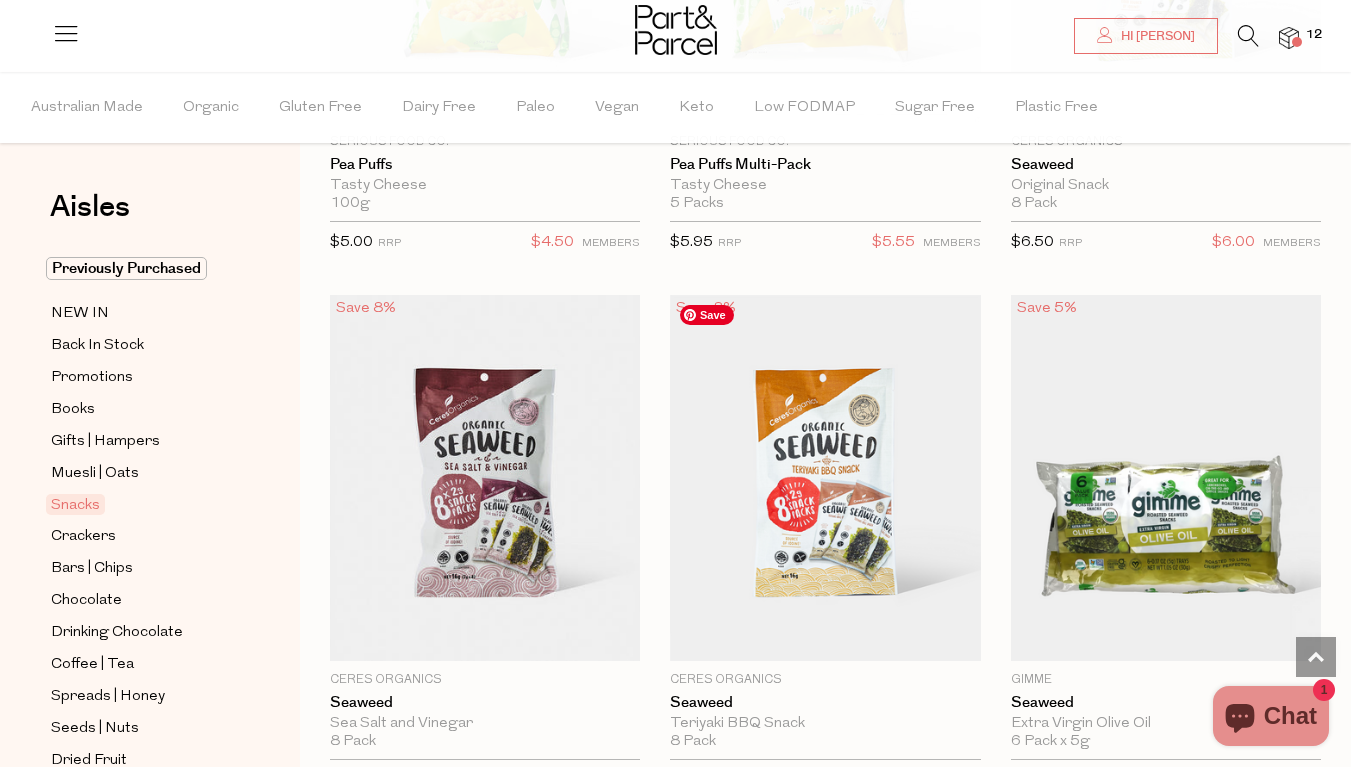 type on "2" 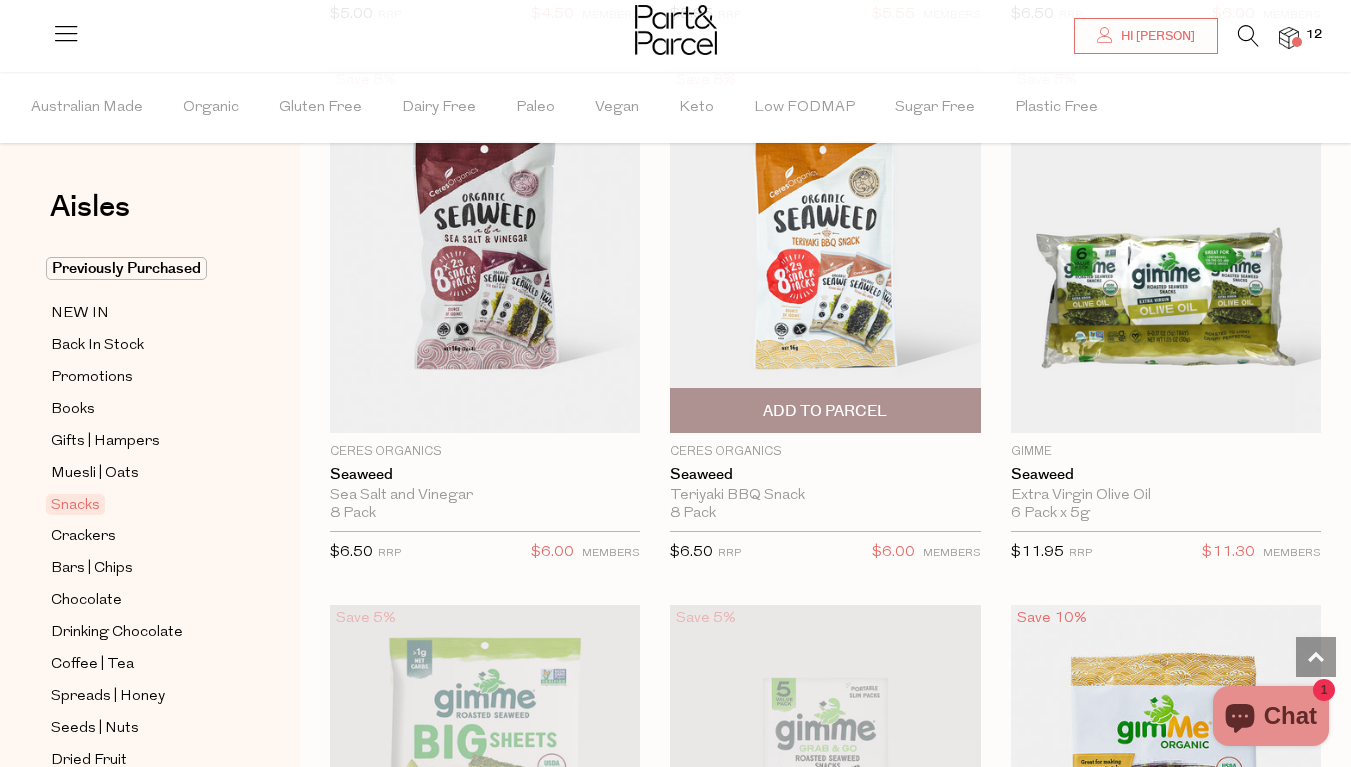 scroll, scrollTop: 9362, scrollLeft: 0, axis: vertical 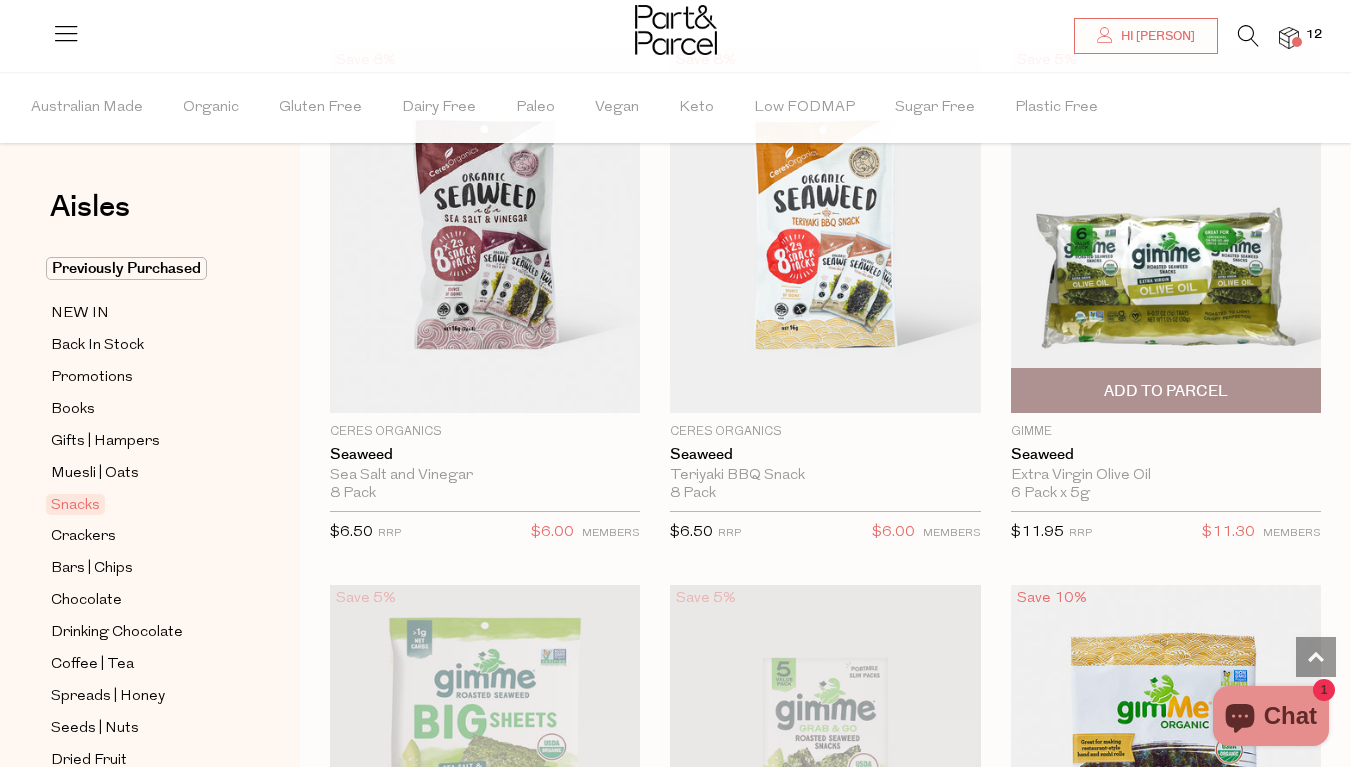 click on "Add To Parcel" at bounding box center (1166, 391) 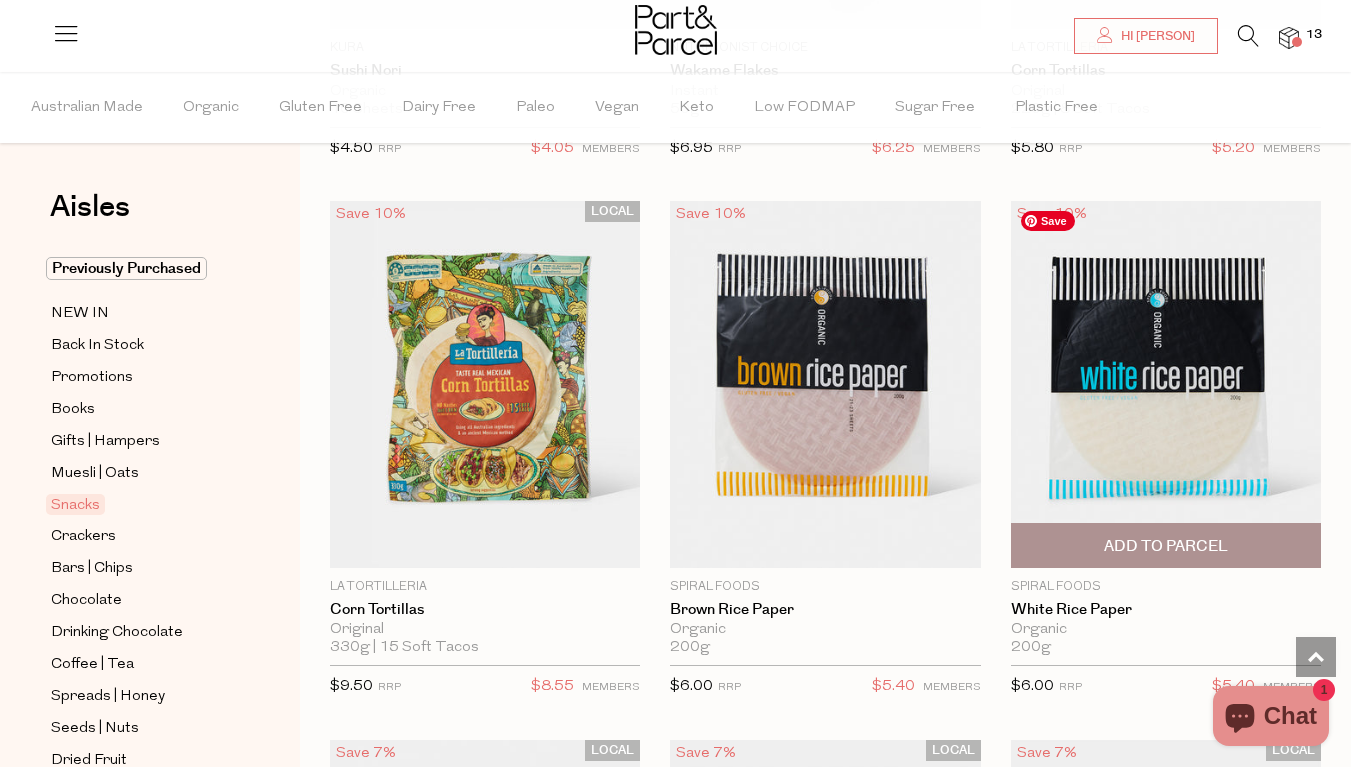 scroll, scrollTop: 10838, scrollLeft: 0, axis: vertical 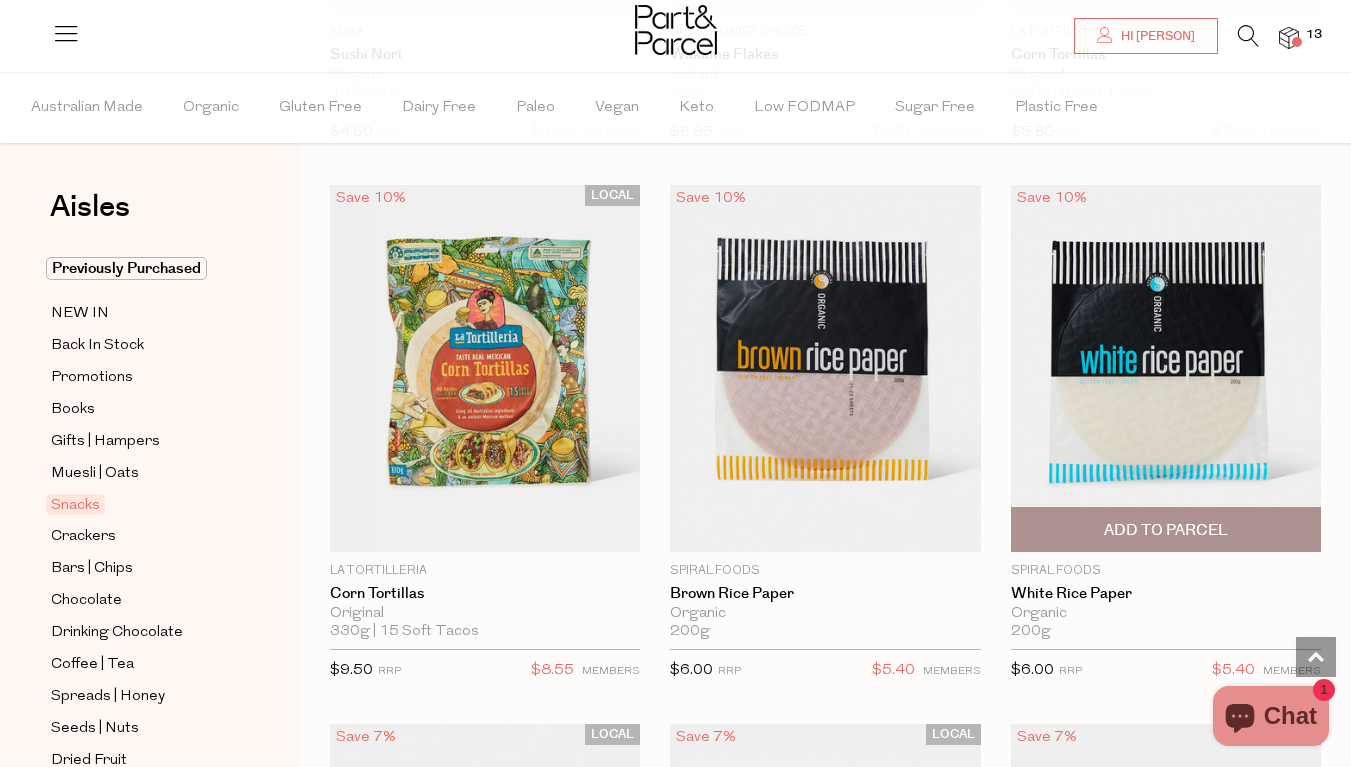 click on "Add To Parcel" at bounding box center [1166, 530] 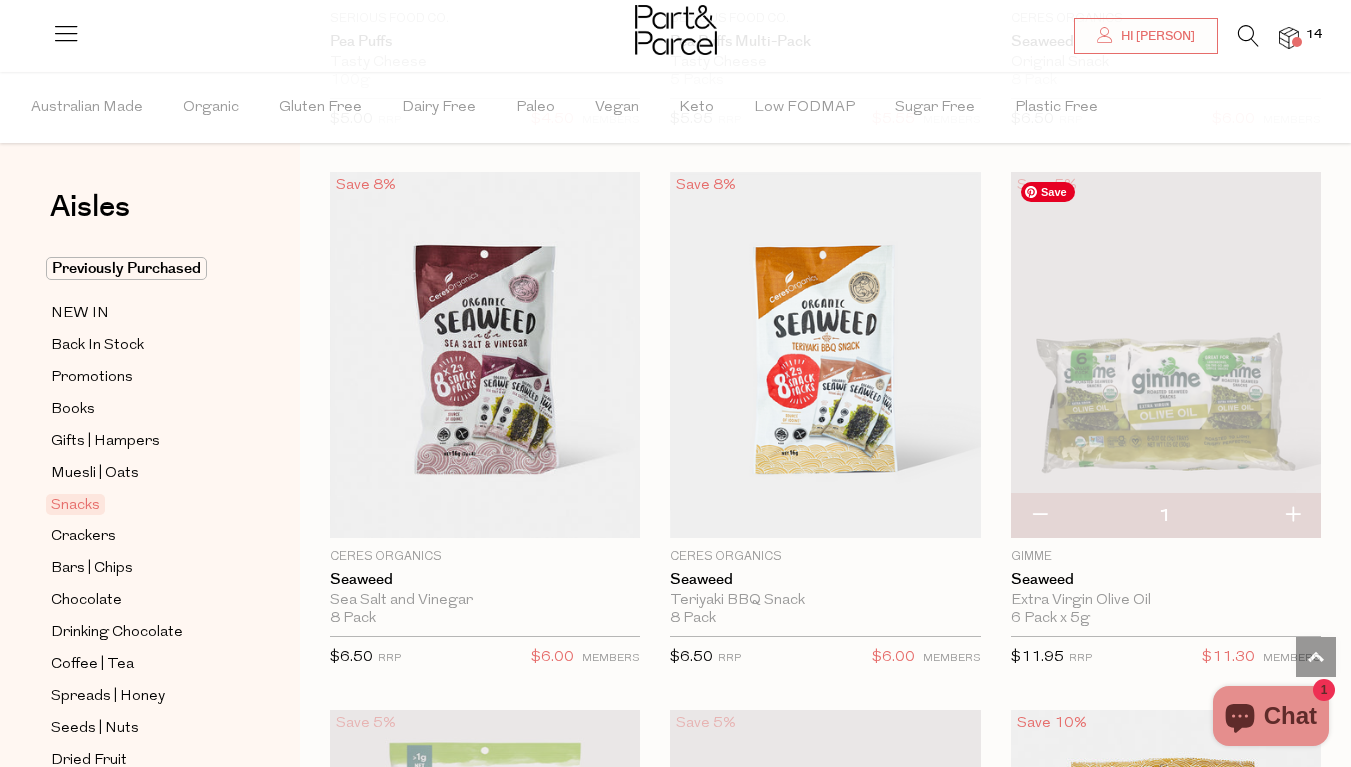 scroll, scrollTop: 9219, scrollLeft: 0, axis: vertical 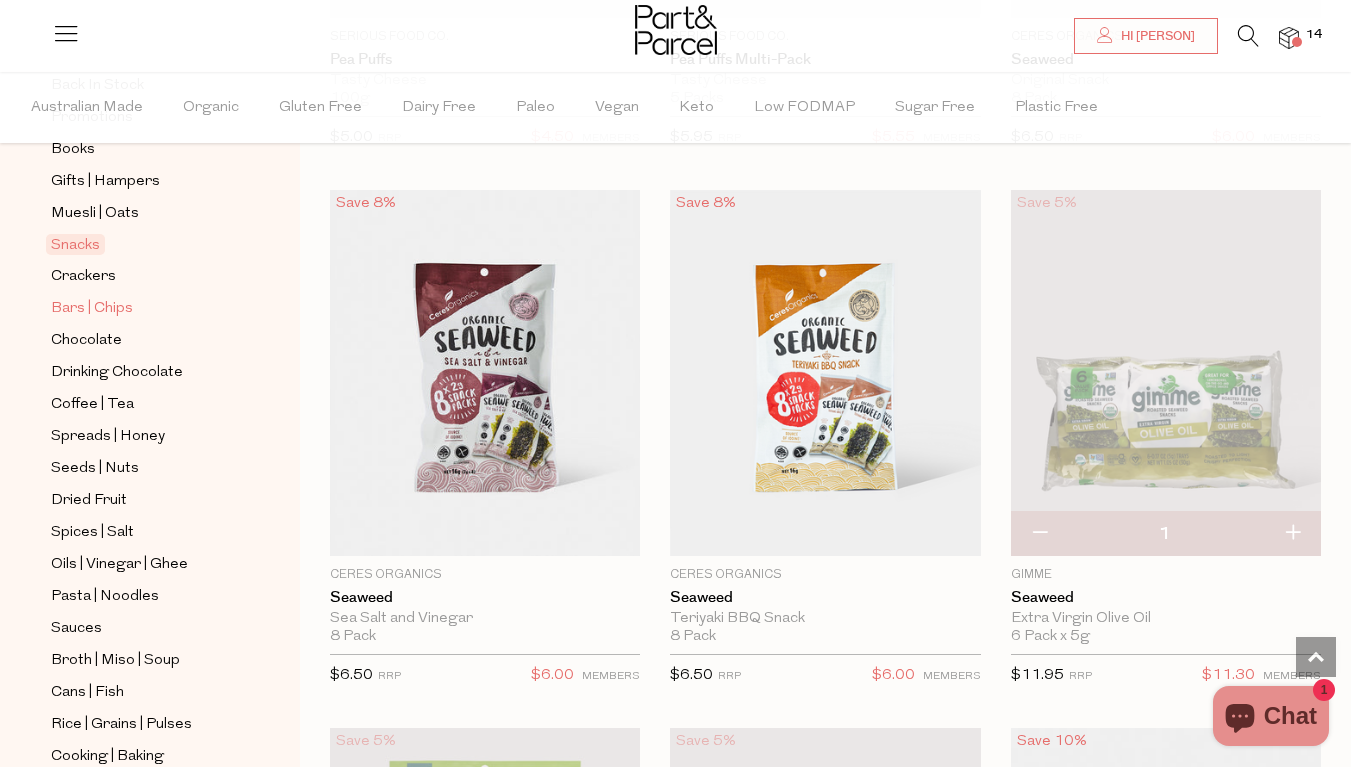 click on "Bars | Chips" at bounding box center (92, 309) 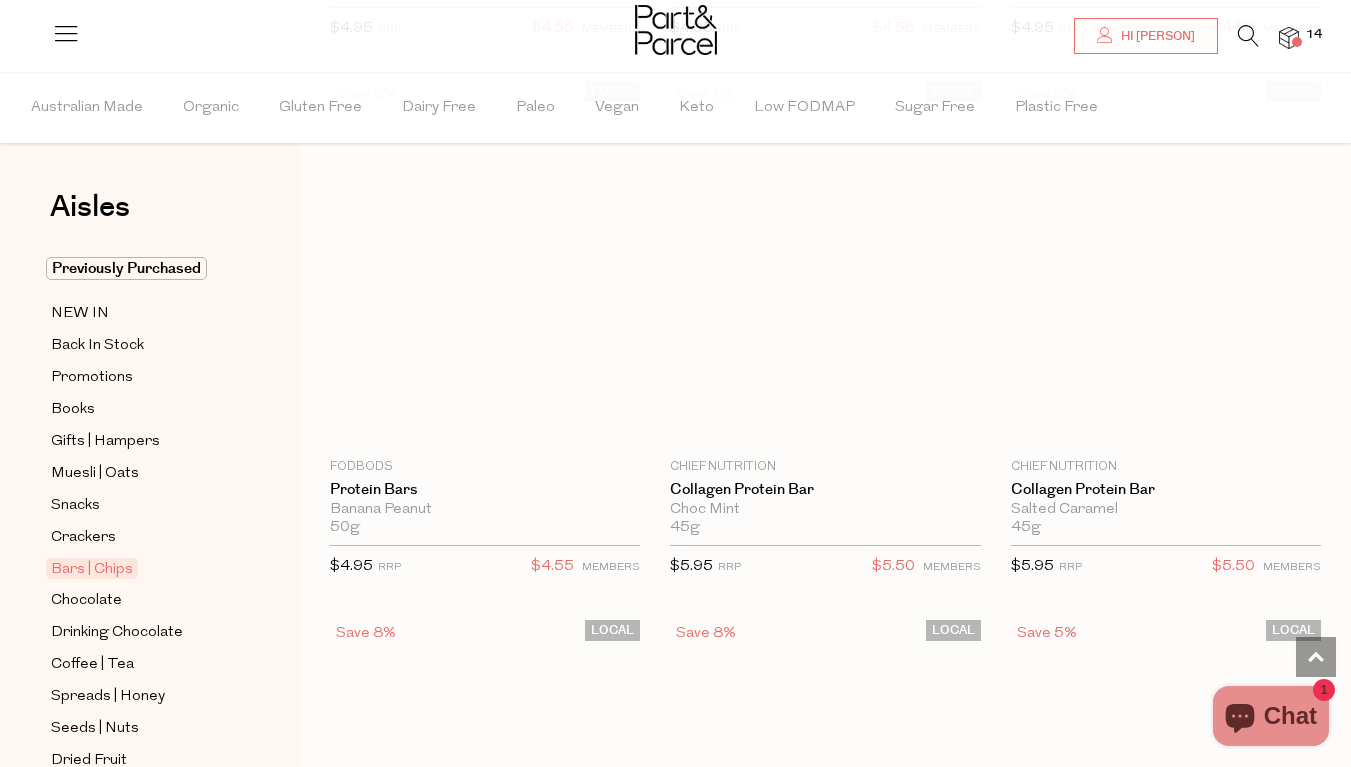 scroll, scrollTop: 0, scrollLeft: 0, axis: both 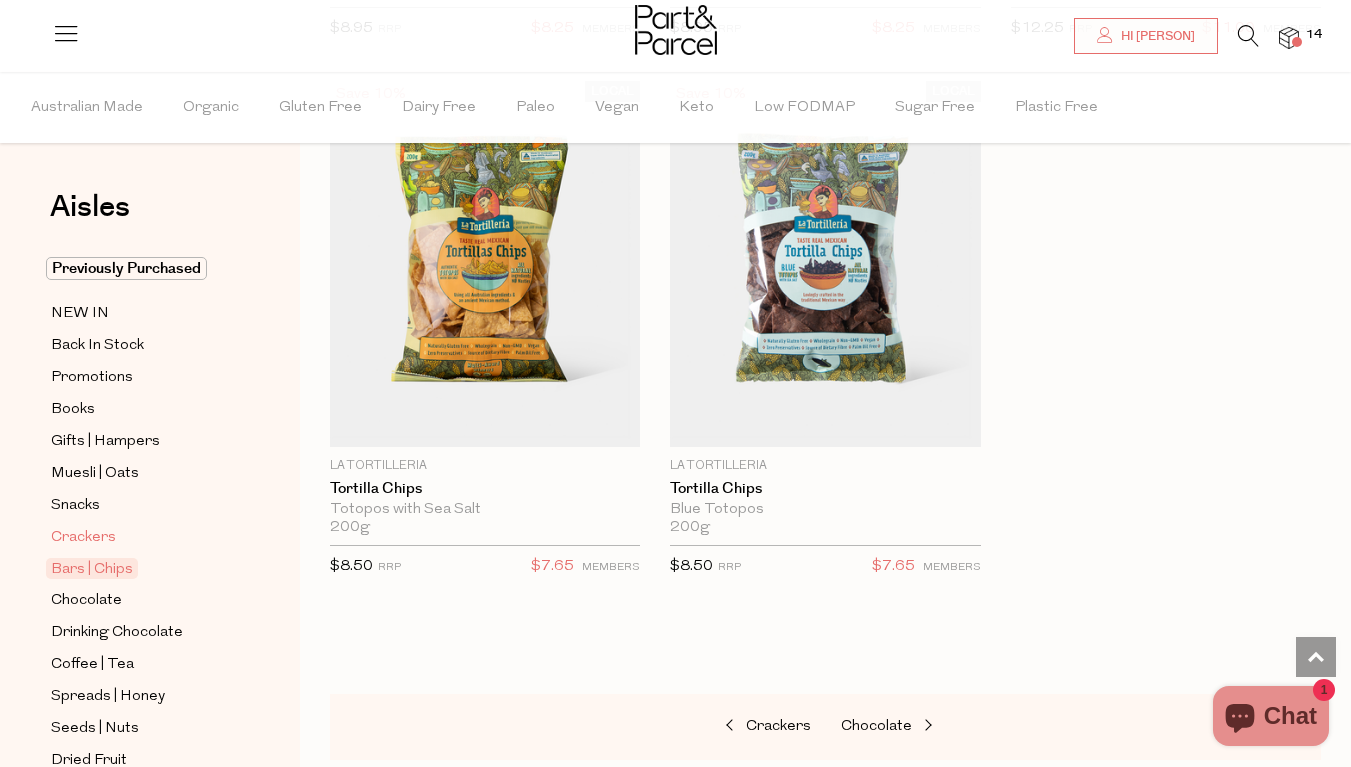 click on "Crackers" at bounding box center [83, 538] 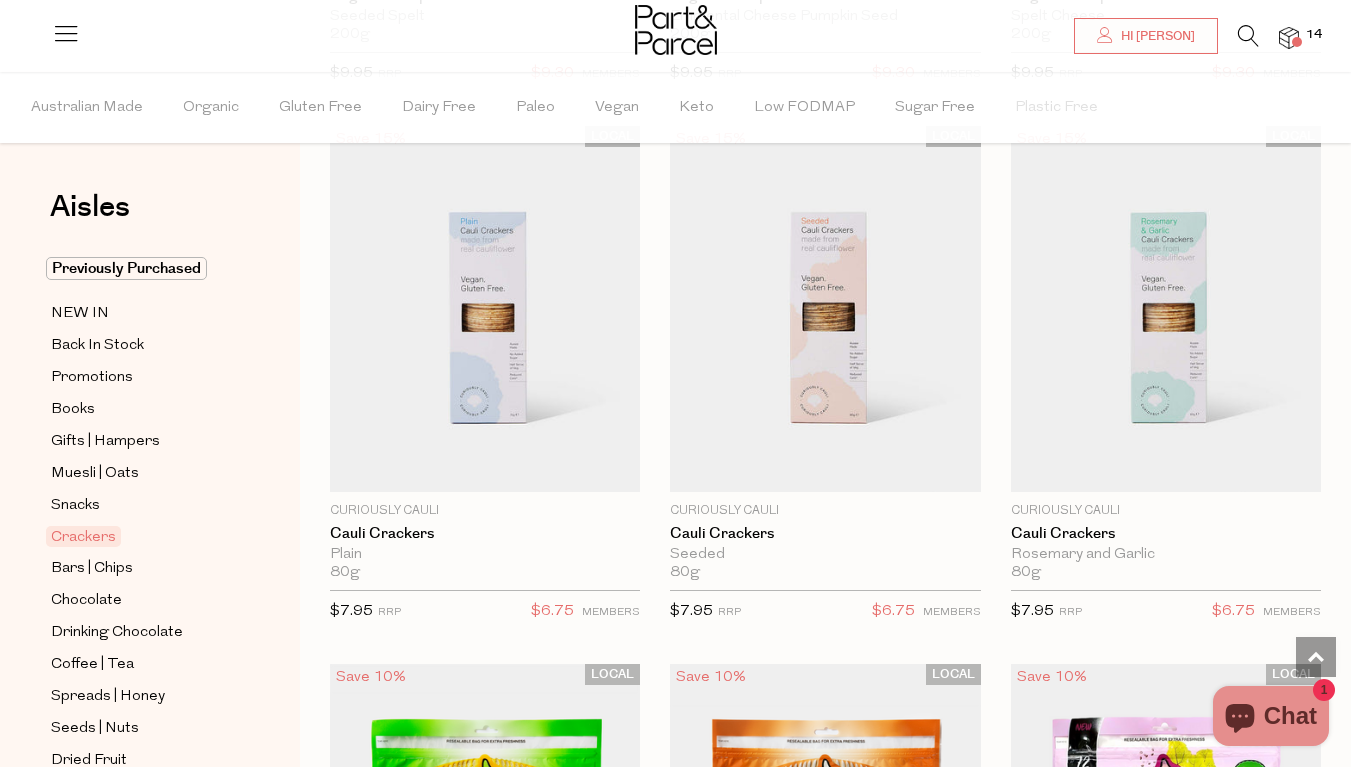 scroll, scrollTop: 5528, scrollLeft: 0, axis: vertical 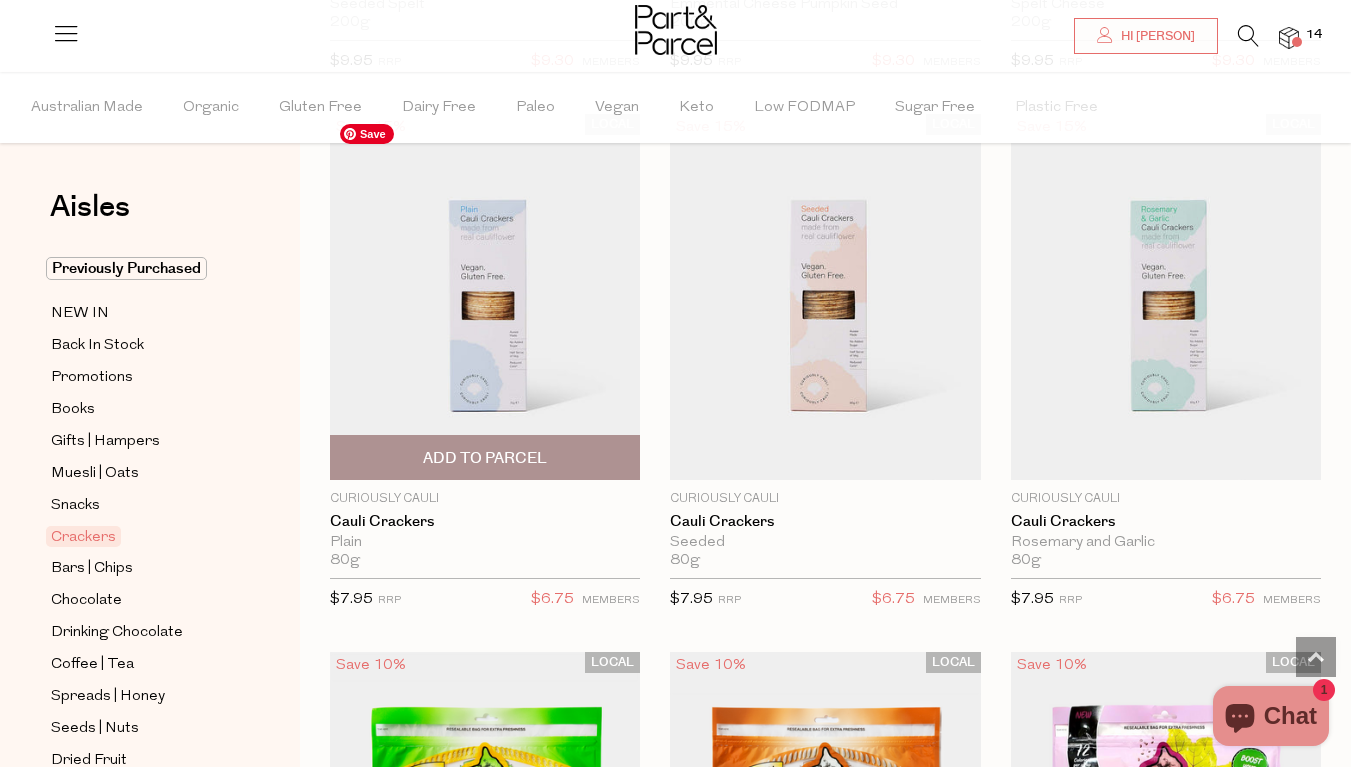 click at bounding box center (485, 297) 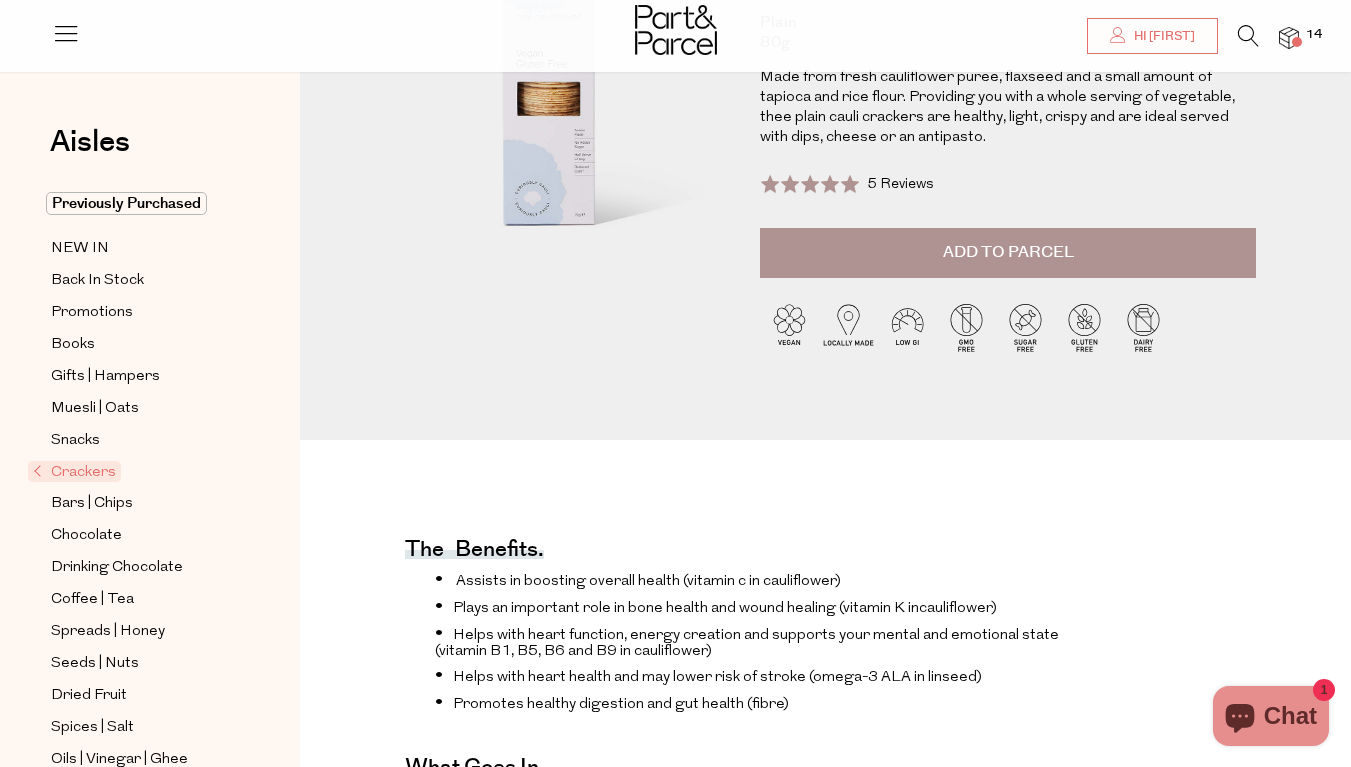 scroll, scrollTop: 300, scrollLeft: 0, axis: vertical 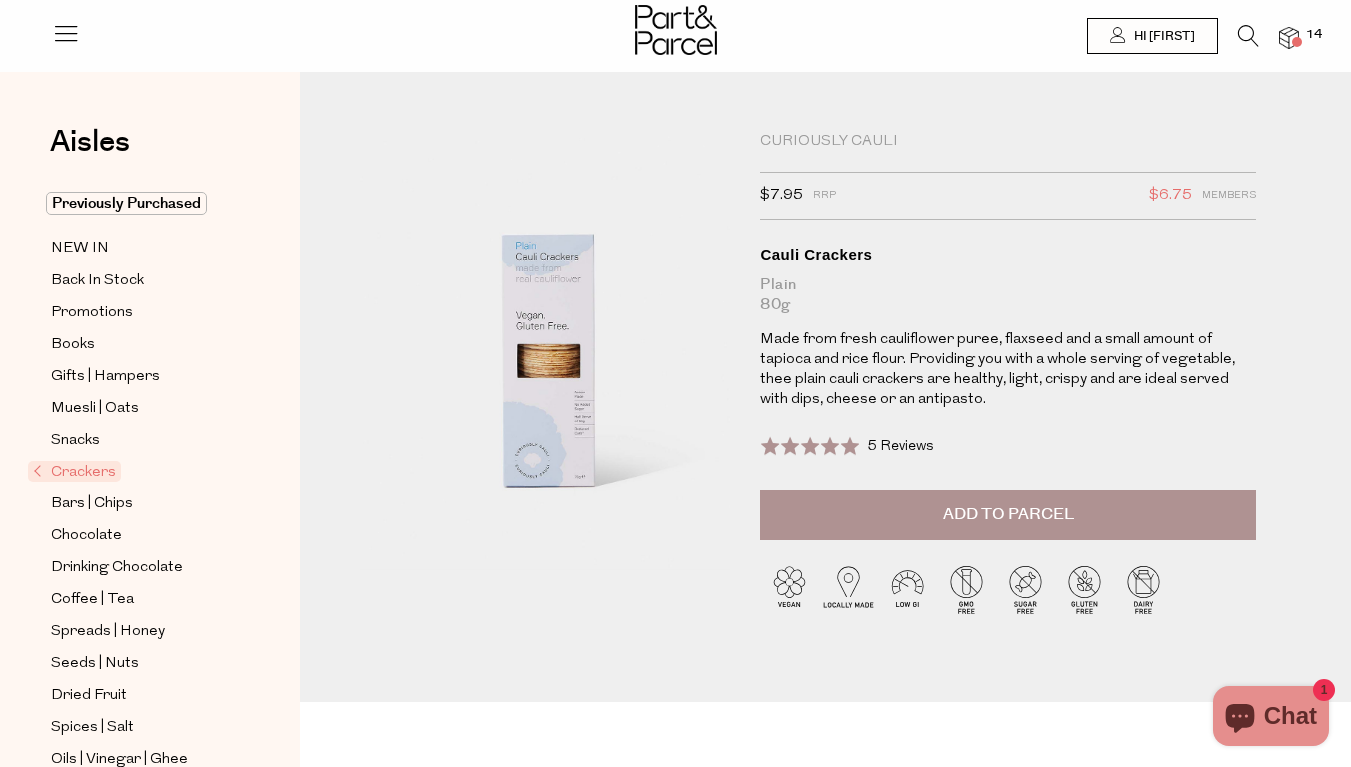 click on "Add to Parcel" at bounding box center [1008, 515] 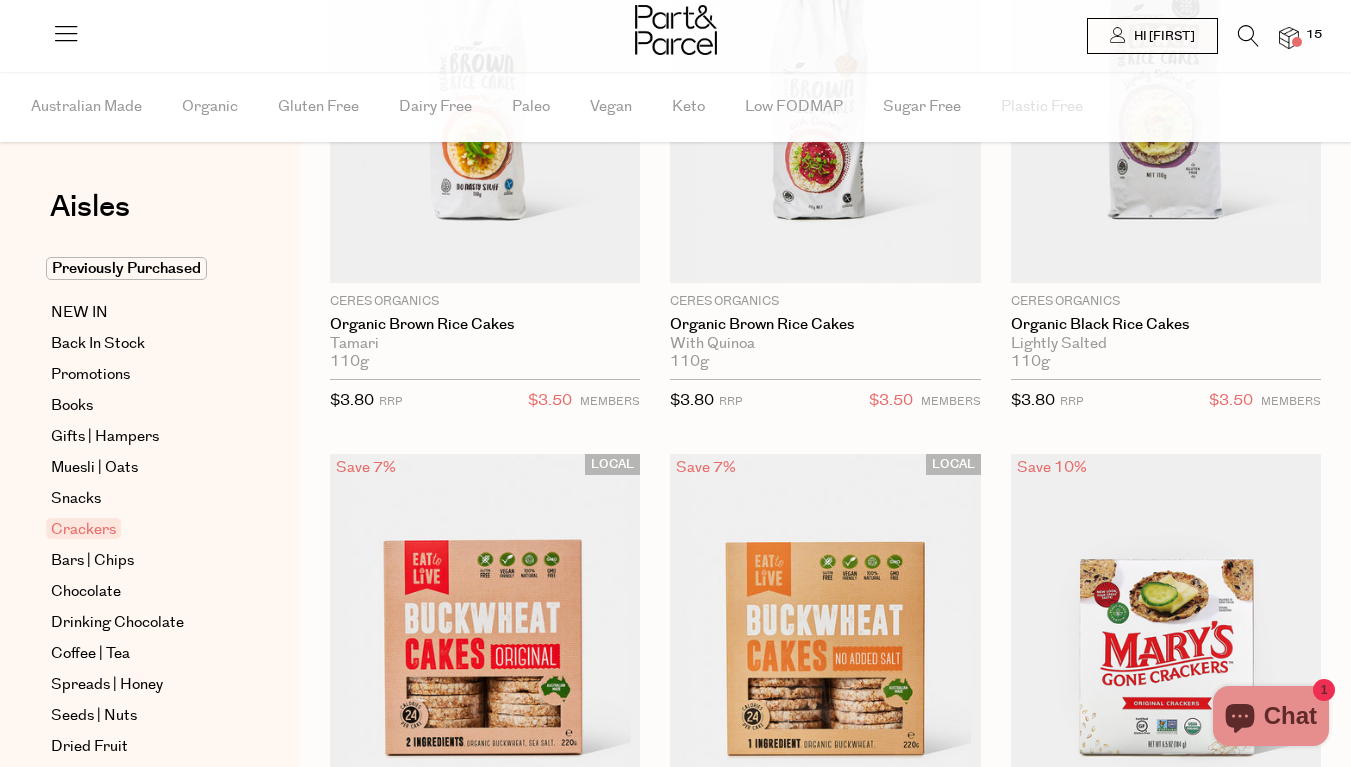 scroll, scrollTop: 0, scrollLeft: 0, axis: both 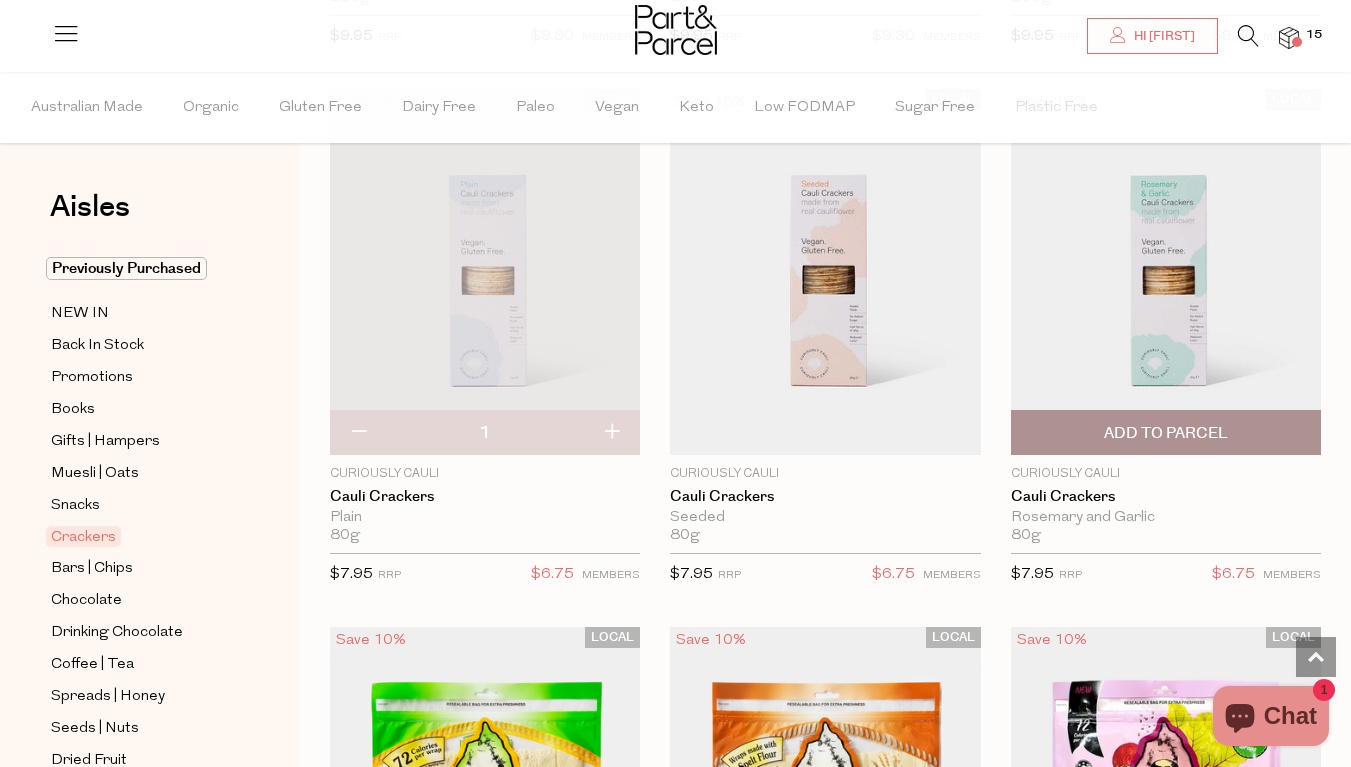 click on "Add To Parcel" at bounding box center (1166, 433) 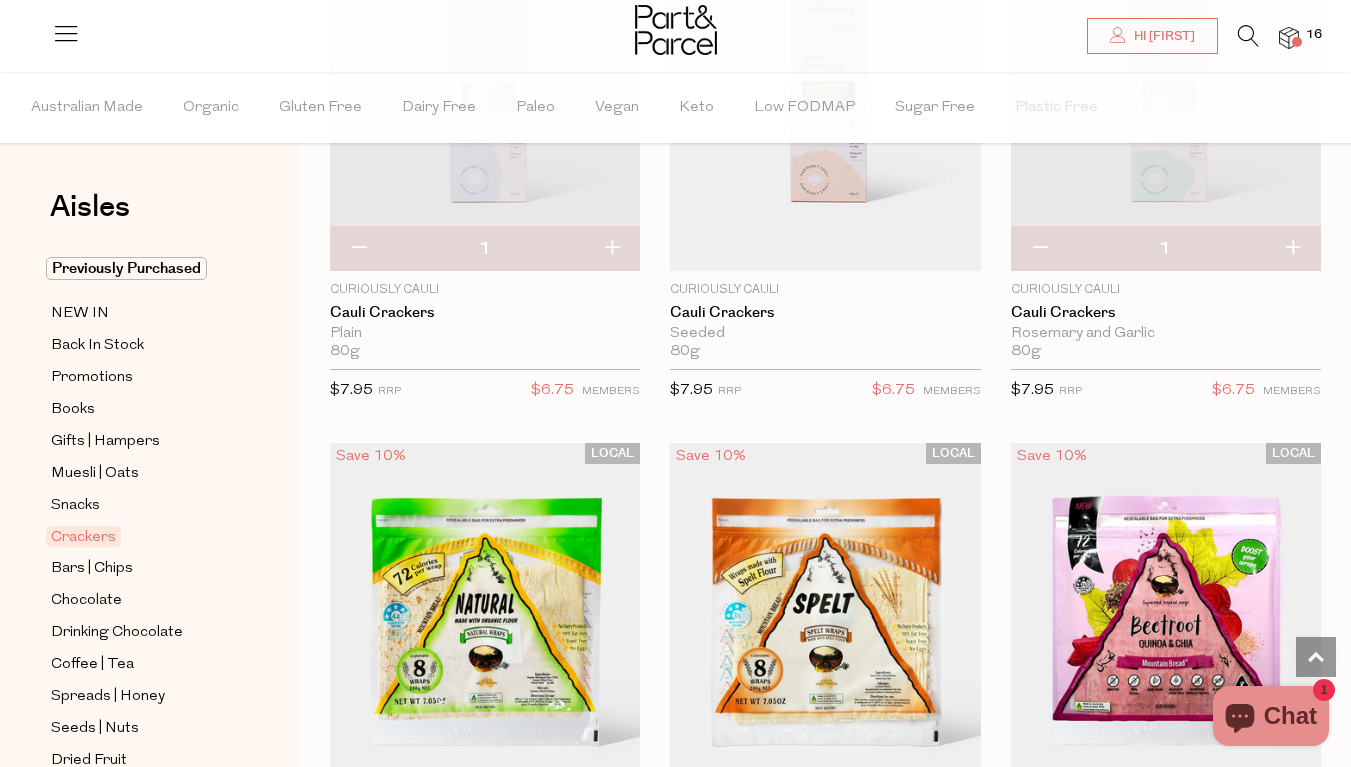 scroll, scrollTop: 5709, scrollLeft: 0, axis: vertical 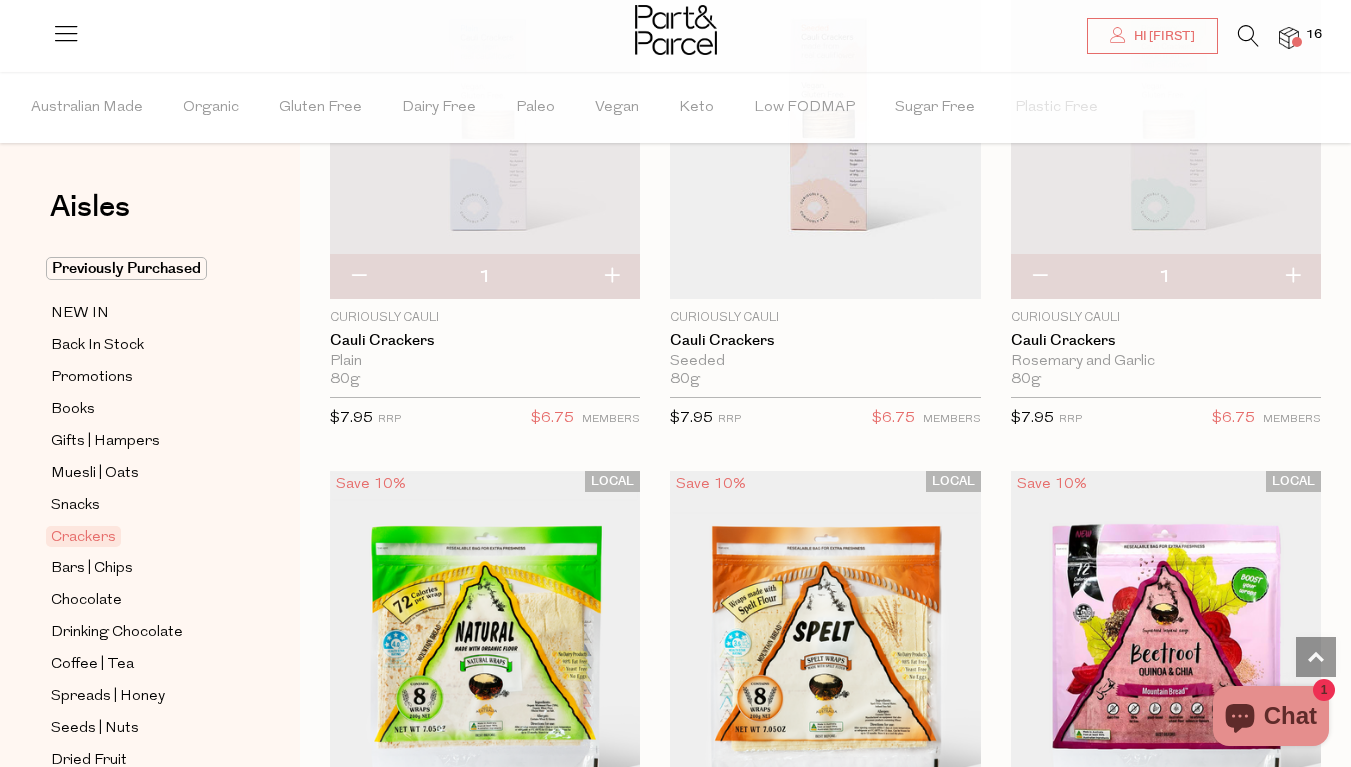 click at bounding box center (1248, 36) 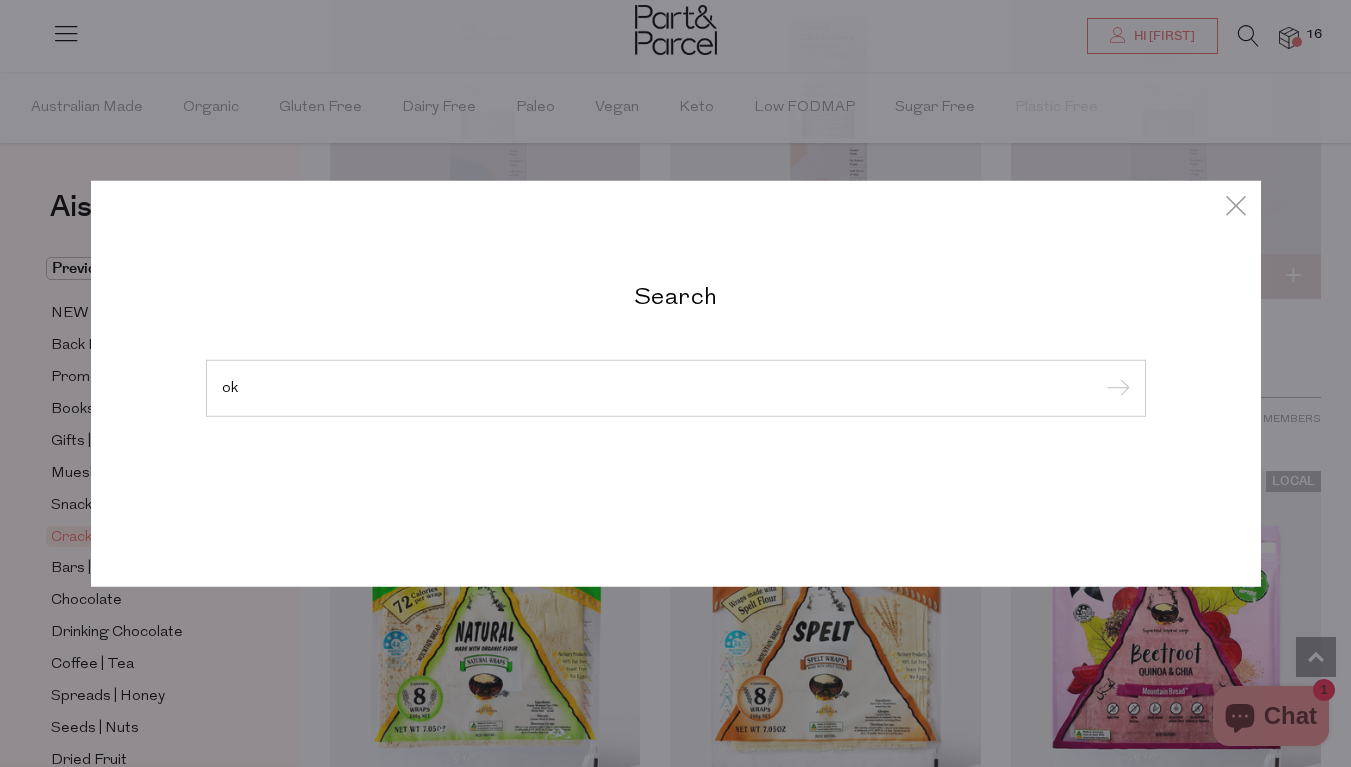 type on "o" 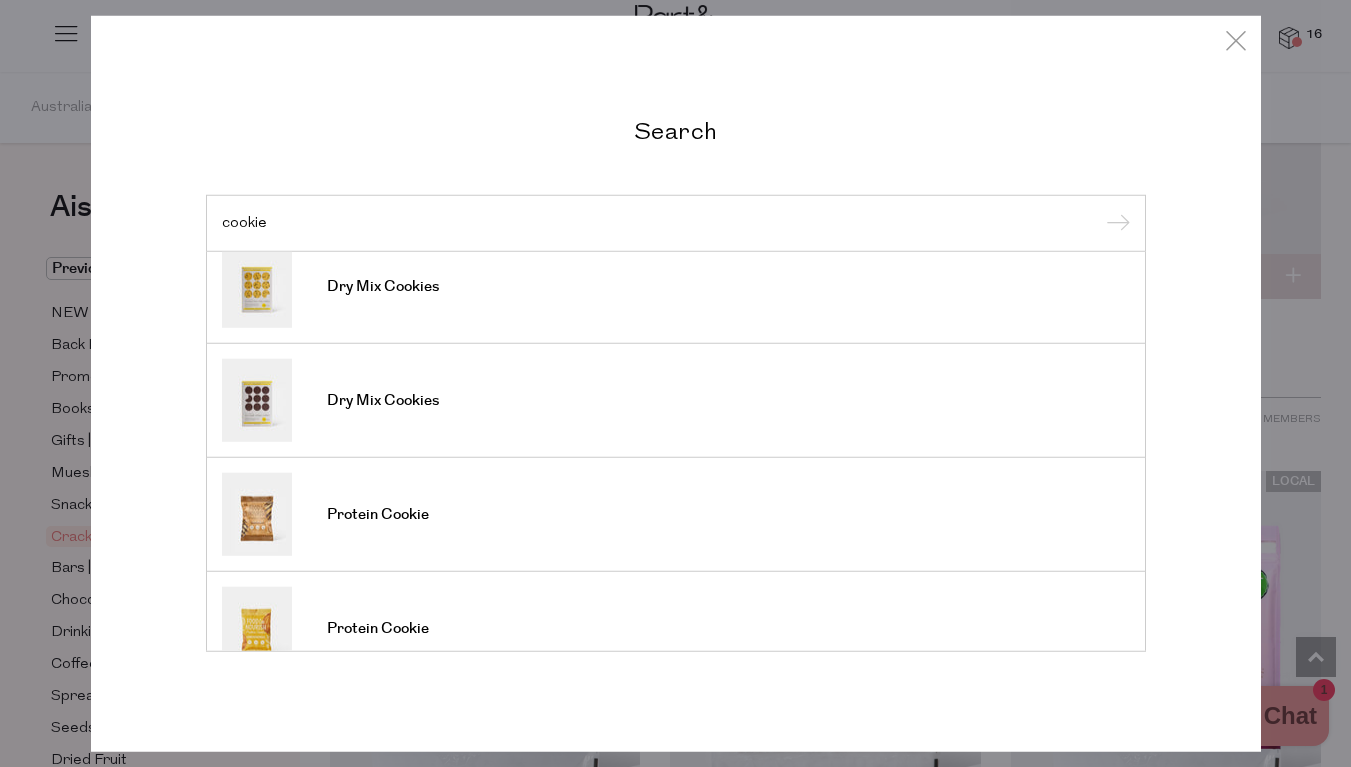 scroll, scrollTop: 586, scrollLeft: 0, axis: vertical 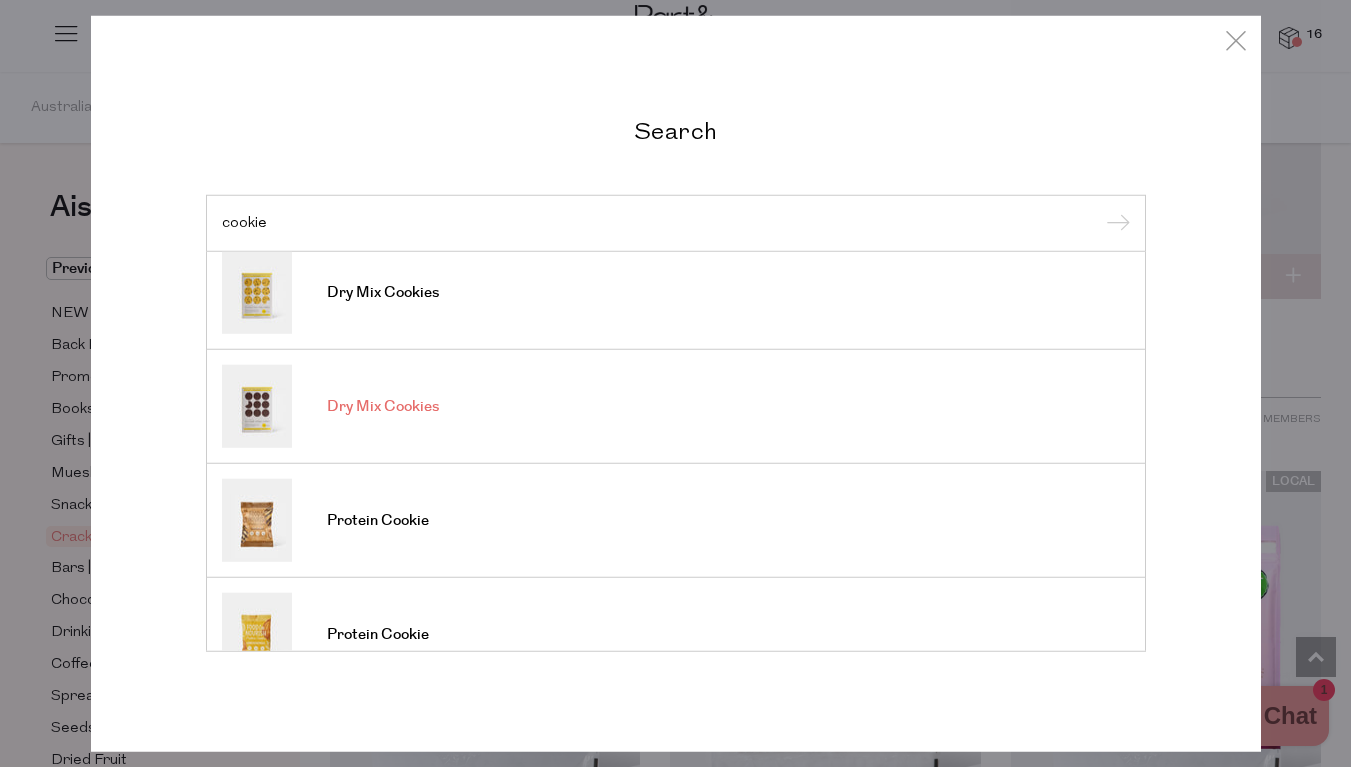 type on "cookie" 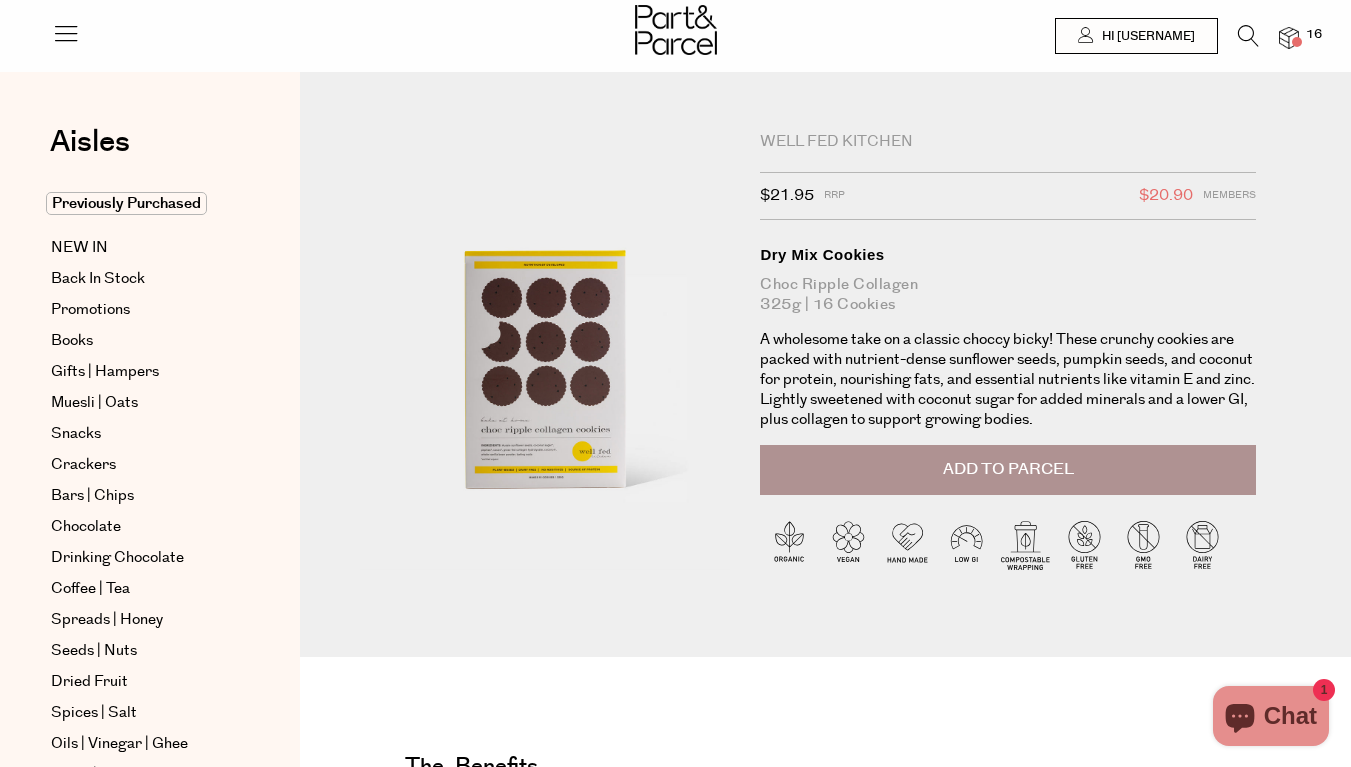 scroll, scrollTop: 0, scrollLeft: 0, axis: both 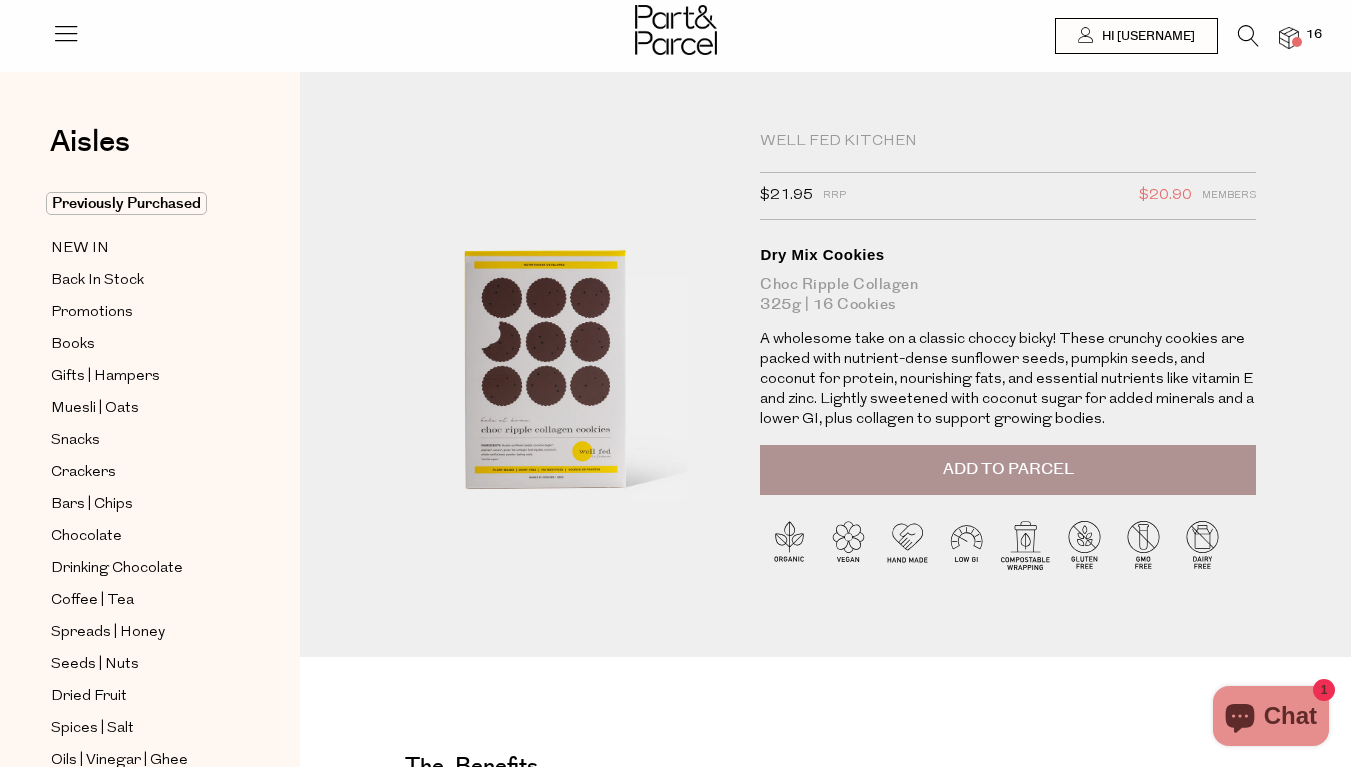 click on "Add to Parcel" at bounding box center [1008, 470] 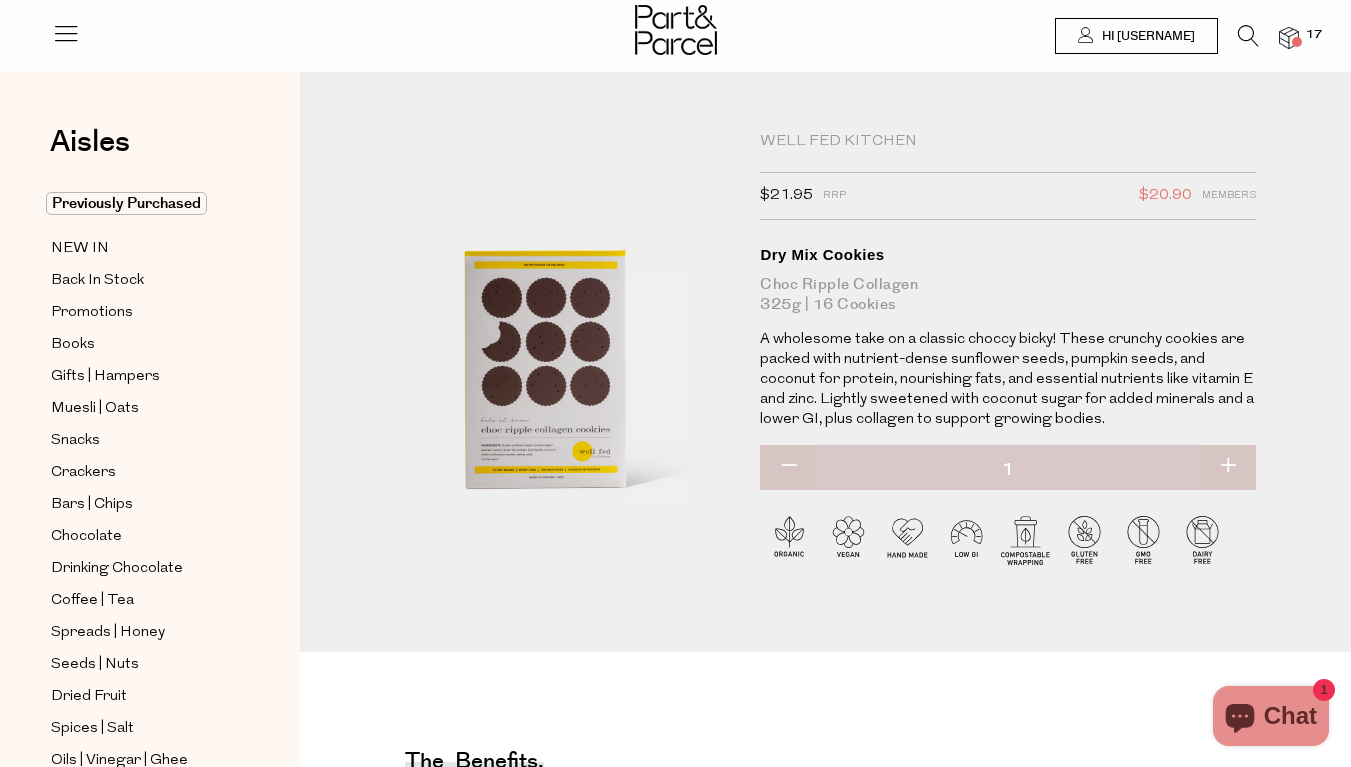 click at bounding box center (1248, 36) 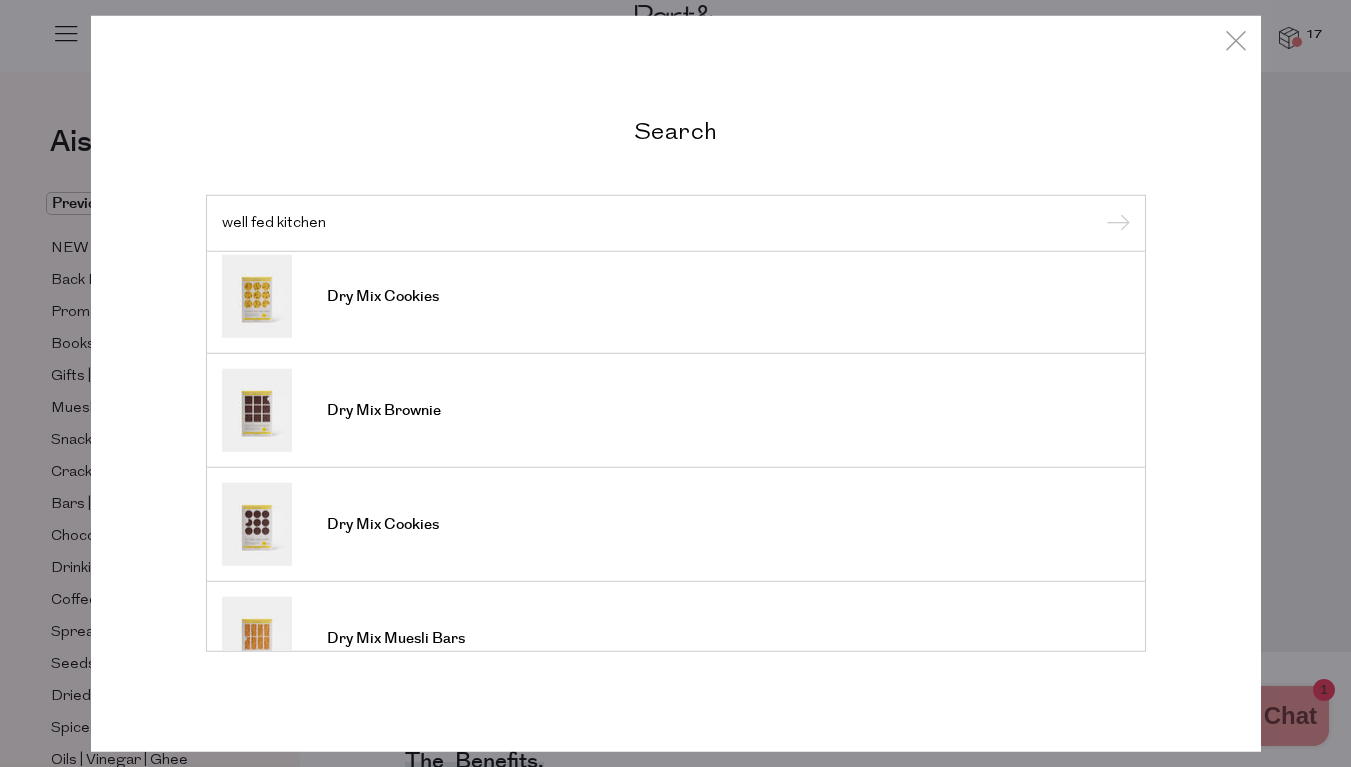 scroll, scrollTop: 0, scrollLeft: 0, axis: both 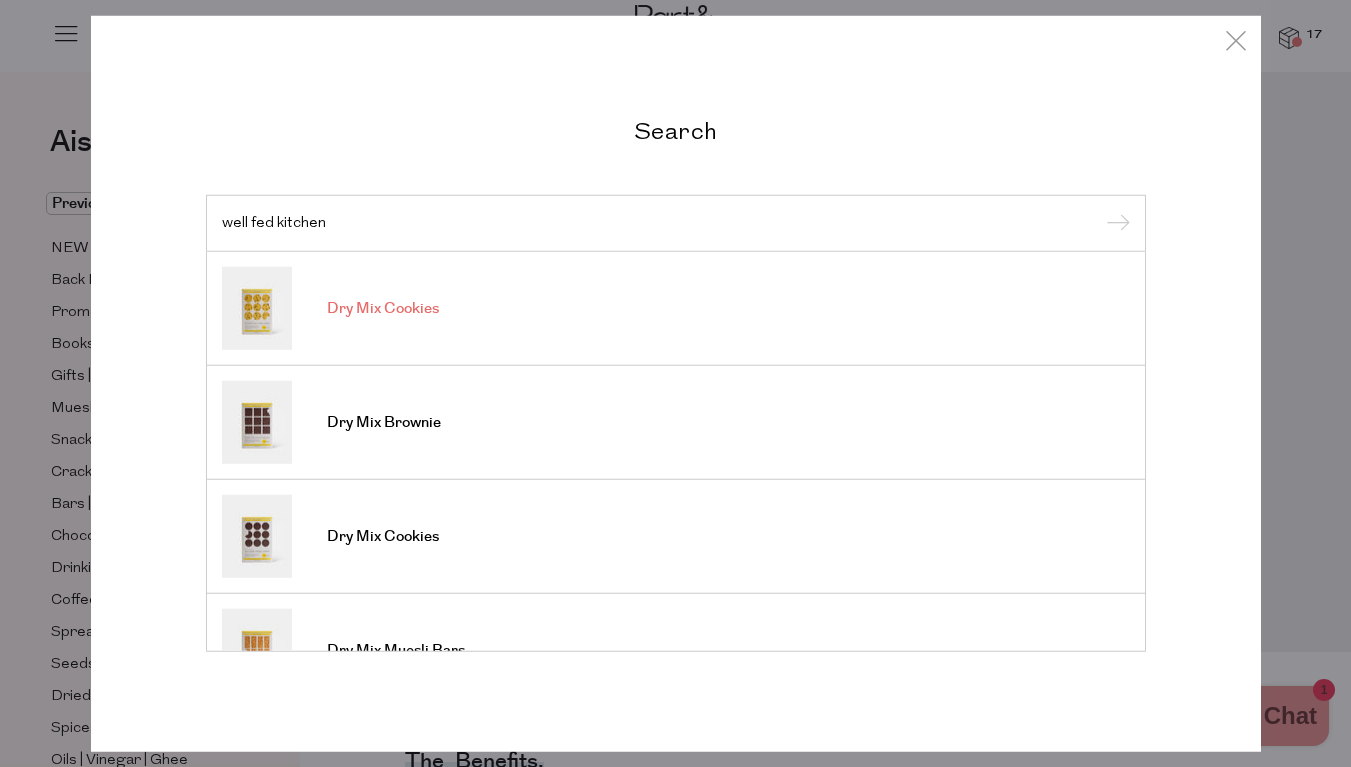type on "well fed kitchen" 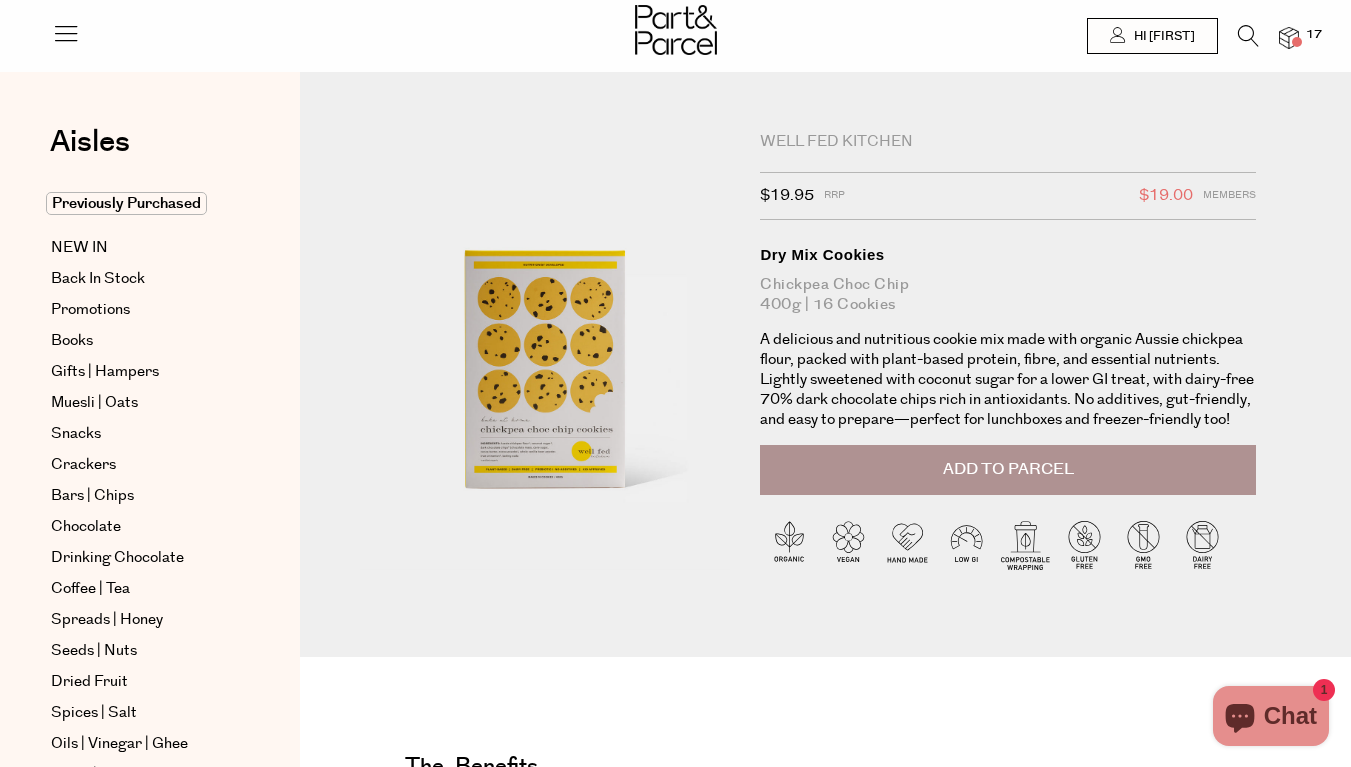 scroll, scrollTop: 0, scrollLeft: 0, axis: both 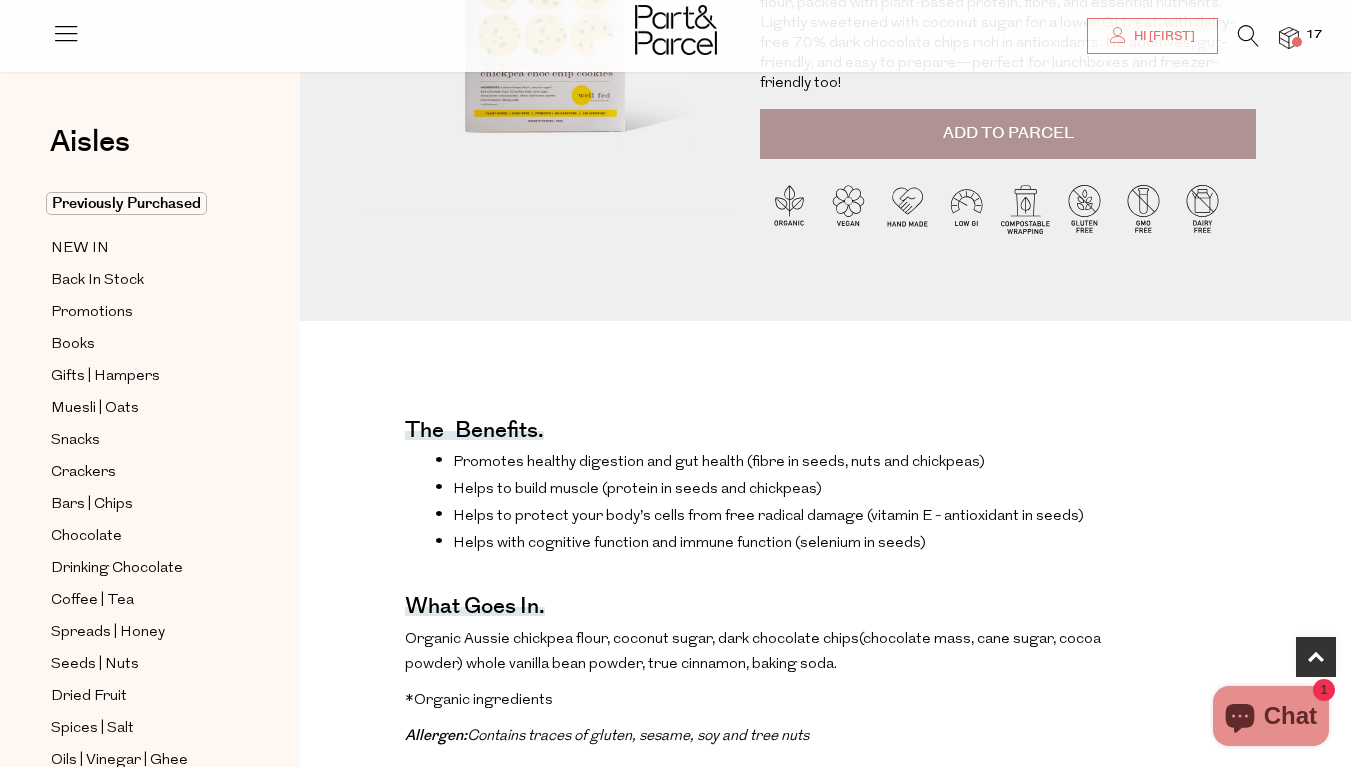 click on "Add to Parcel" at bounding box center [1008, 134] 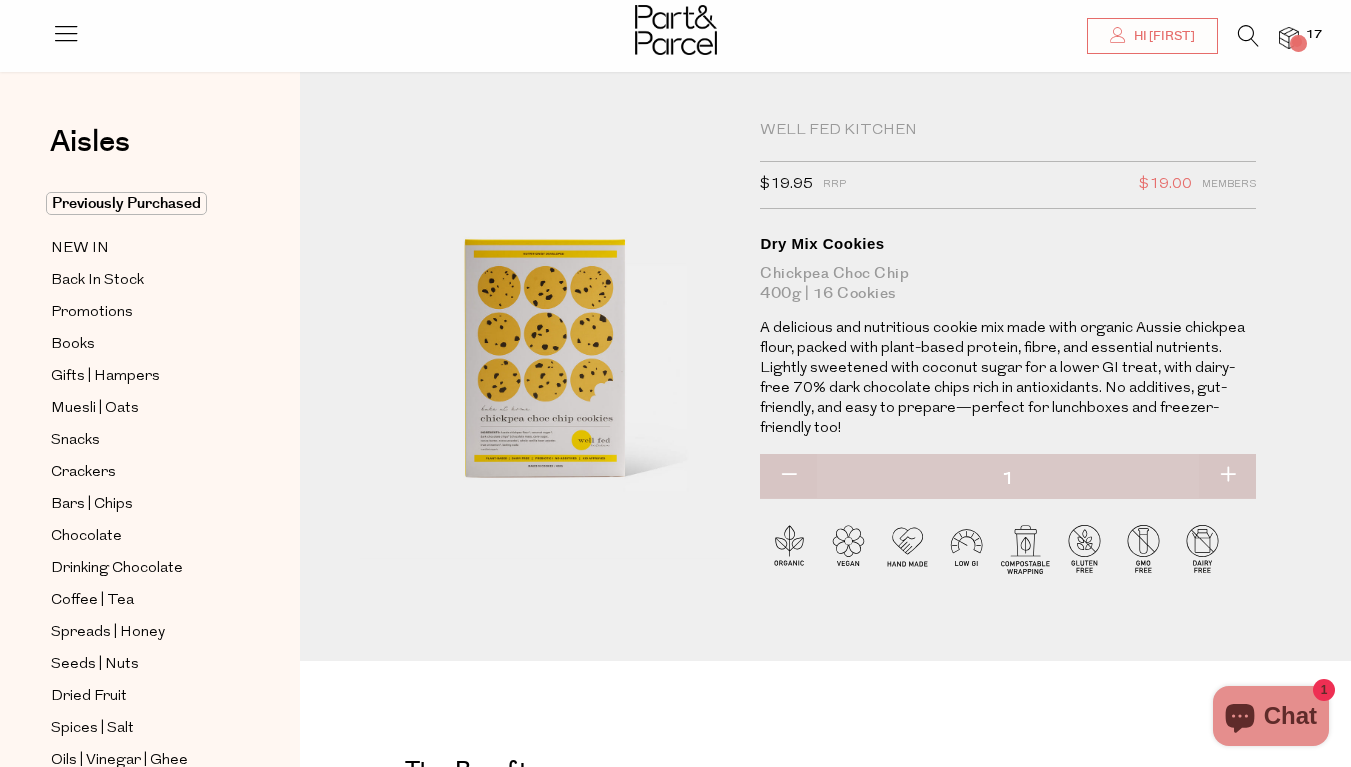scroll, scrollTop: 0, scrollLeft: 0, axis: both 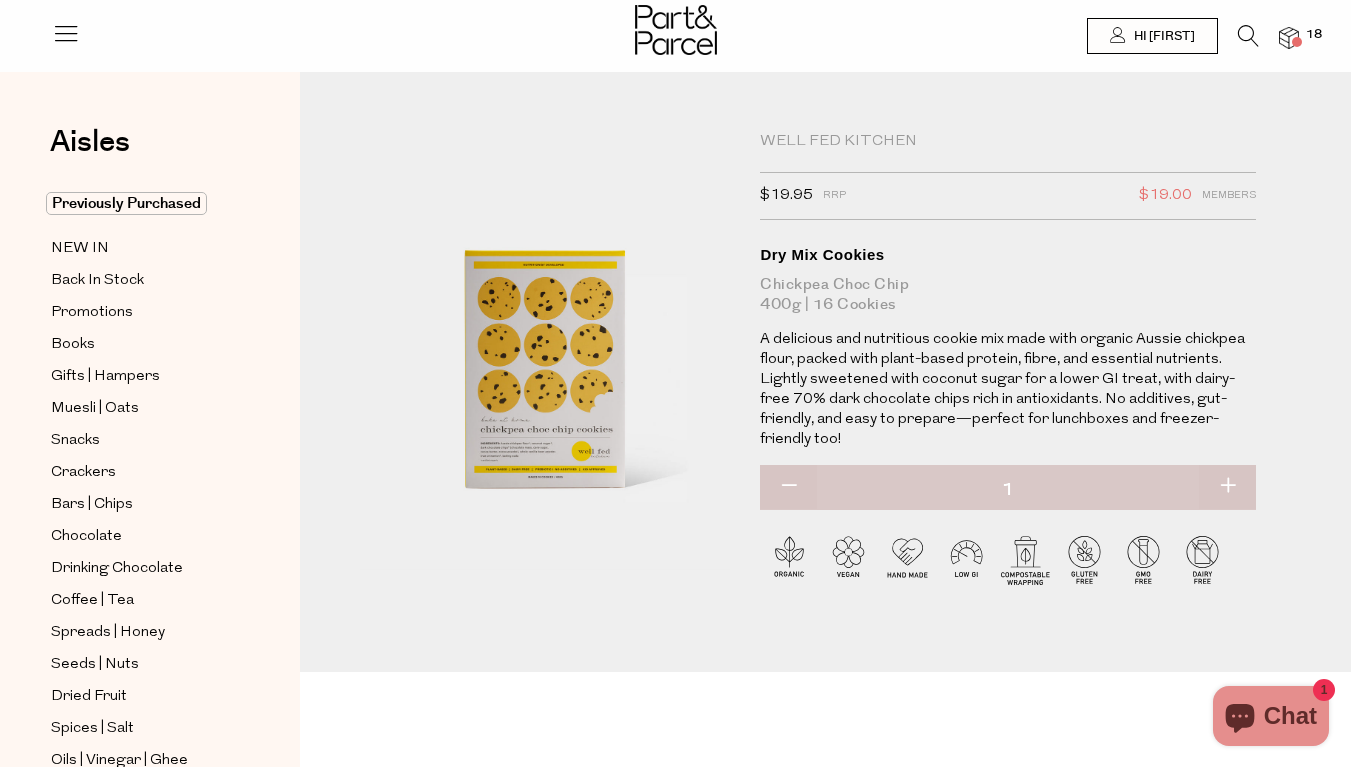 click at bounding box center (1248, 36) 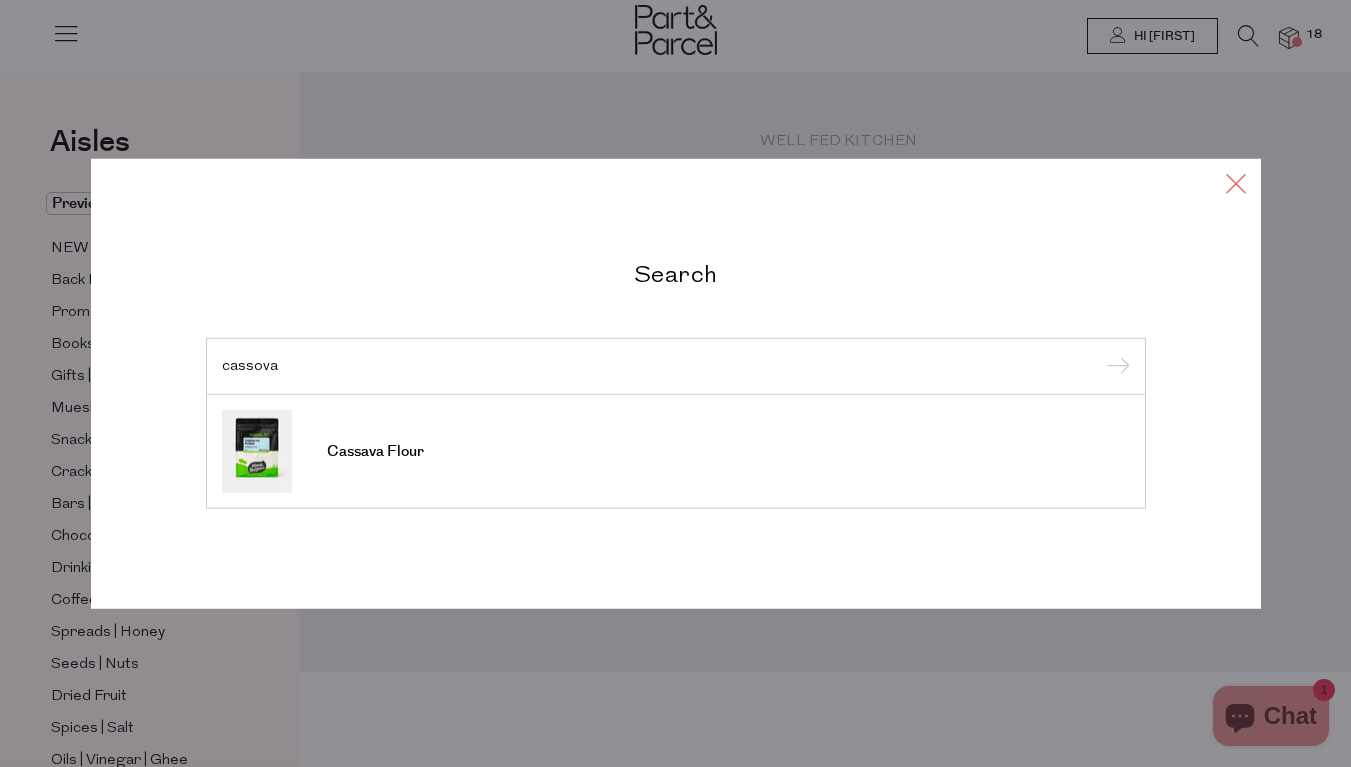 type on "cassova" 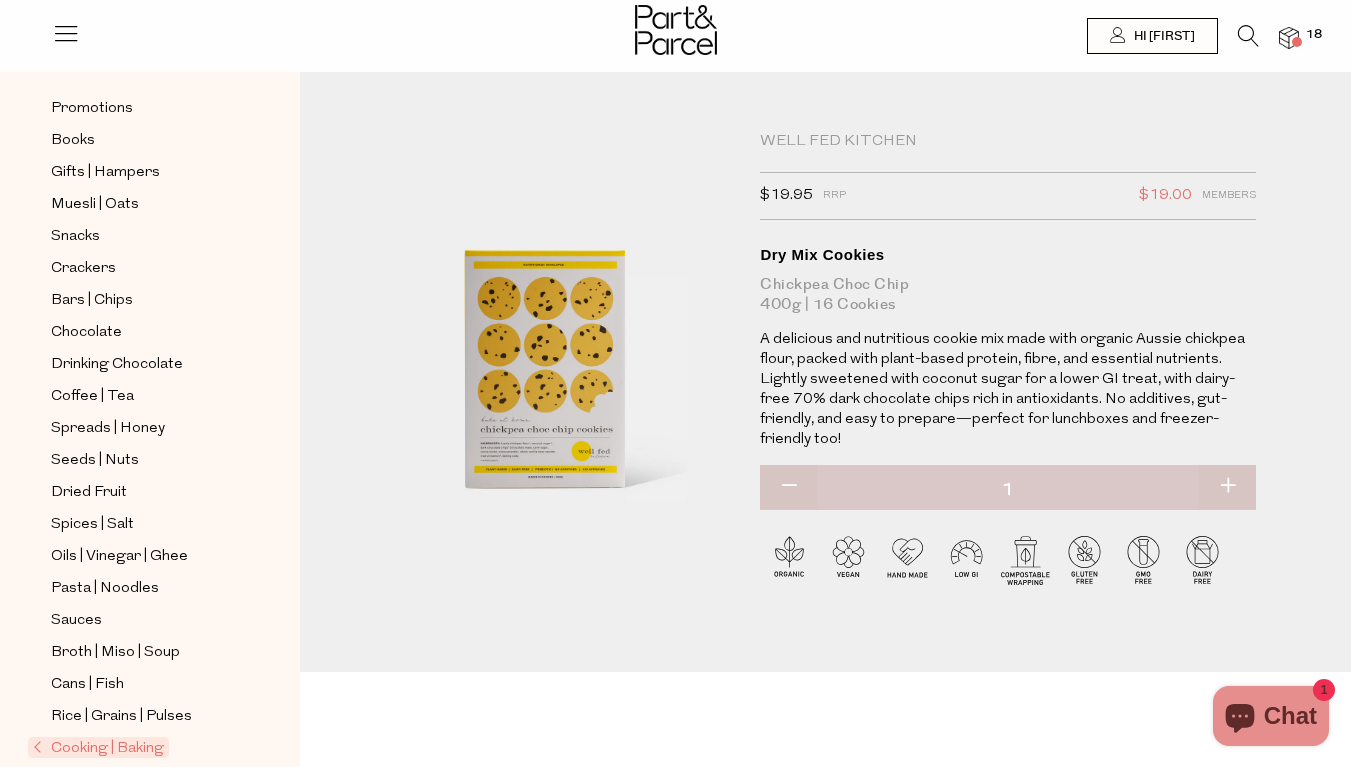 scroll, scrollTop: 207, scrollLeft: 0, axis: vertical 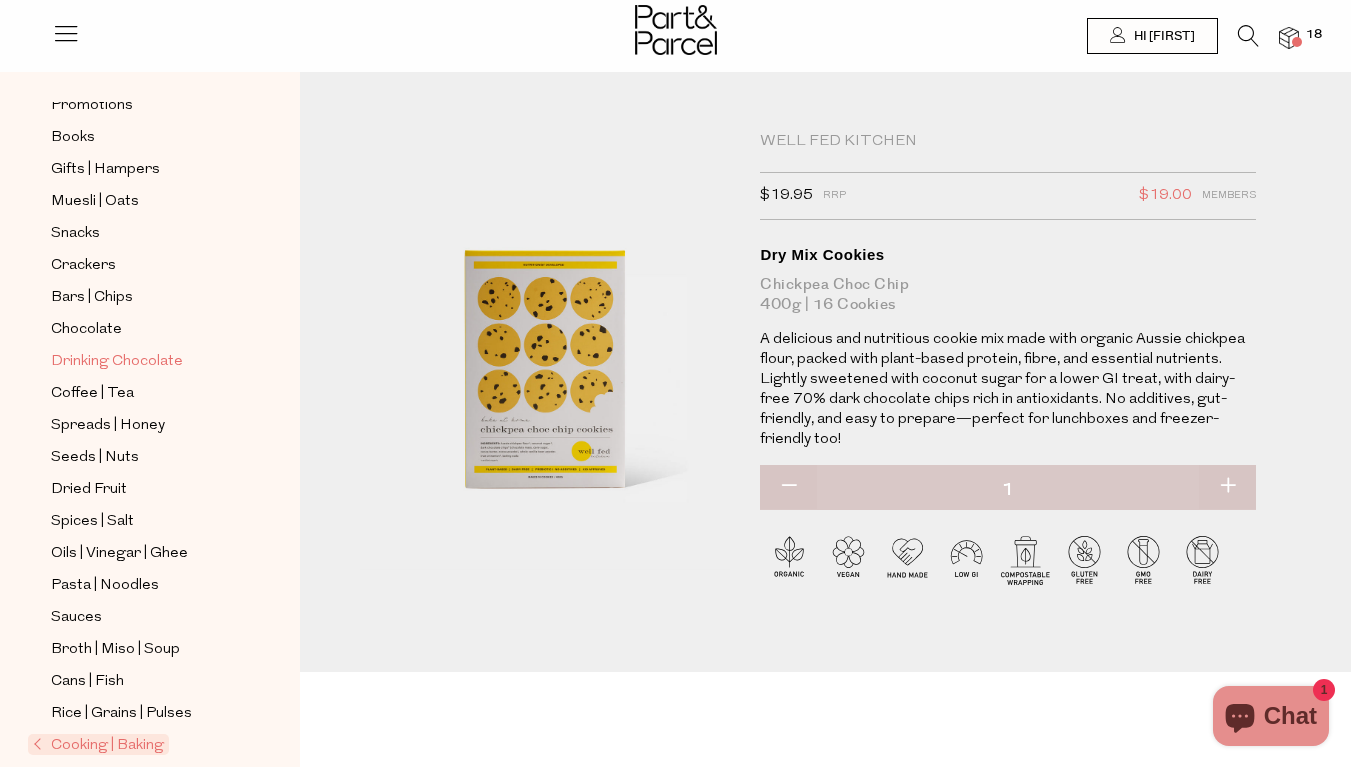 click on "Drinking Chocolate" at bounding box center [117, 362] 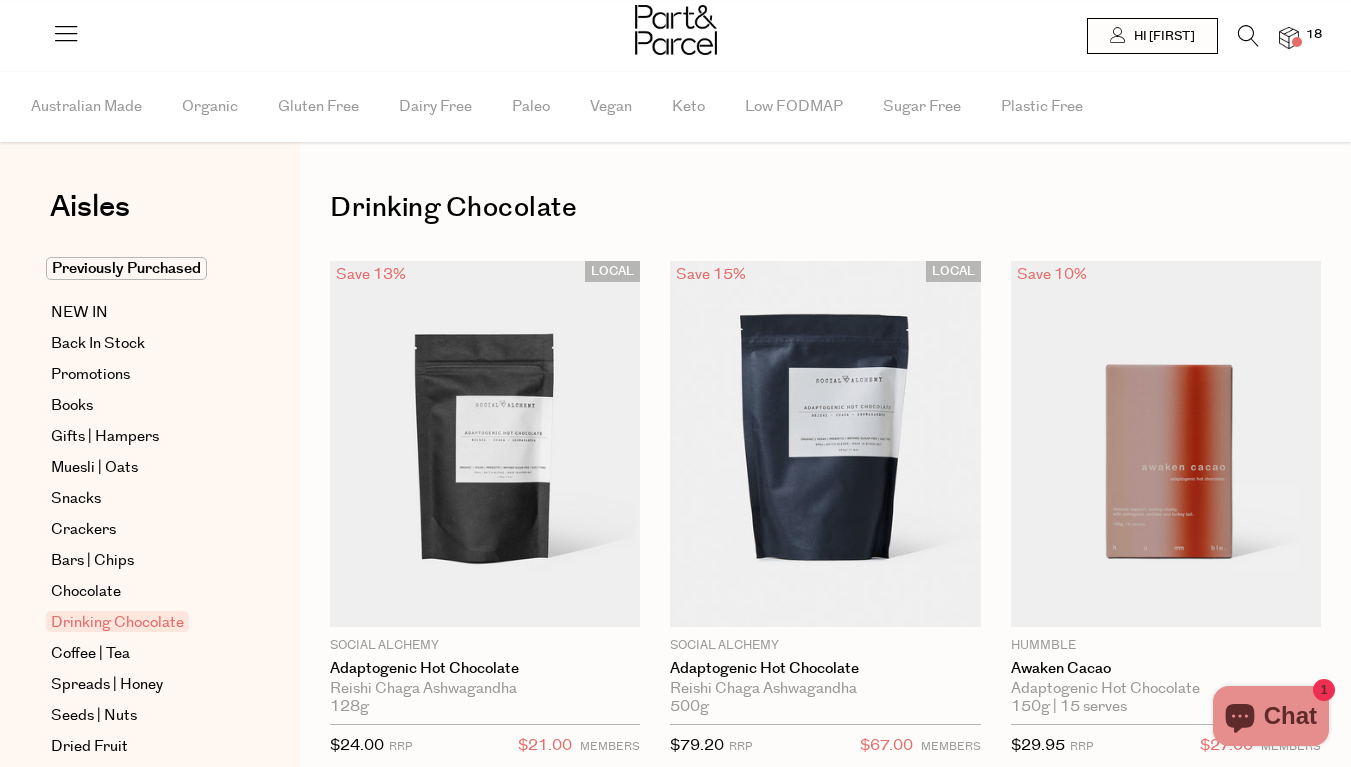 scroll, scrollTop: 0, scrollLeft: 0, axis: both 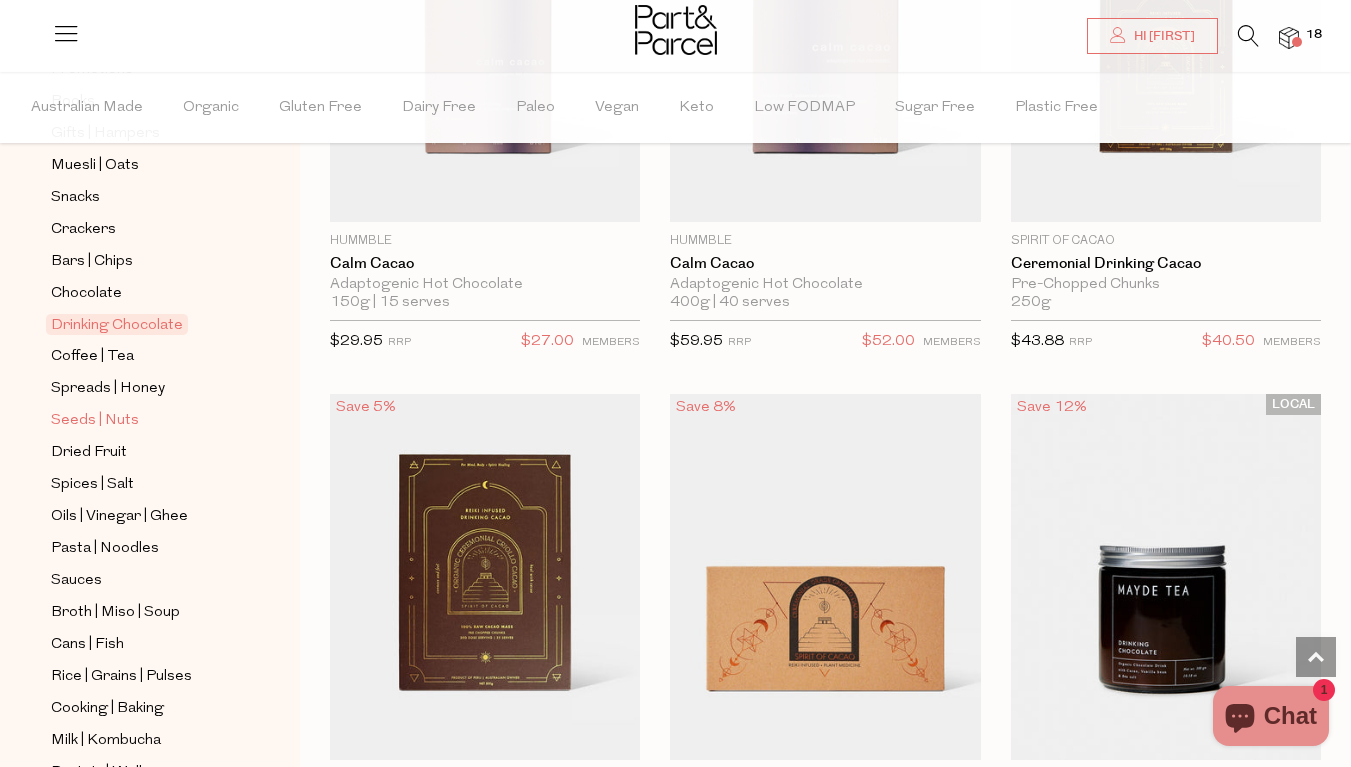 click on "Seeds | Nuts" at bounding box center (95, 421) 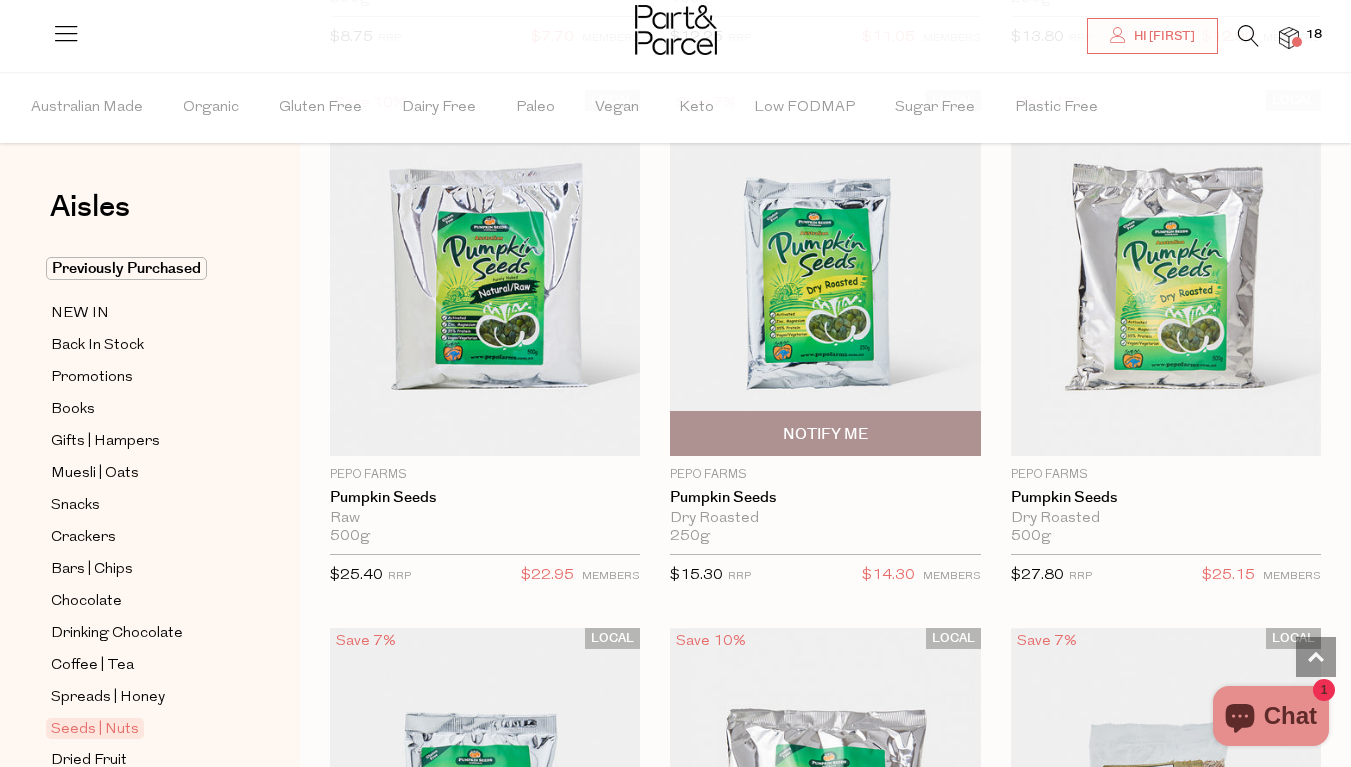 scroll, scrollTop: 6001, scrollLeft: 0, axis: vertical 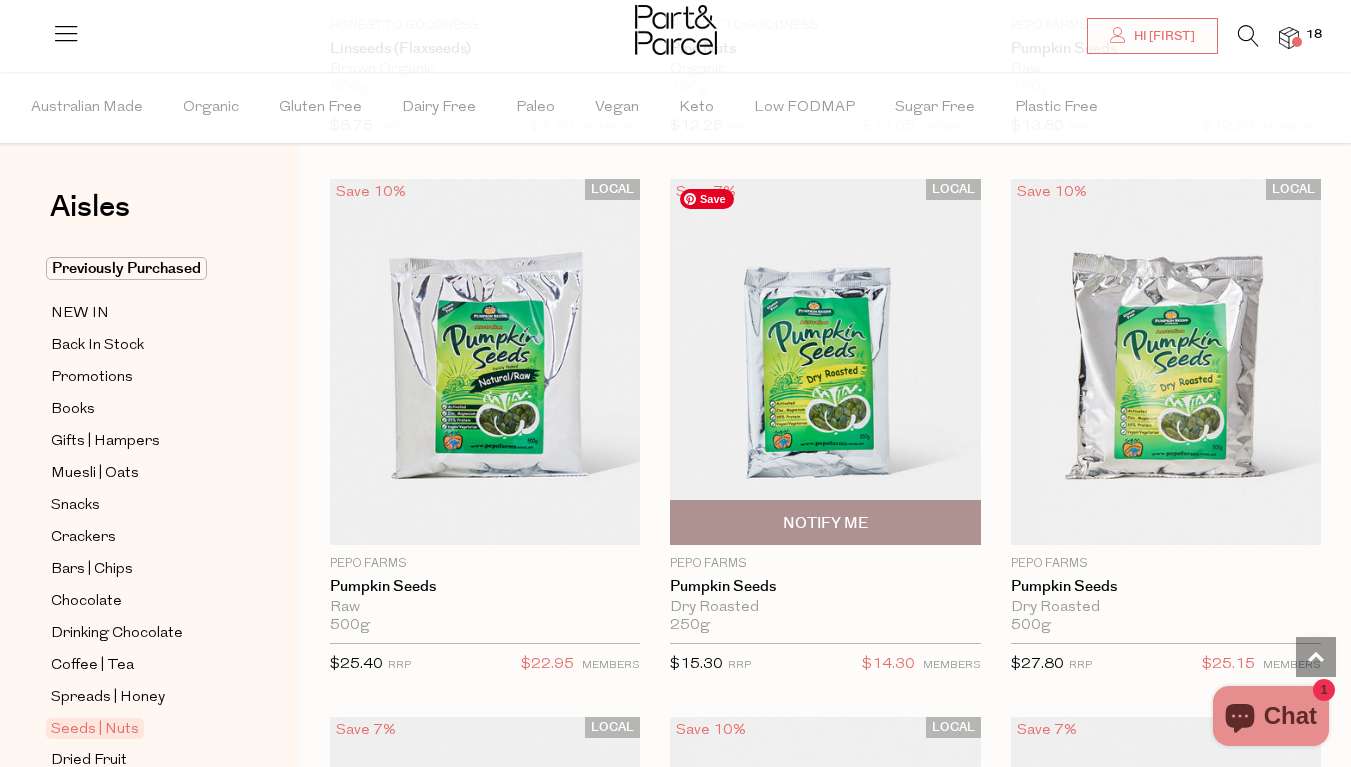 click at bounding box center (825, 362) 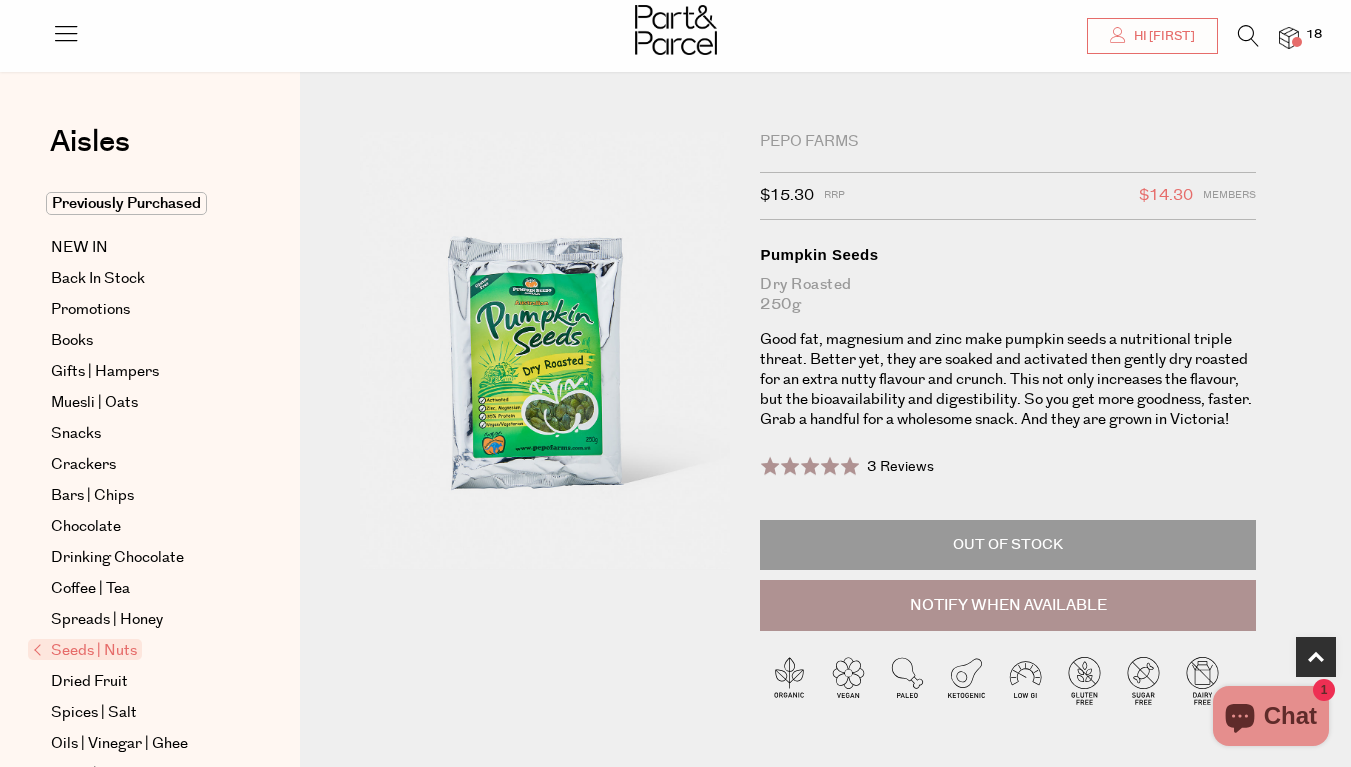 scroll, scrollTop: 434, scrollLeft: 0, axis: vertical 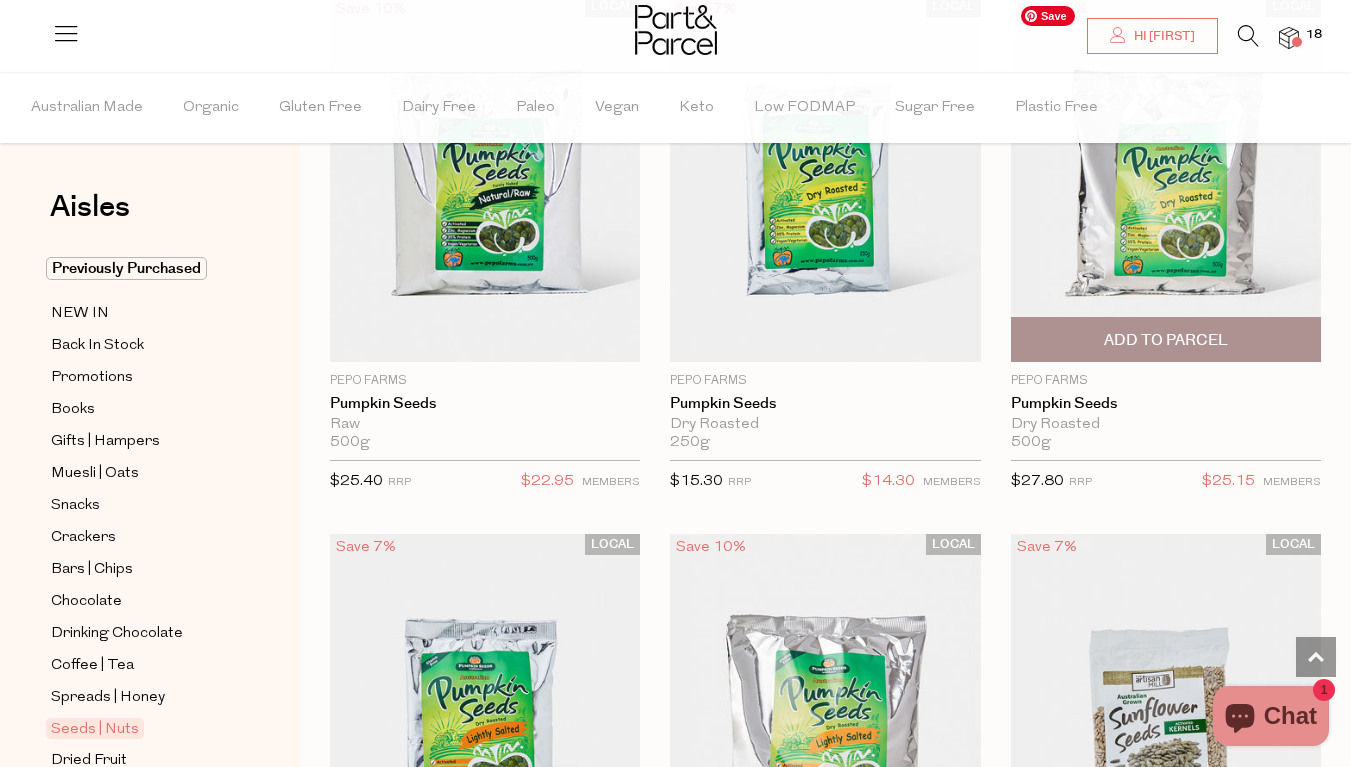 click at bounding box center (1166, 179) 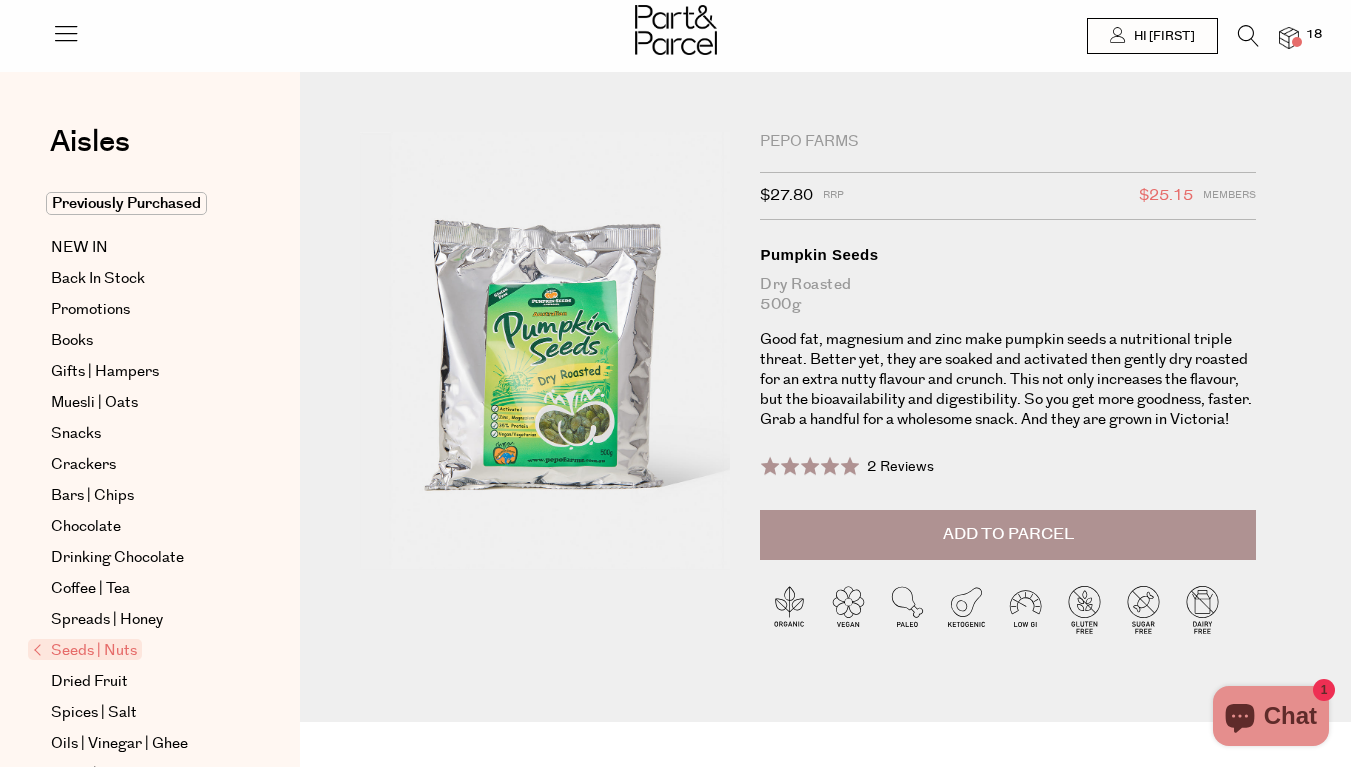 scroll, scrollTop: 0, scrollLeft: 0, axis: both 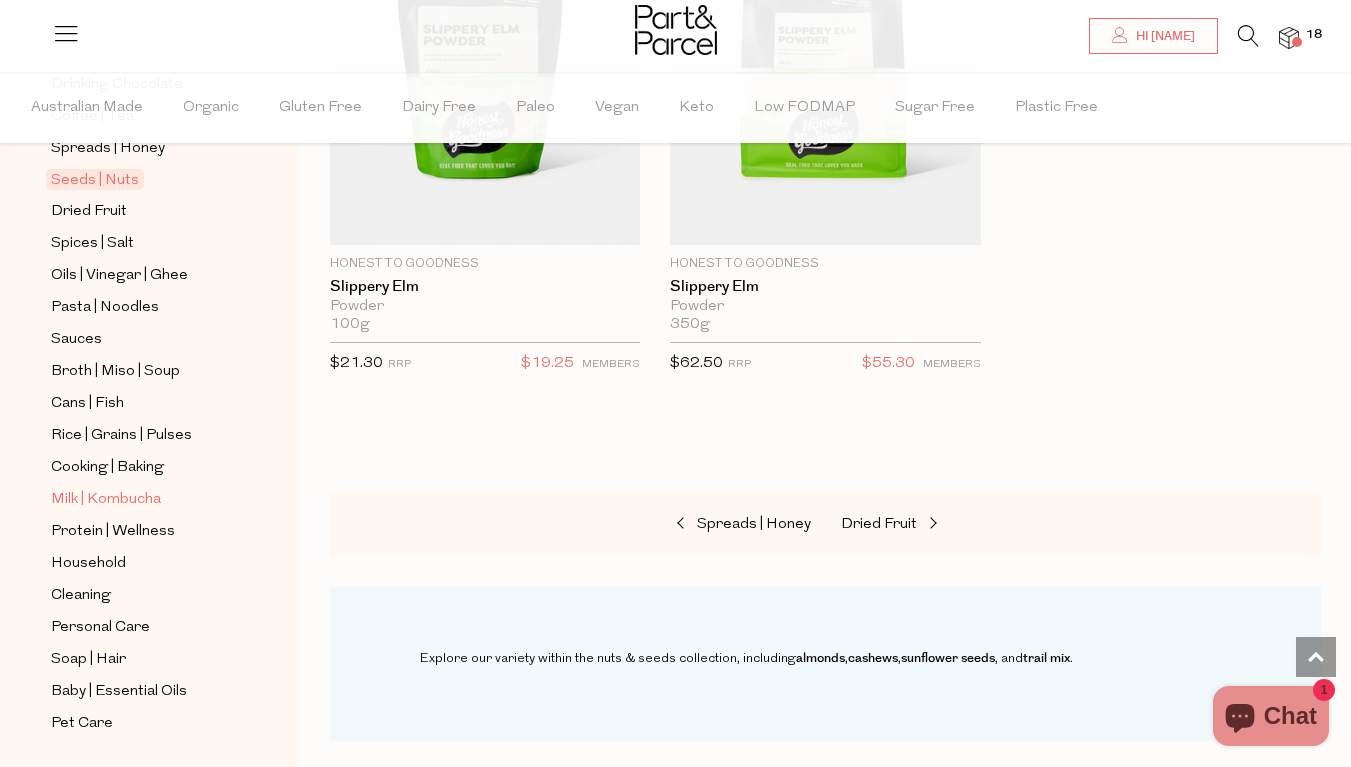 click on "Milk | Kombucha" at bounding box center [106, 500] 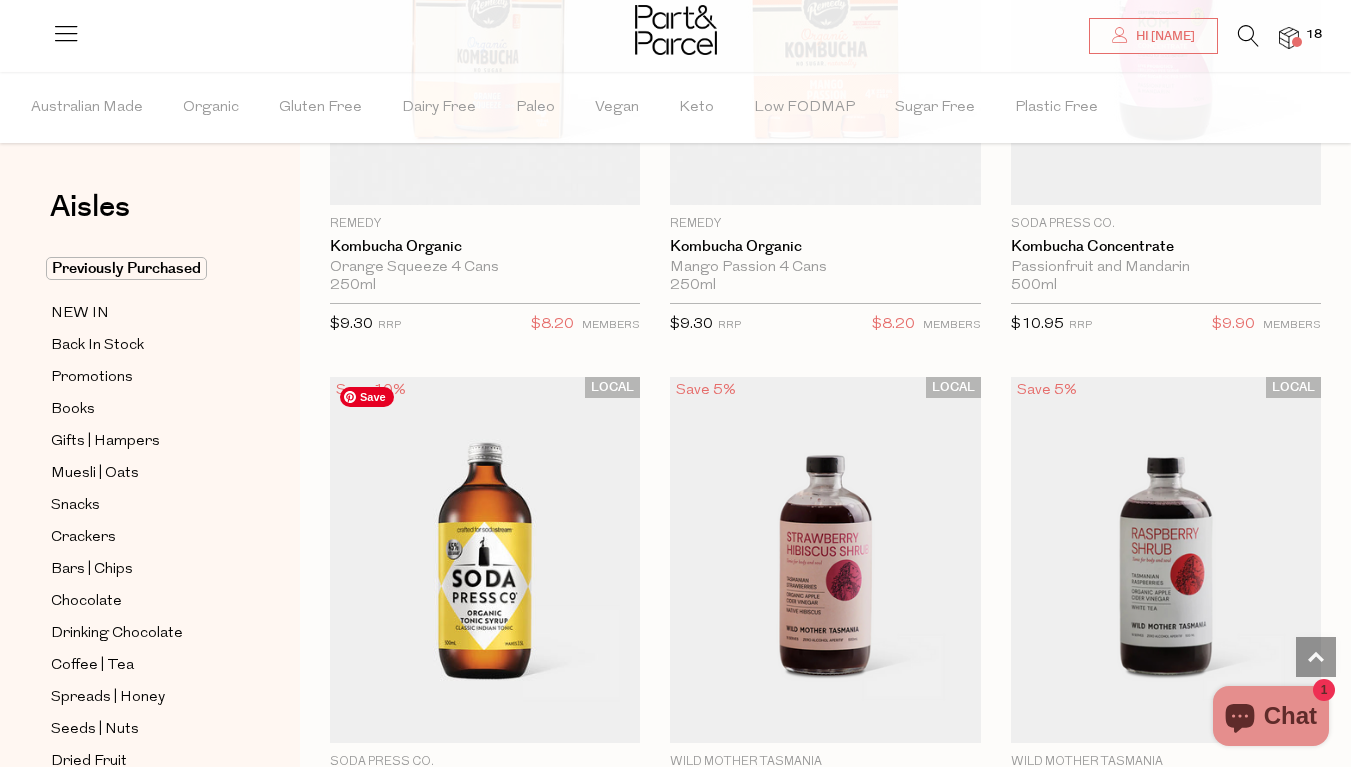 scroll, scrollTop: 3677, scrollLeft: 0, axis: vertical 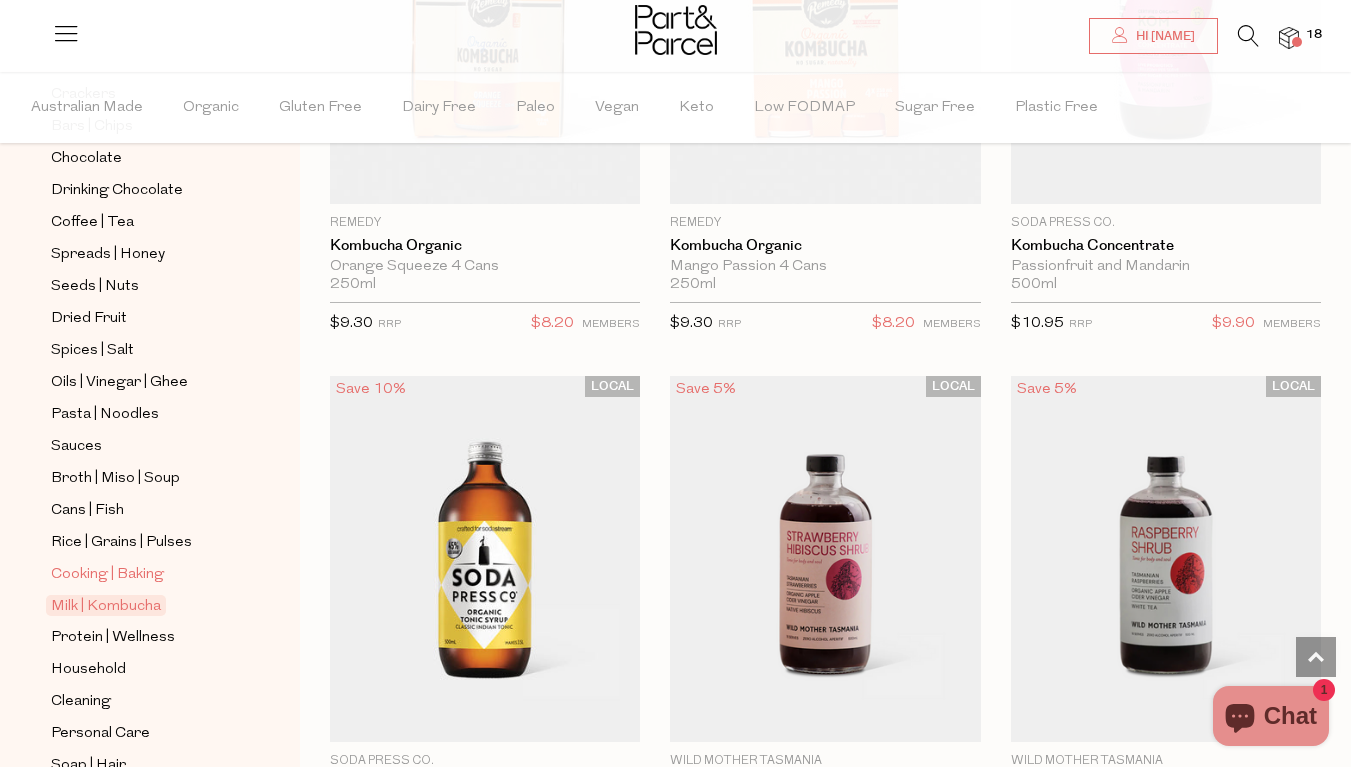 click on "Cooking | Baking" at bounding box center (107, 575) 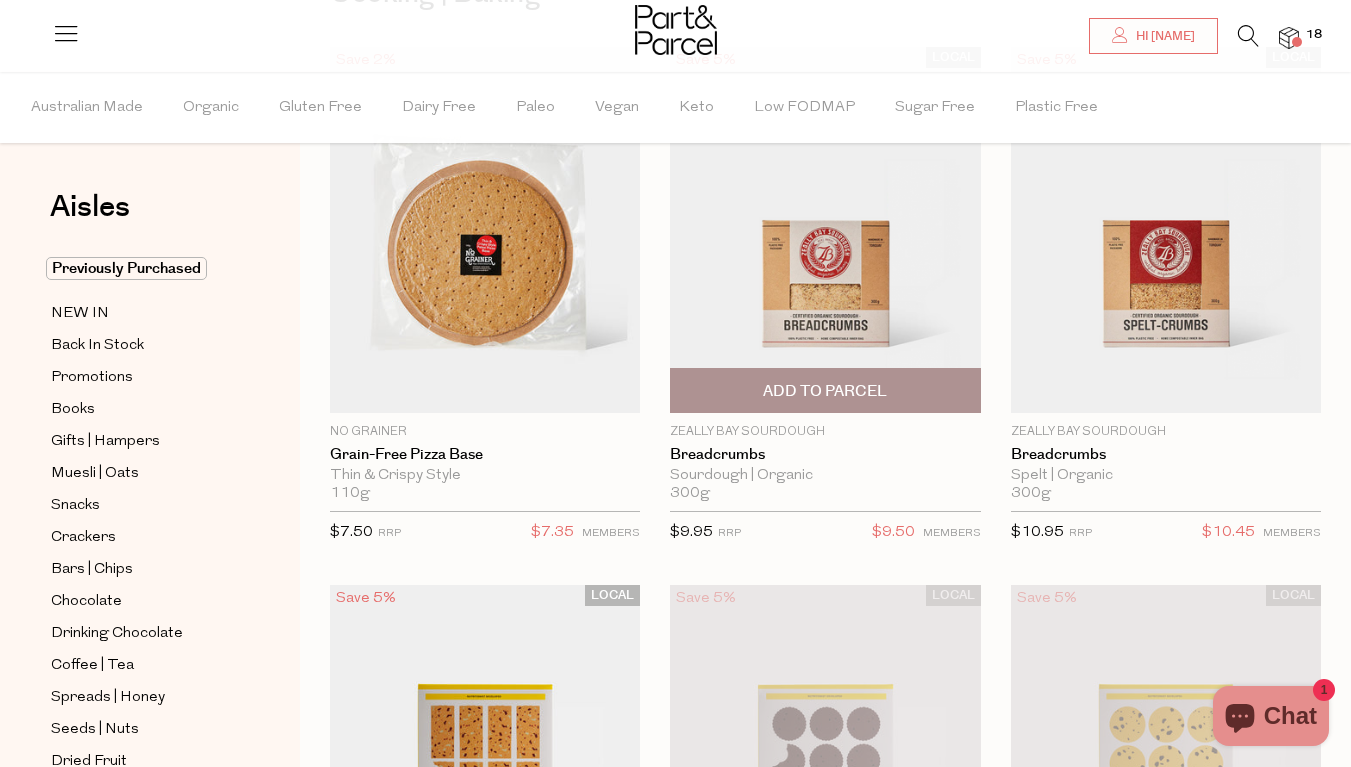 scroll, scrollTop: 199, scrollLeft: 0, axis: vertical 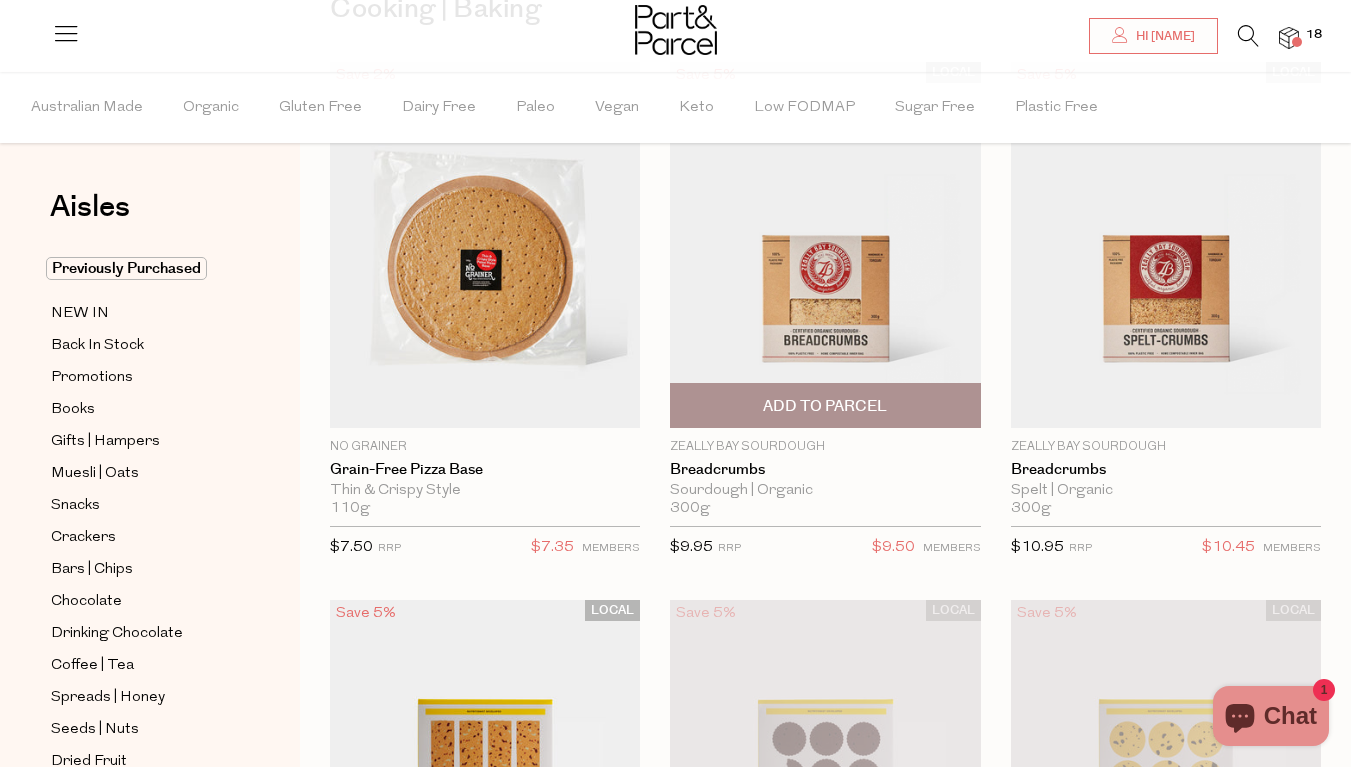 click on "Add To Parcel" at bounding box center (825, 406) 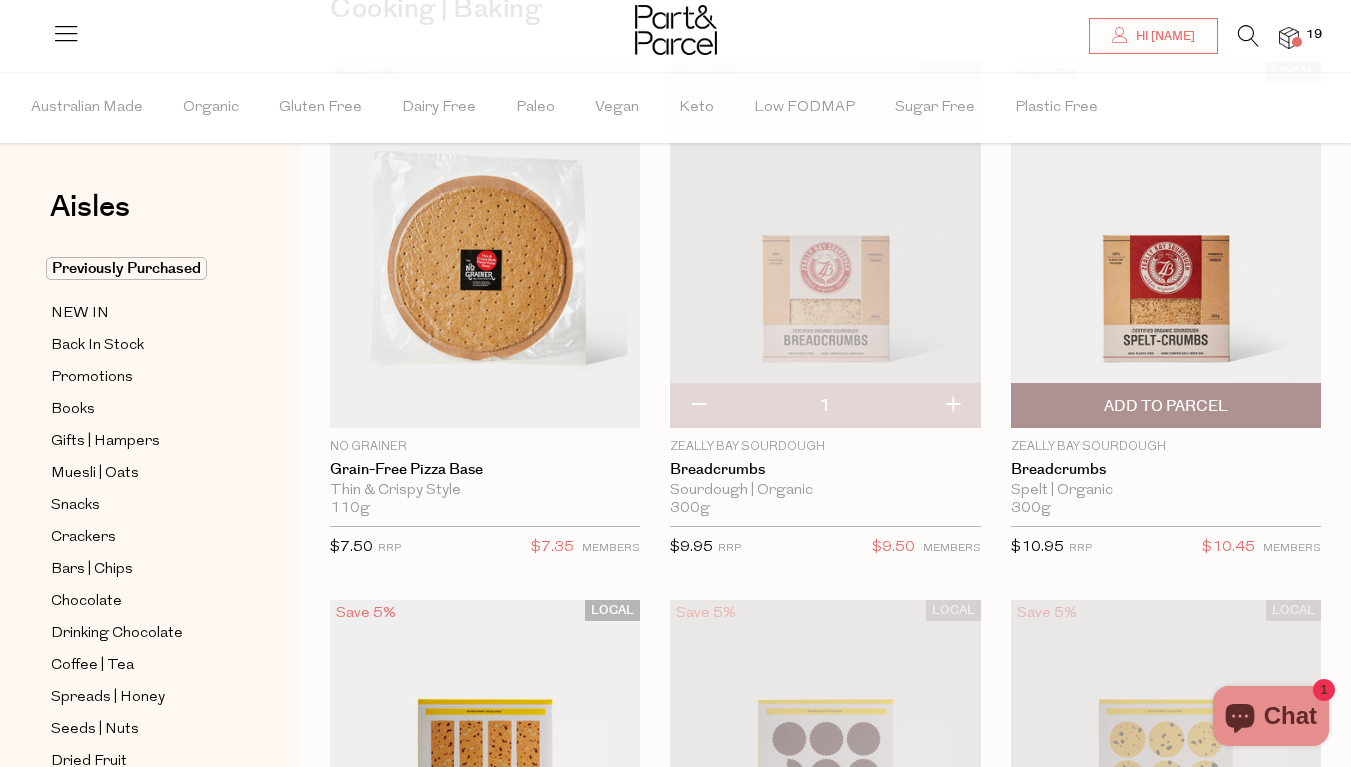 click on "Add To Parcel" at bounding box center [1166, 406] 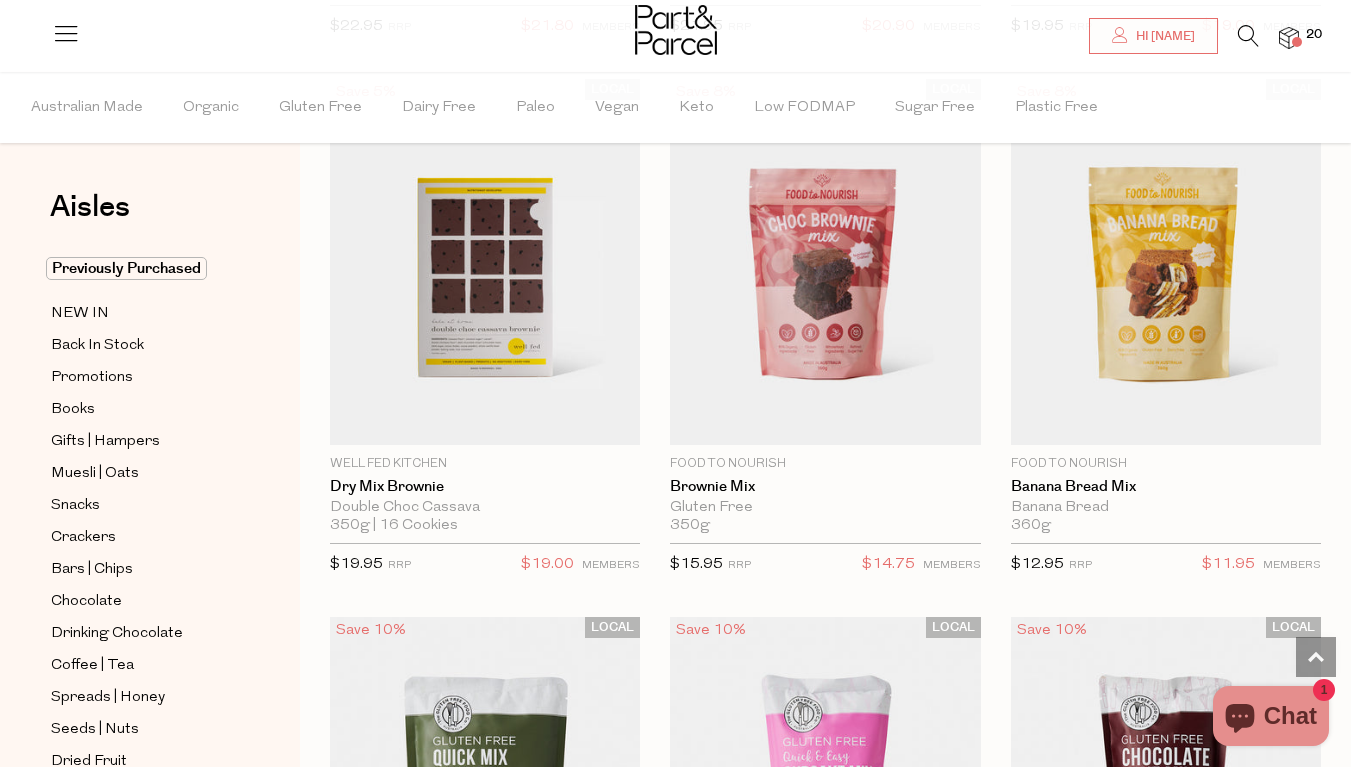scroll, scrollTop: 1256, scrollLeft: 0, axis: vertical 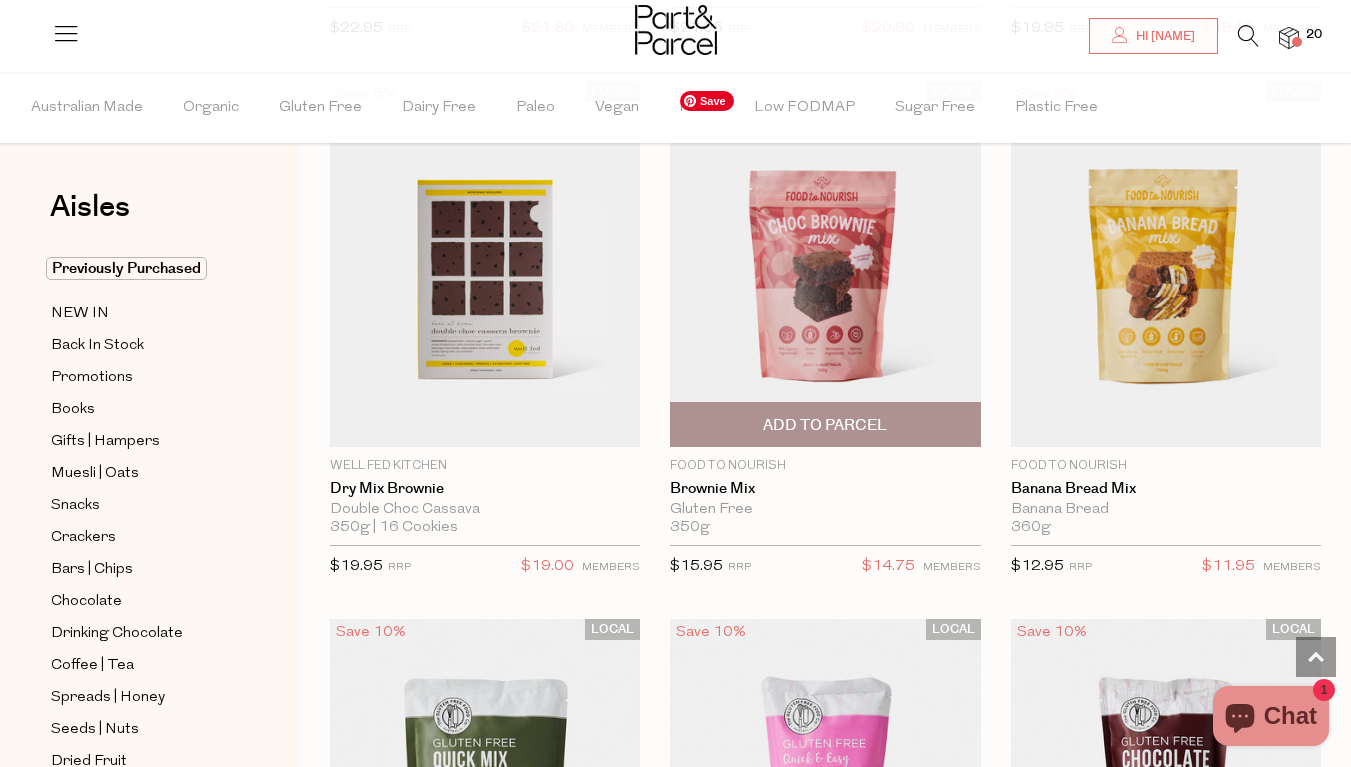 click at bounding box center (825, 264) 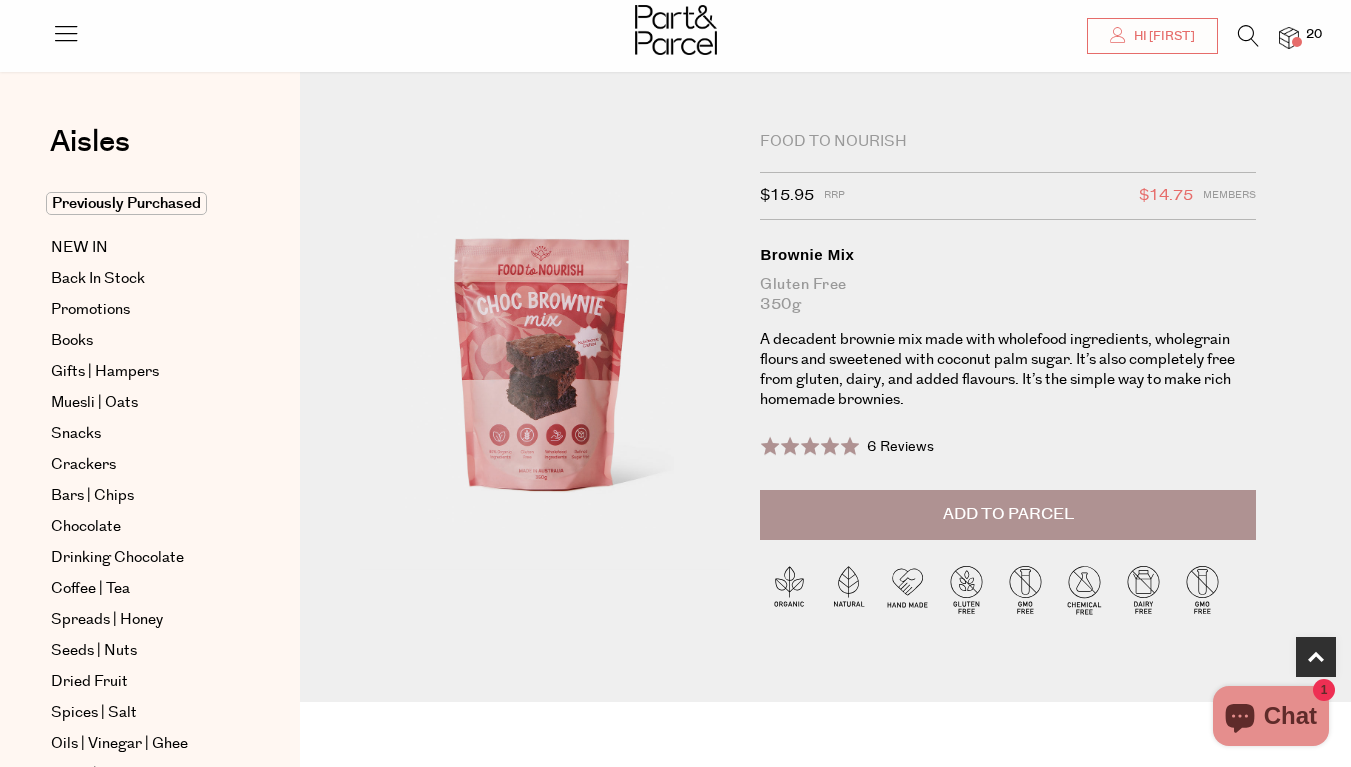 scroll, scrollTop: 711, scrollLeft: 0, axis: vertical 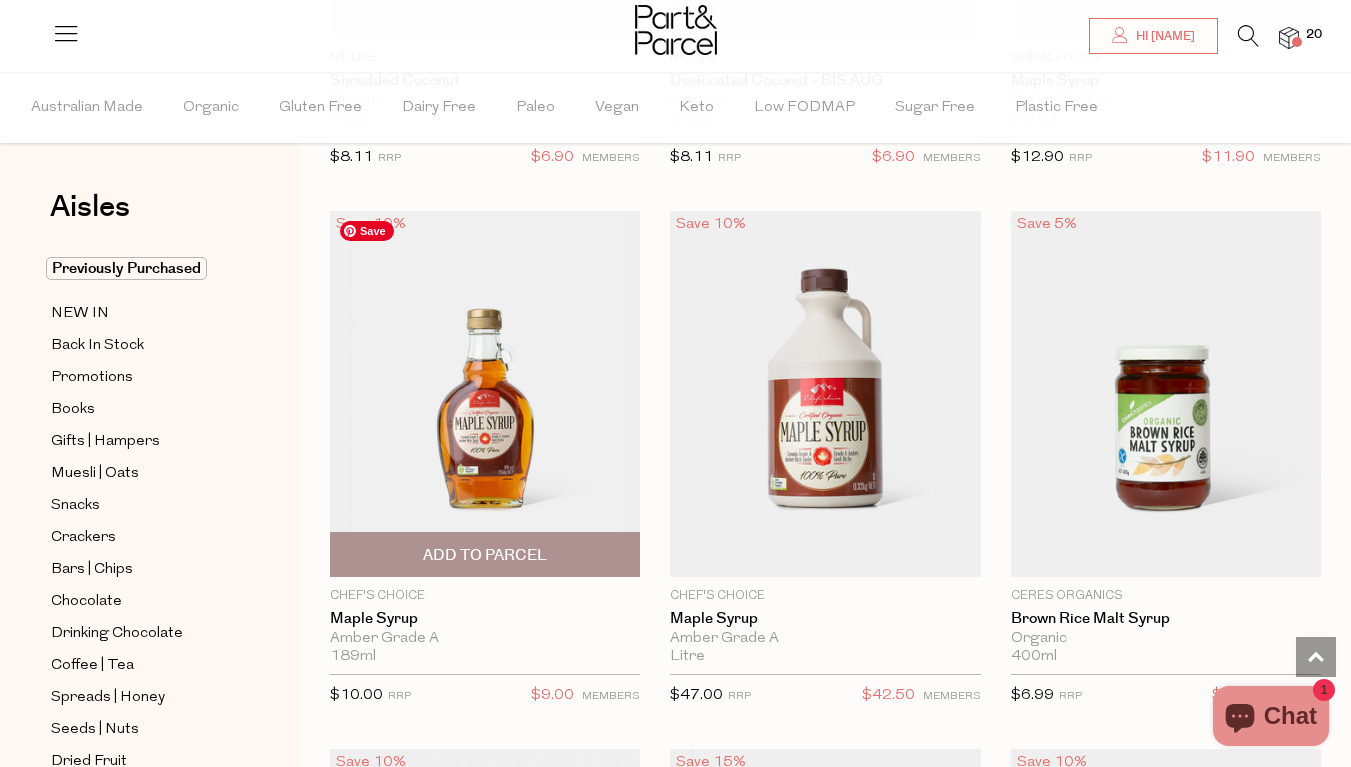 click at bounding box center [485, 394] 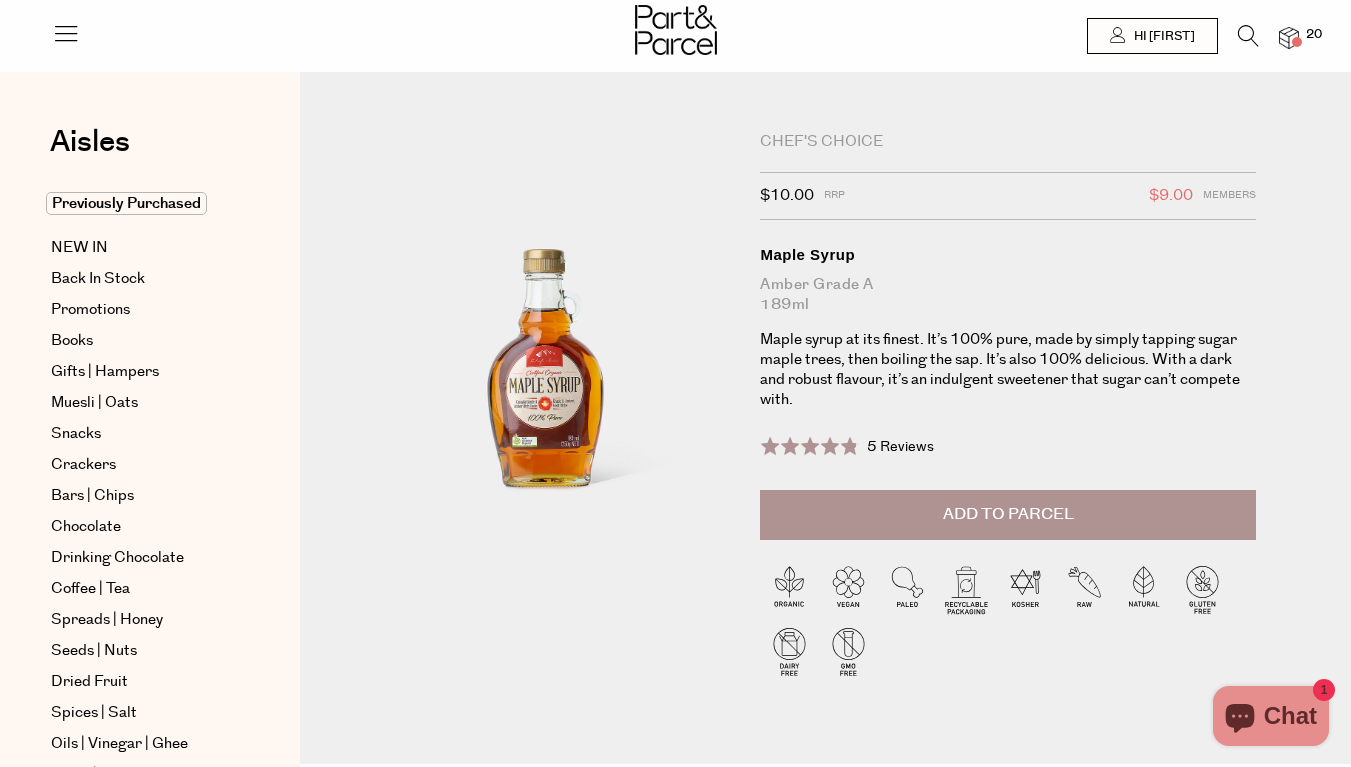 scroll, scrollTop: 0, scrollLeft: 0, axis: both 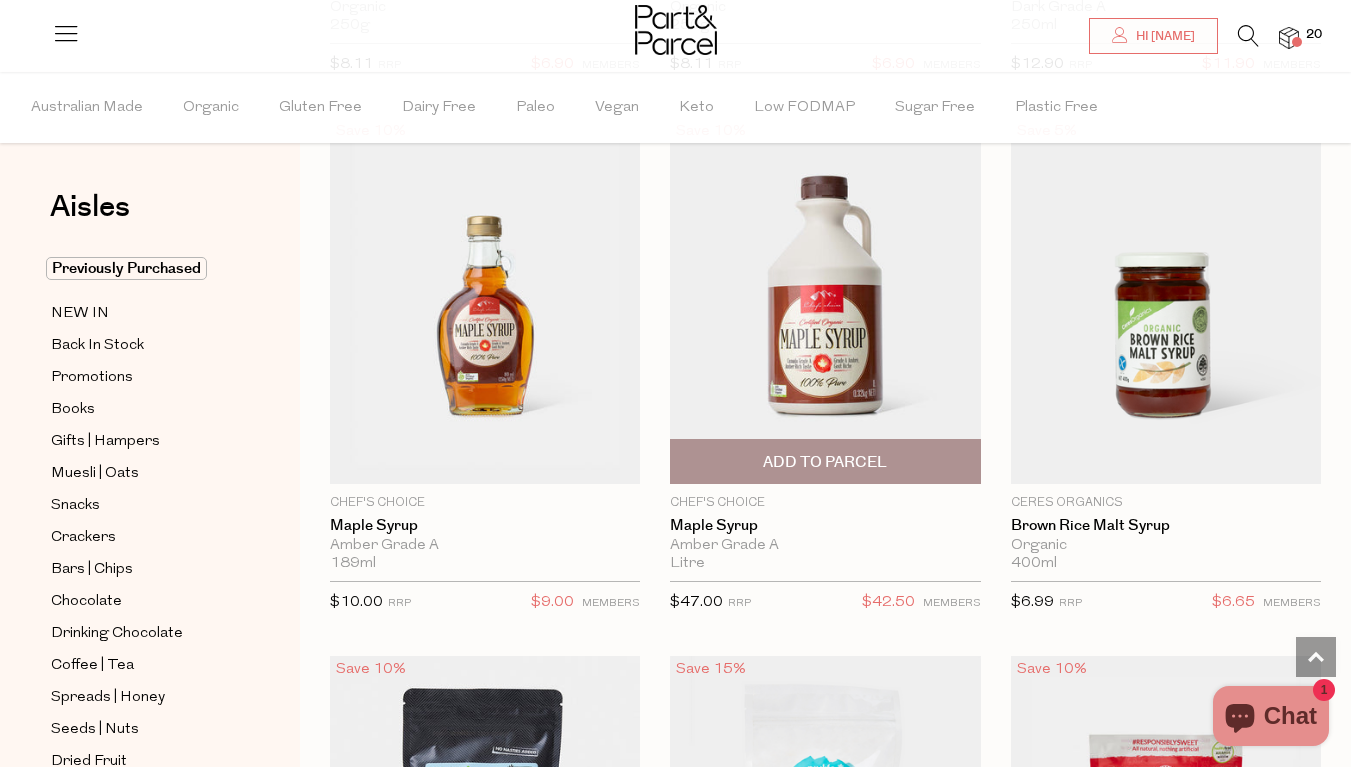 click on "Add To Parcel" at bounding box center [825, 462] 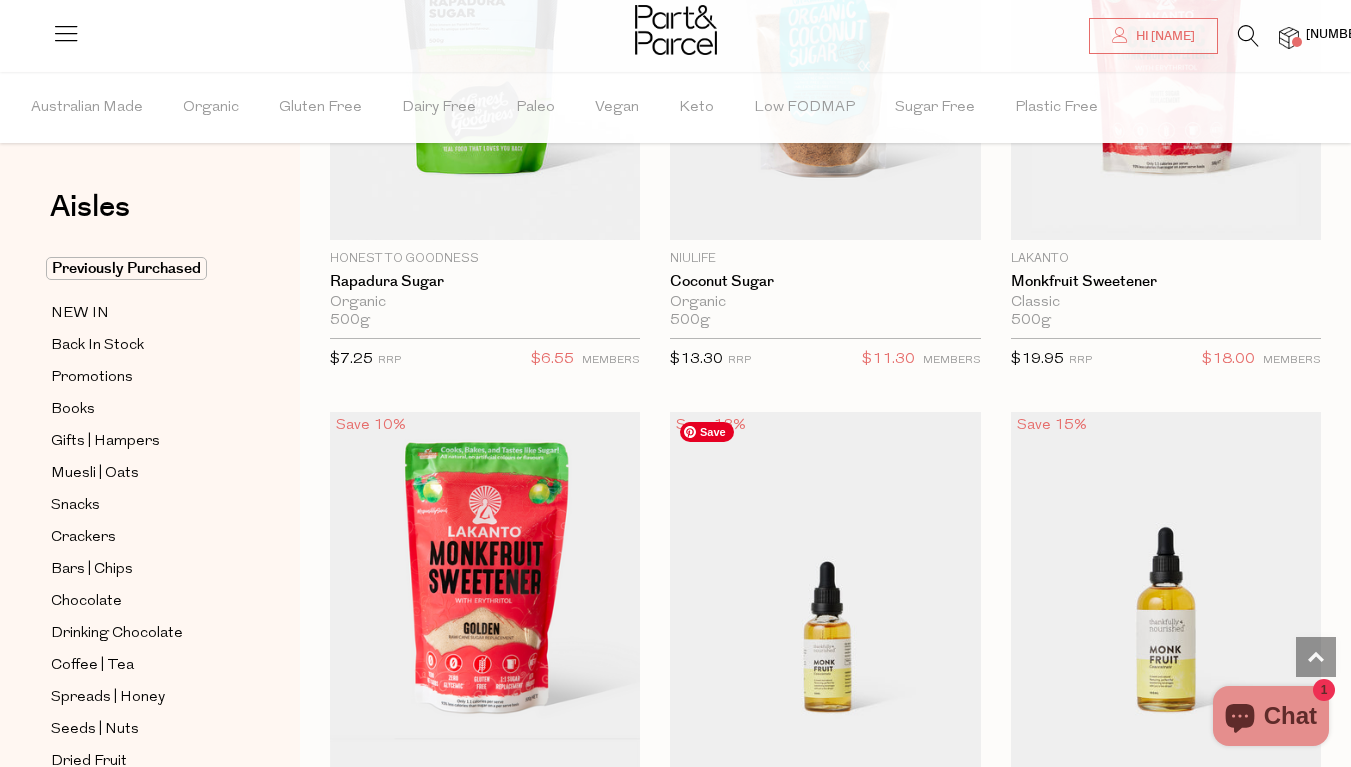 scroll, scrollTop: 6848, scrollLeft: 0, axis: vertical 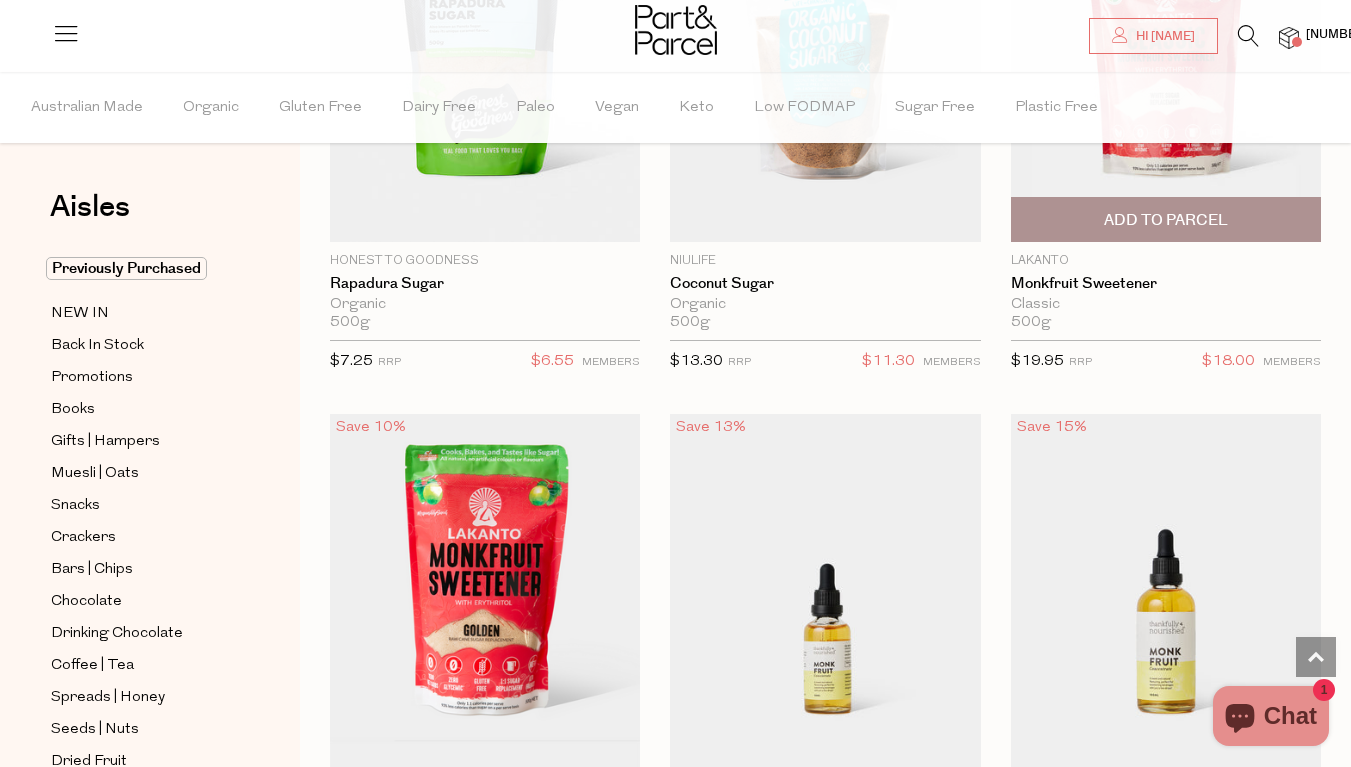 click on "Add To Parcel" at bounding box center (1166, 220) 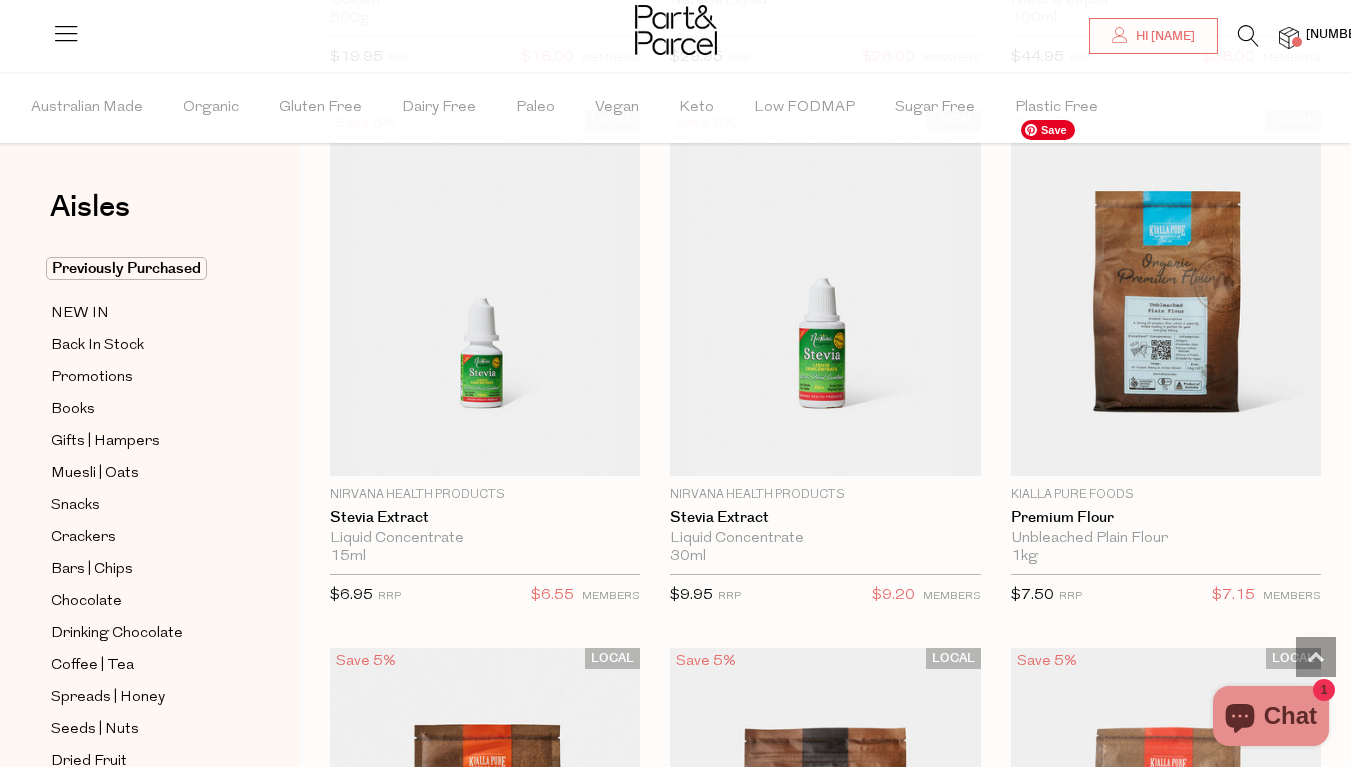 scroll, scrollTop: 7712, scrollLeft: 0, axis: vertical 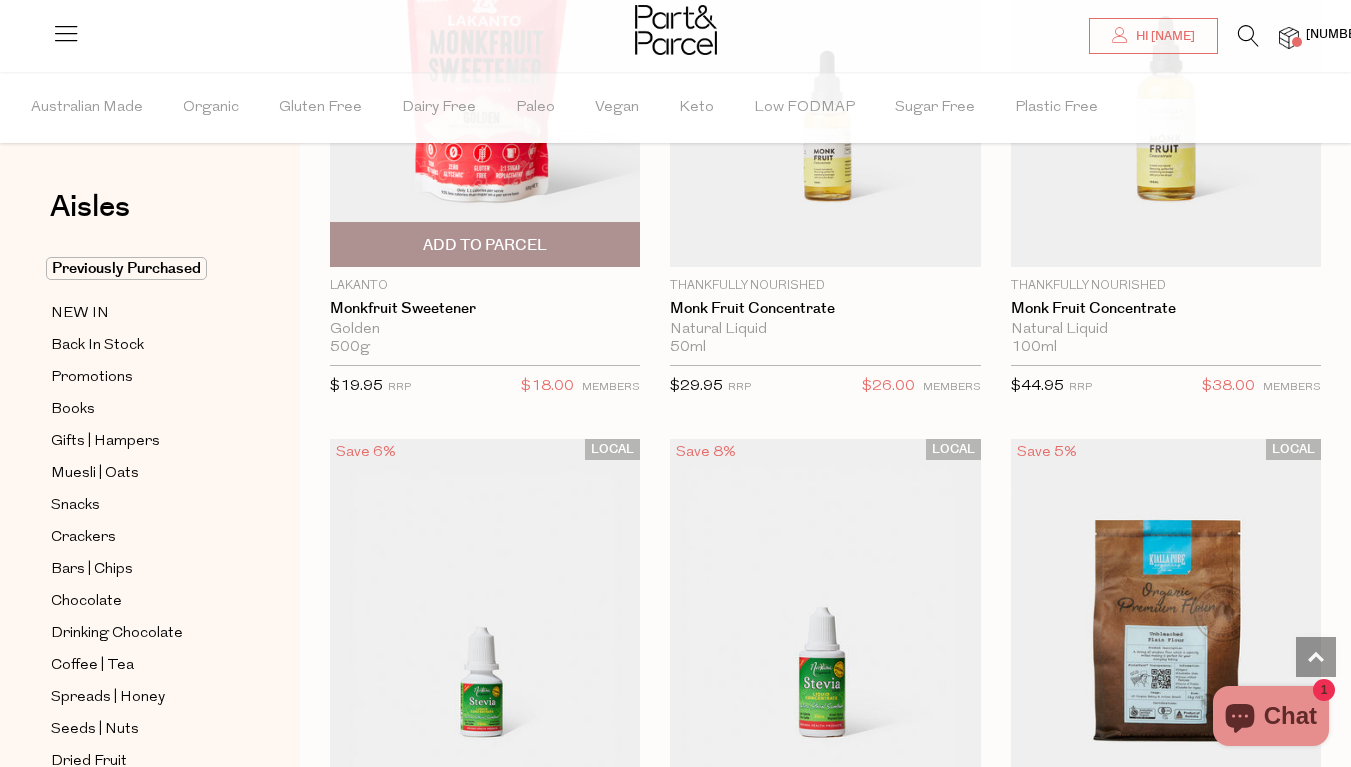 click at bounding box center (485, 84) 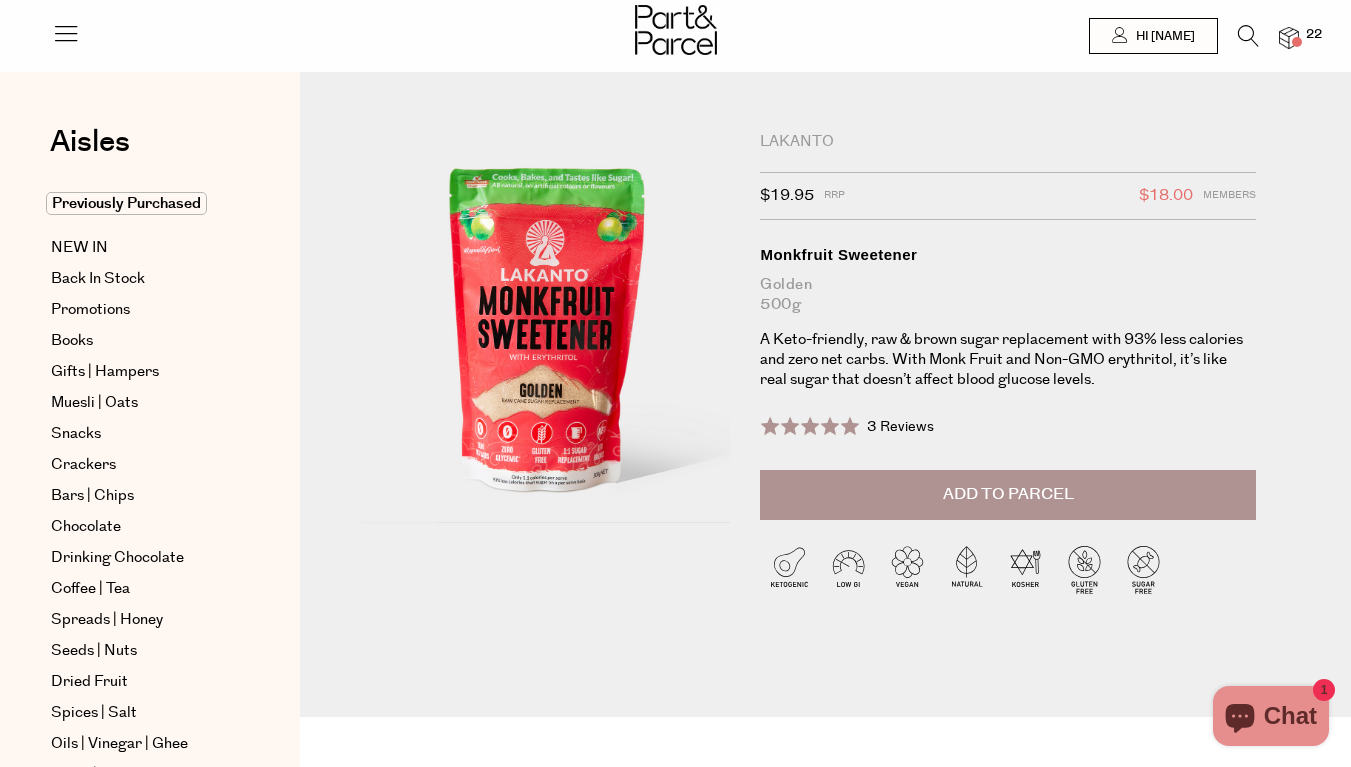 scroll, scrollTop: 0, scrollLeft: 0, axis: both 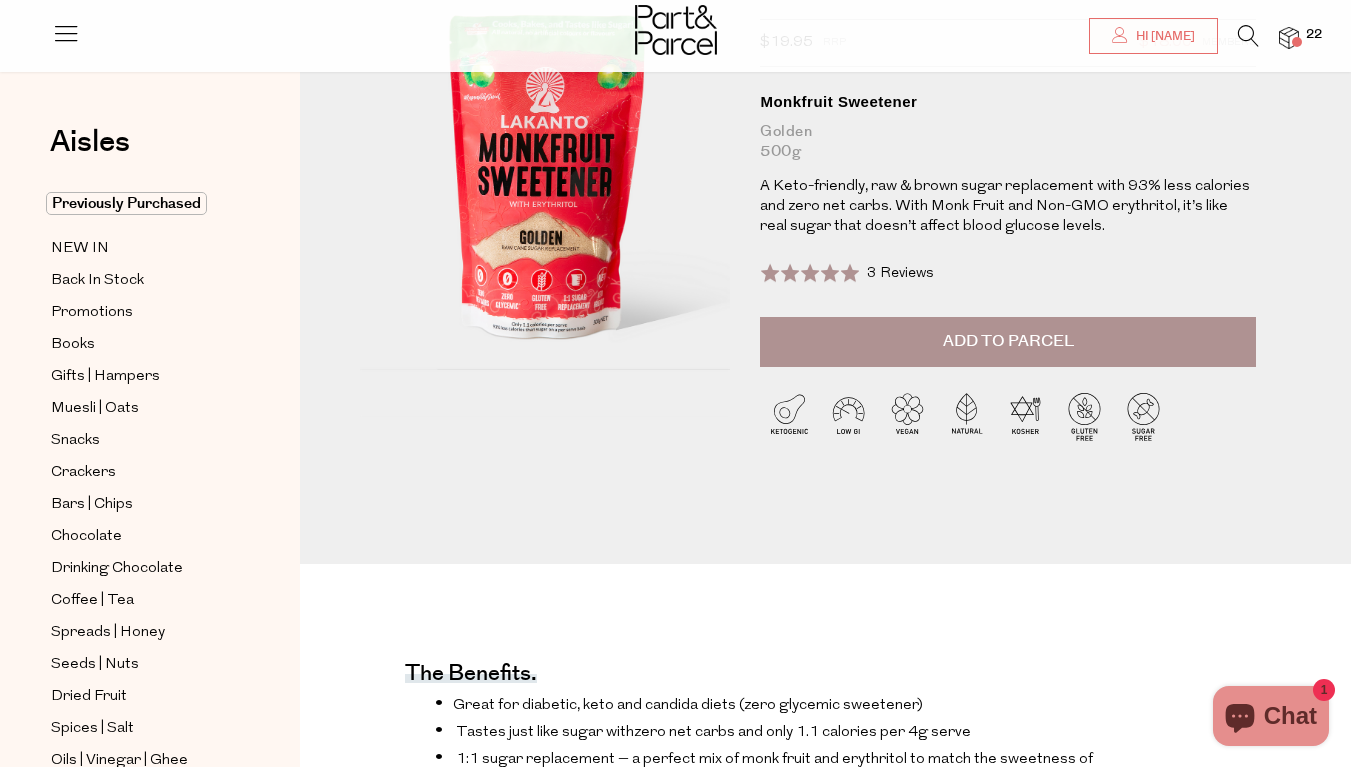 click on "Add to Parcel" at bounding box center [1008, 342] 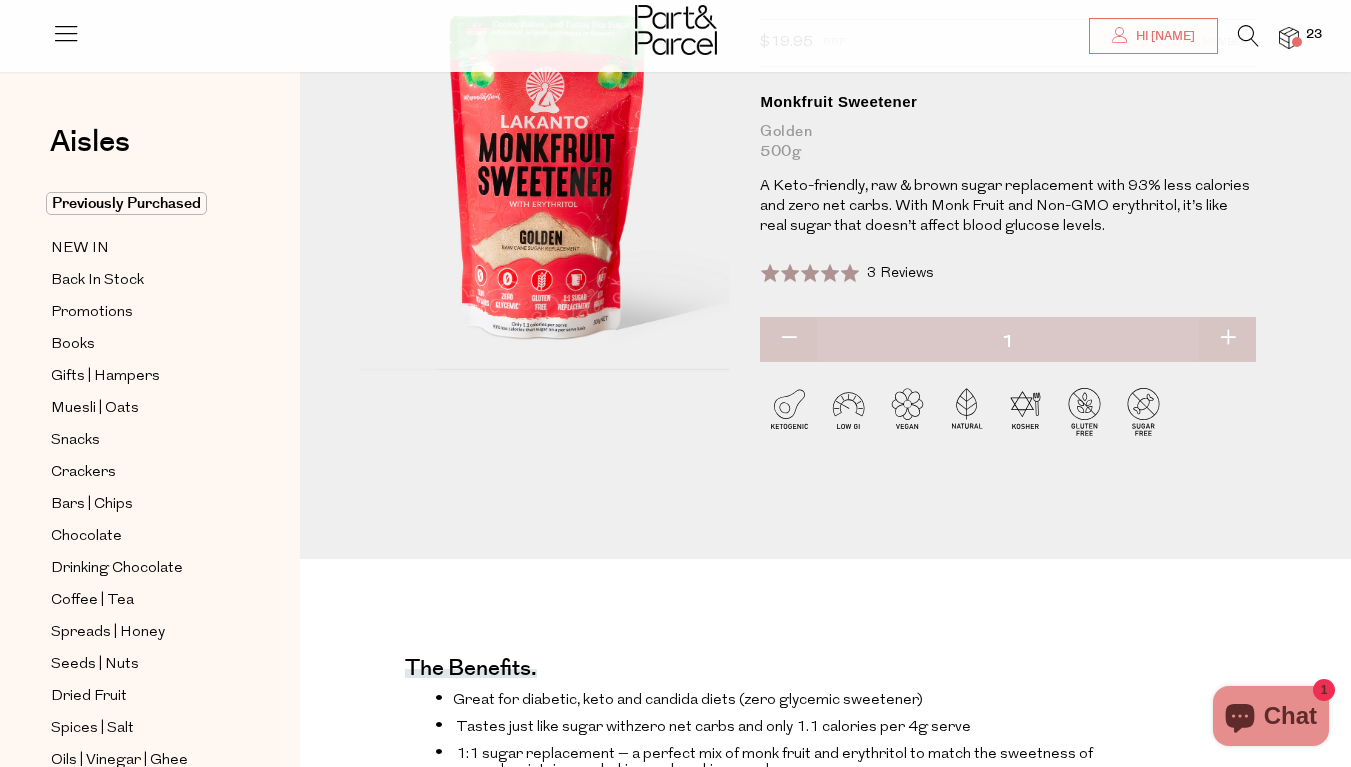 click at bounding box center (1297, 42) 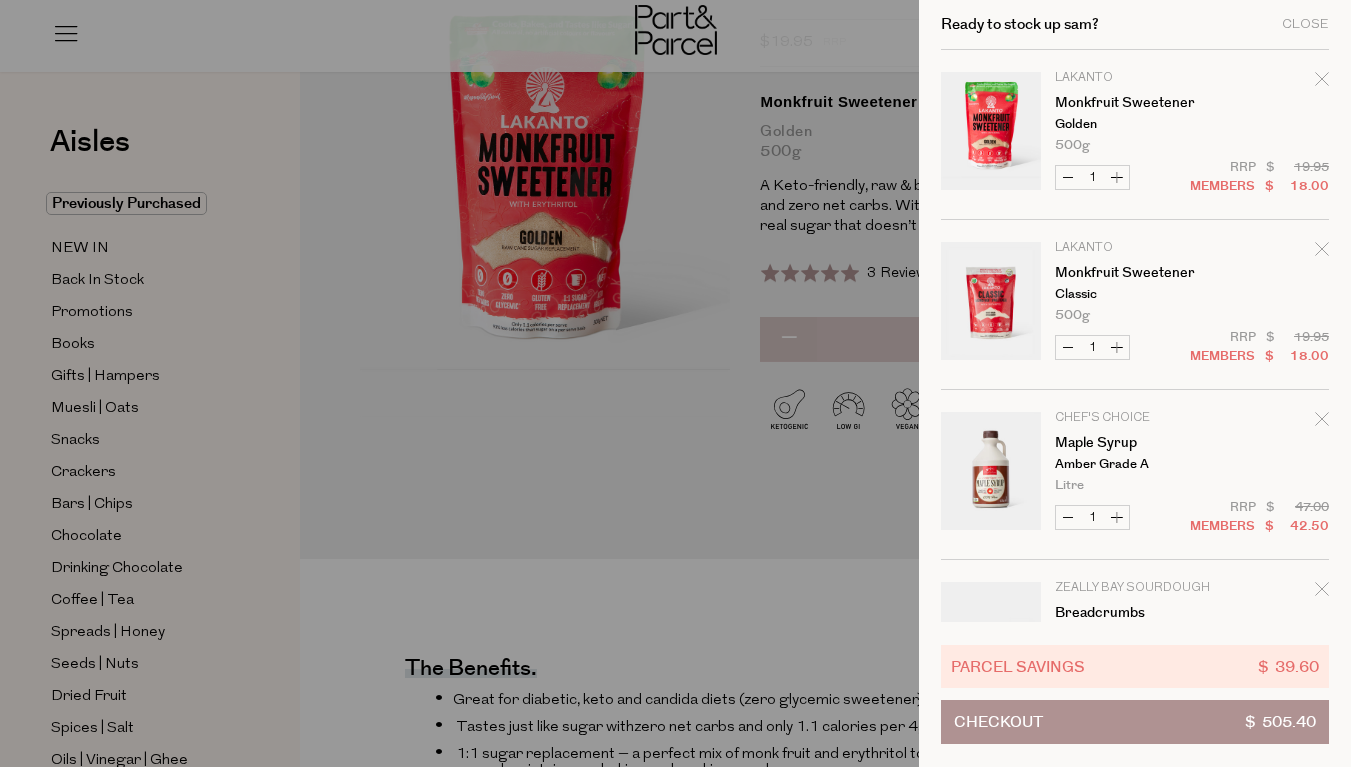 click 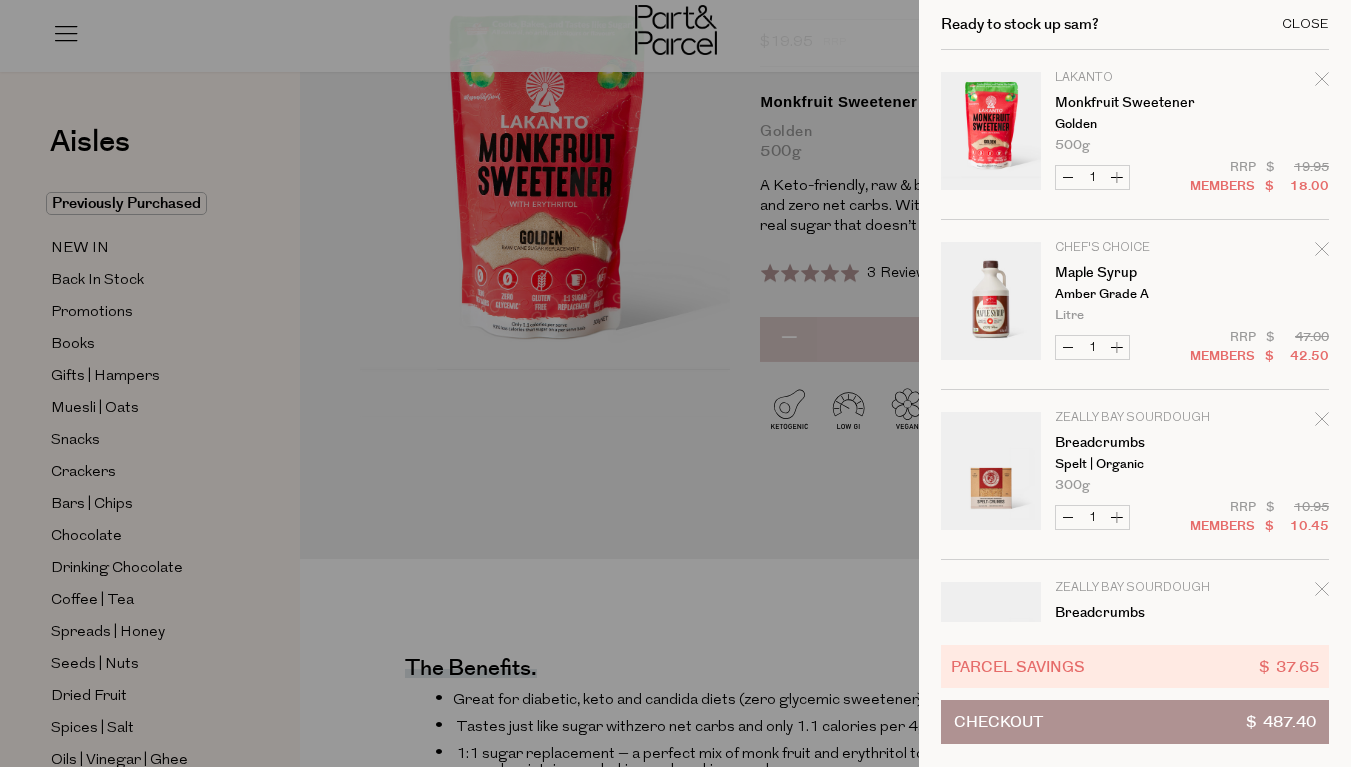 click on "Close" at bounding box center [1305, 24] 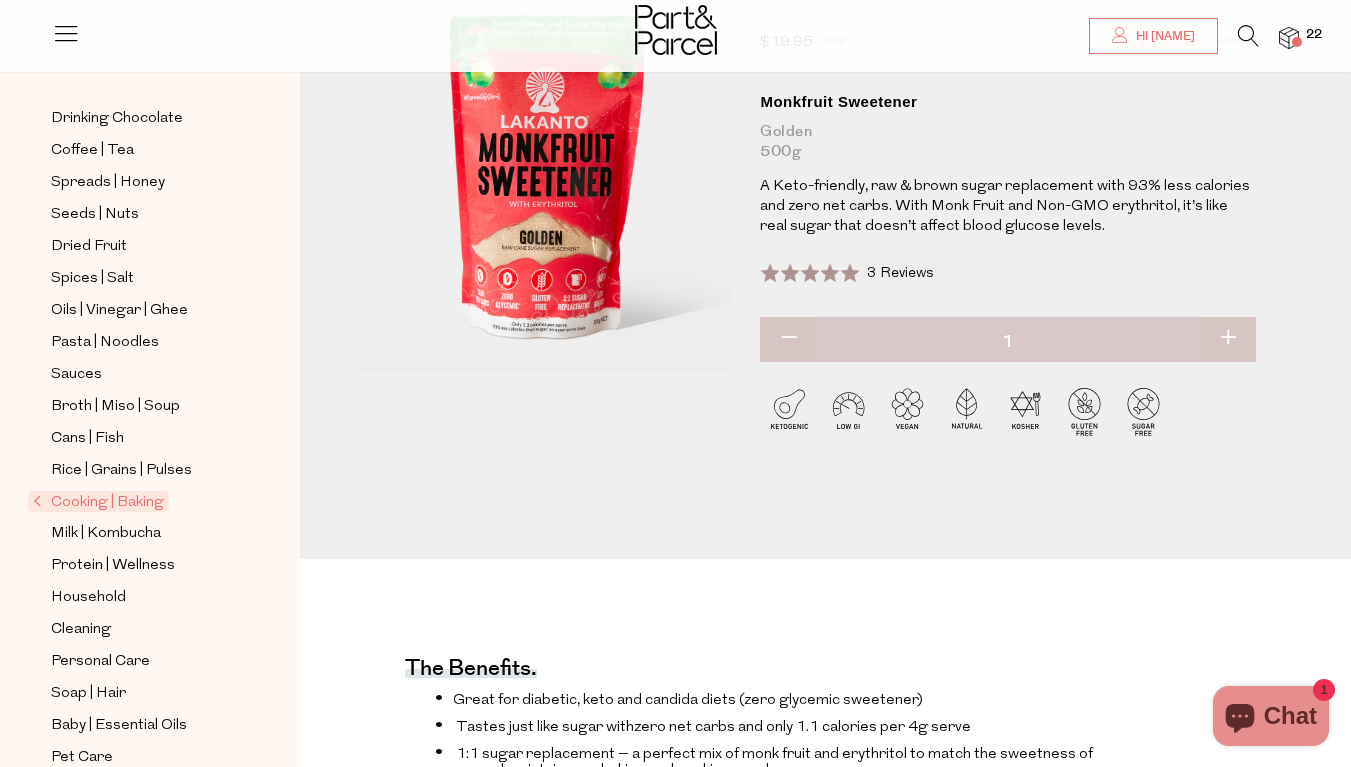 scroll, scrollTop: 485, scrollLeft: 0, axis: vertical 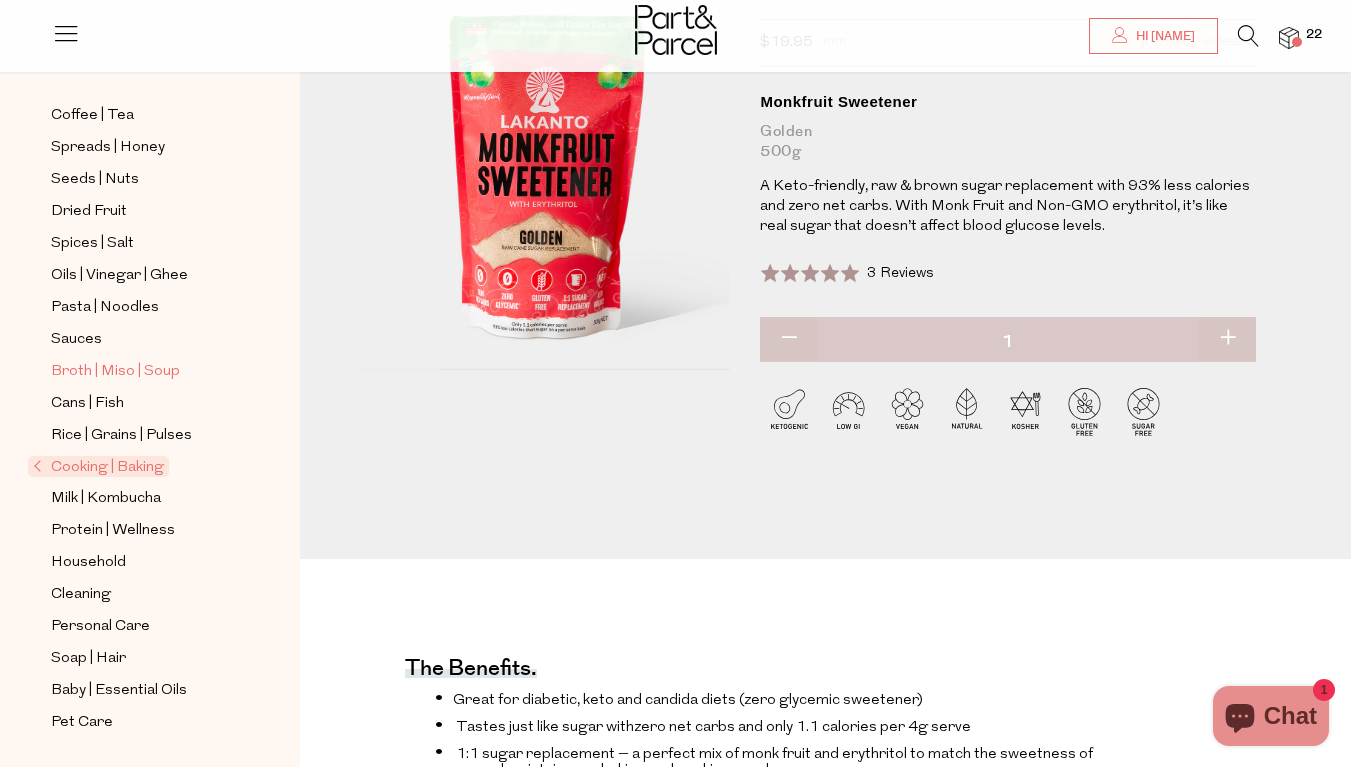 click on "Broth | Miso | Soup" at bounding box center [115, 372] 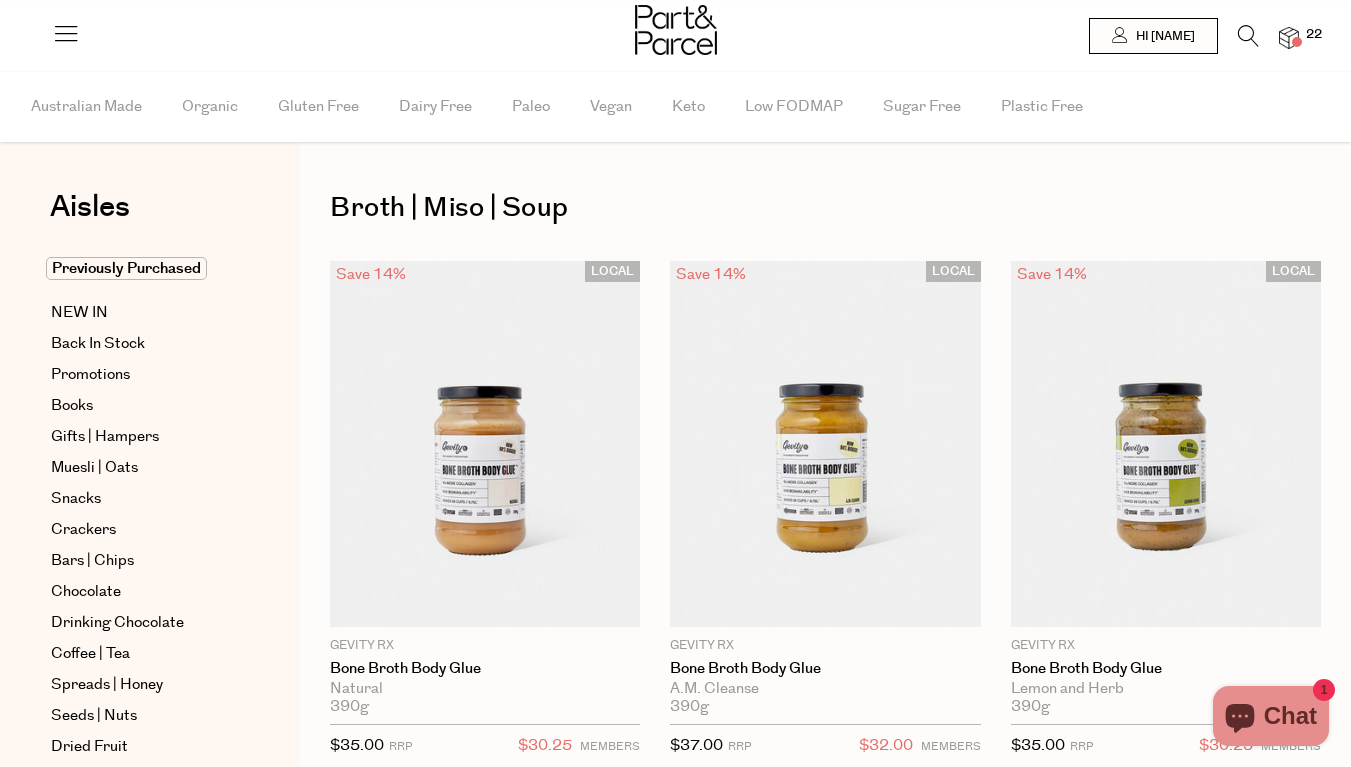 scroll, scrollTop: 0, scrollLeft: 0, axis: both 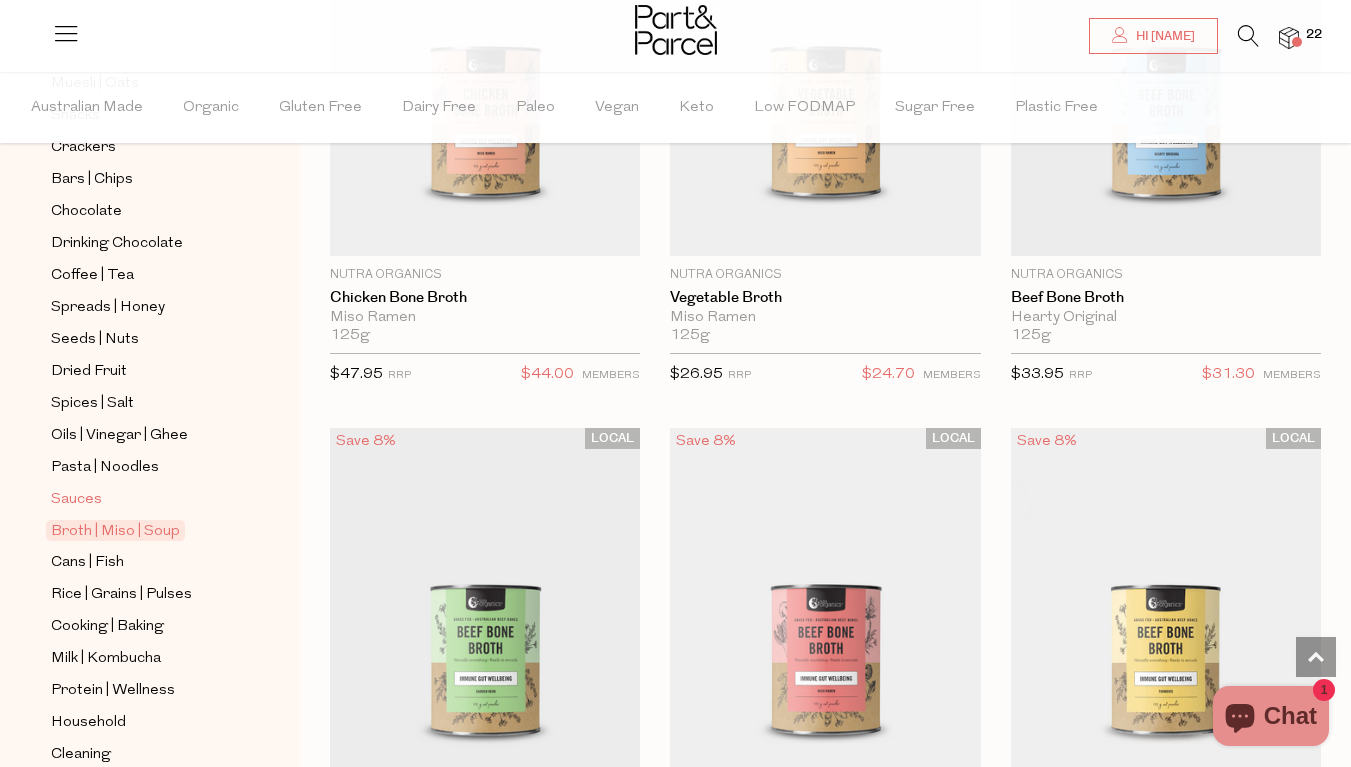click on "Sauces" at bounding box center [76, 500] 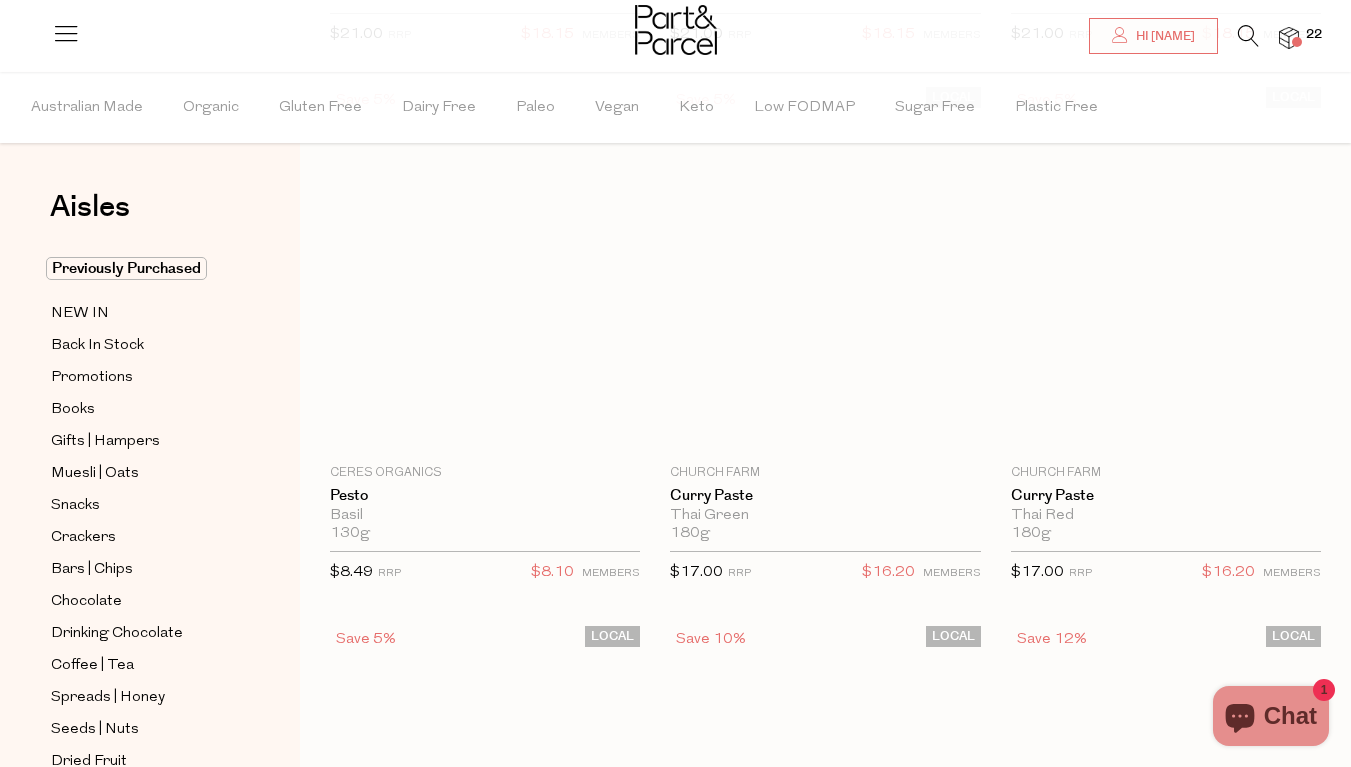 scroll, scrollTop: 0, scrollLeft: 0, axis: both 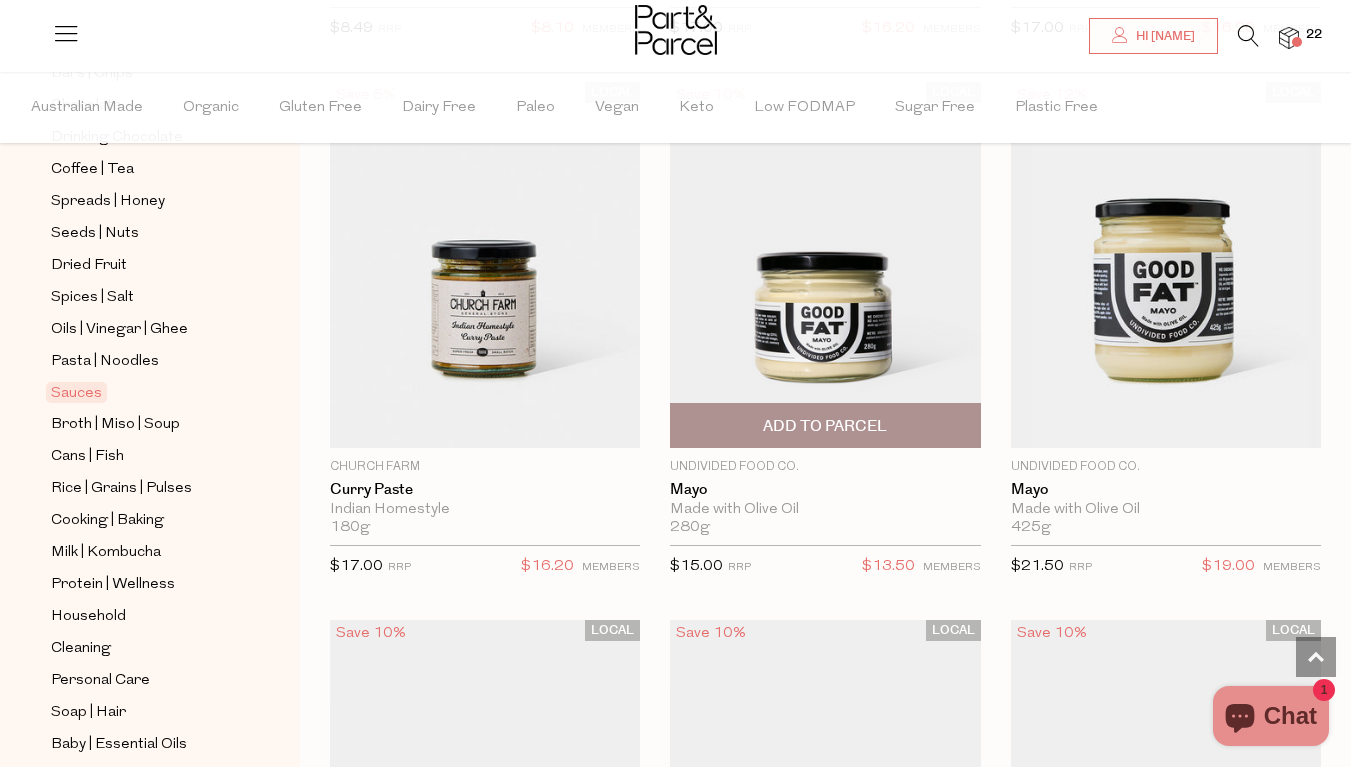 click on "Add To Parcel" at bounding box center (825, 426) 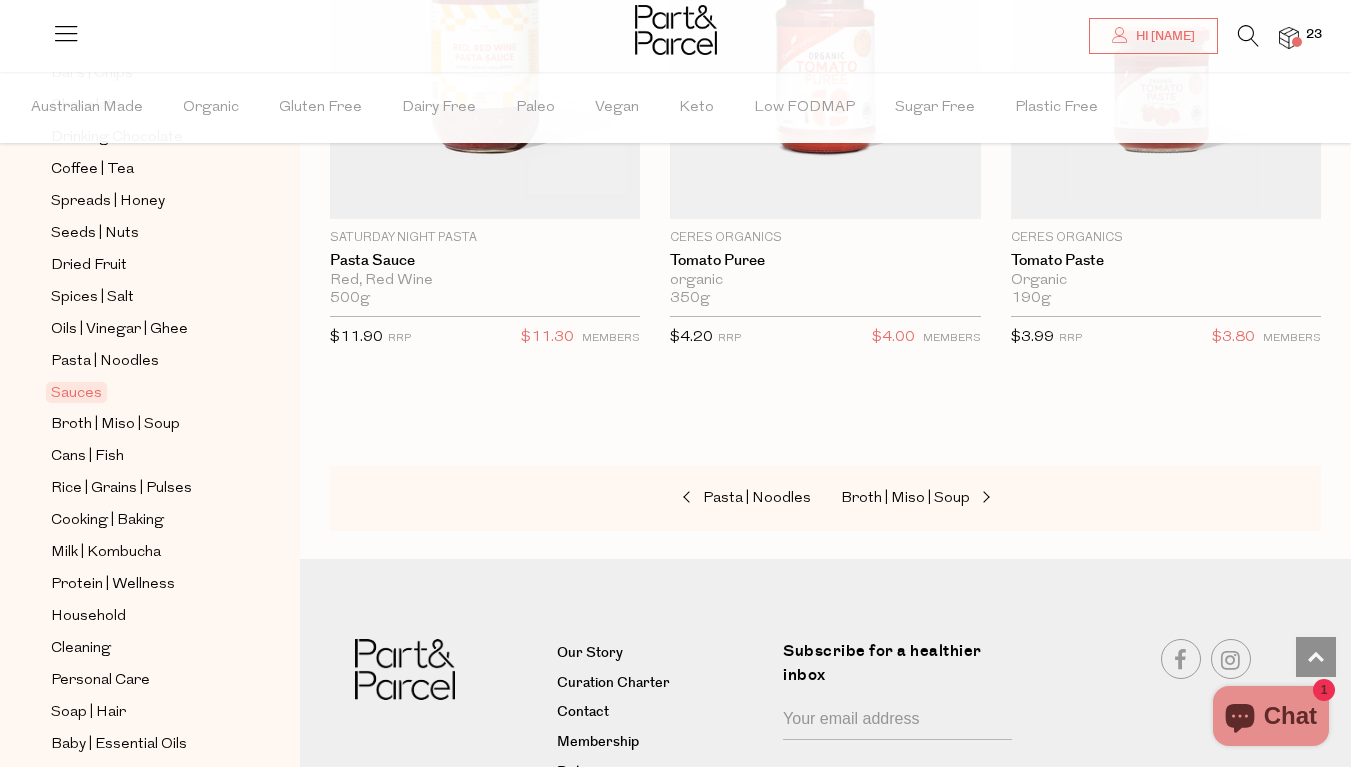 scroll, scrollTop: 11843, scrollLeft: 0, axis: vertical 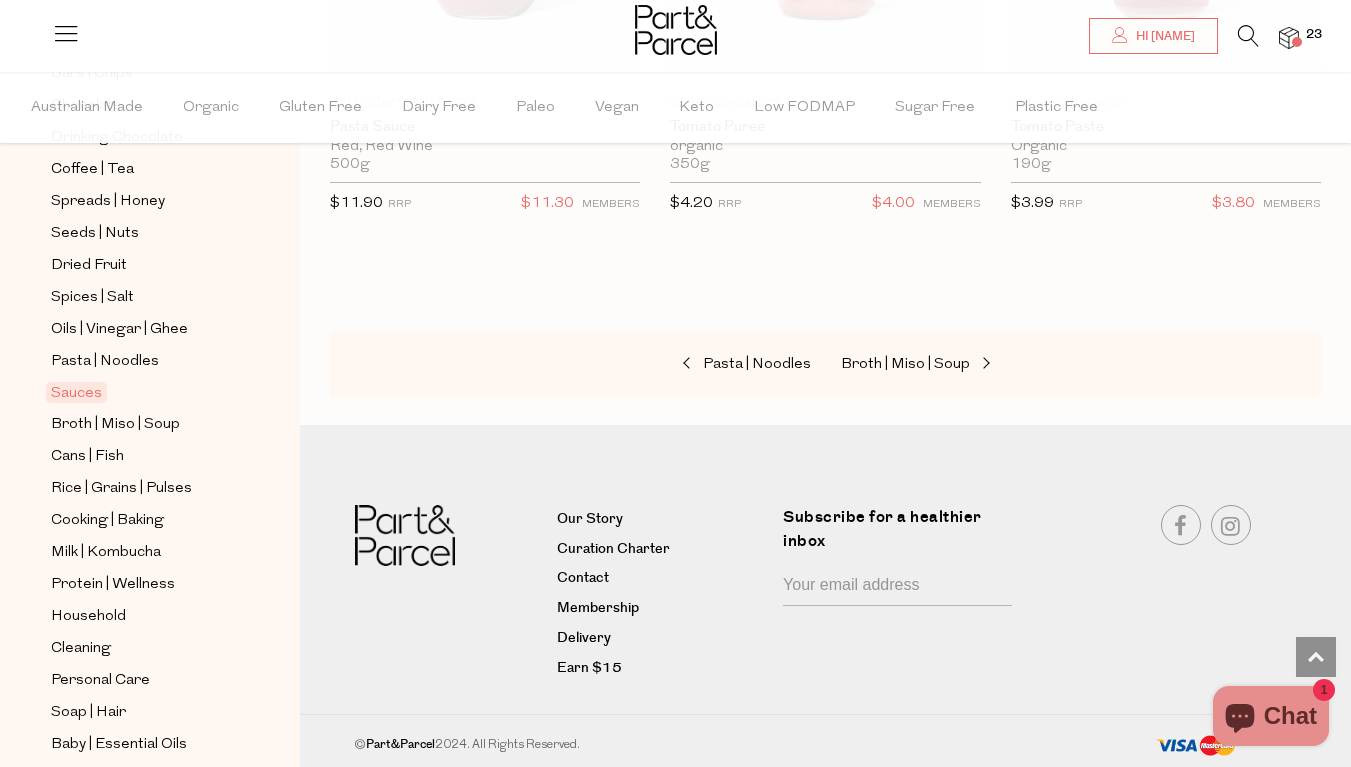 click at bounding box center [1289, 38] 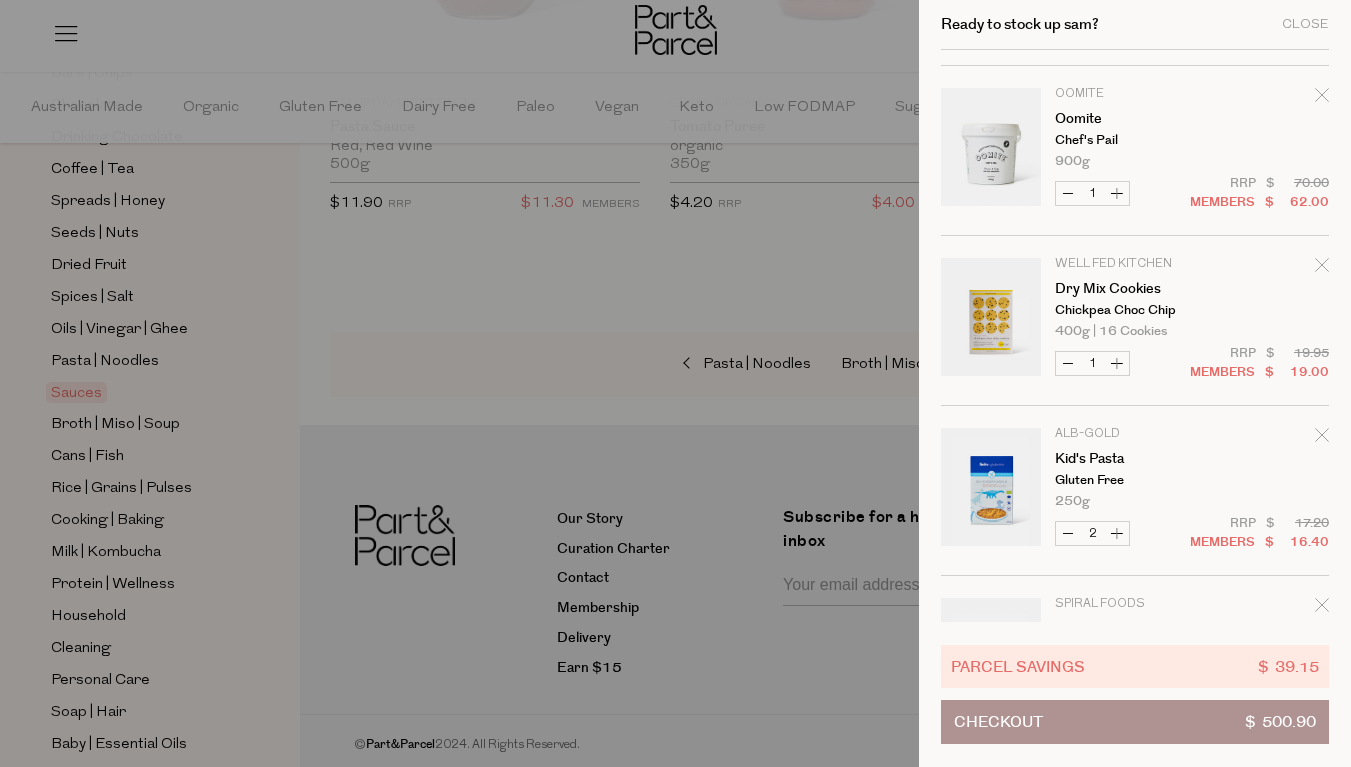 scroll, scrollTop: 2705, scrollLeft: 0, axis: vertical 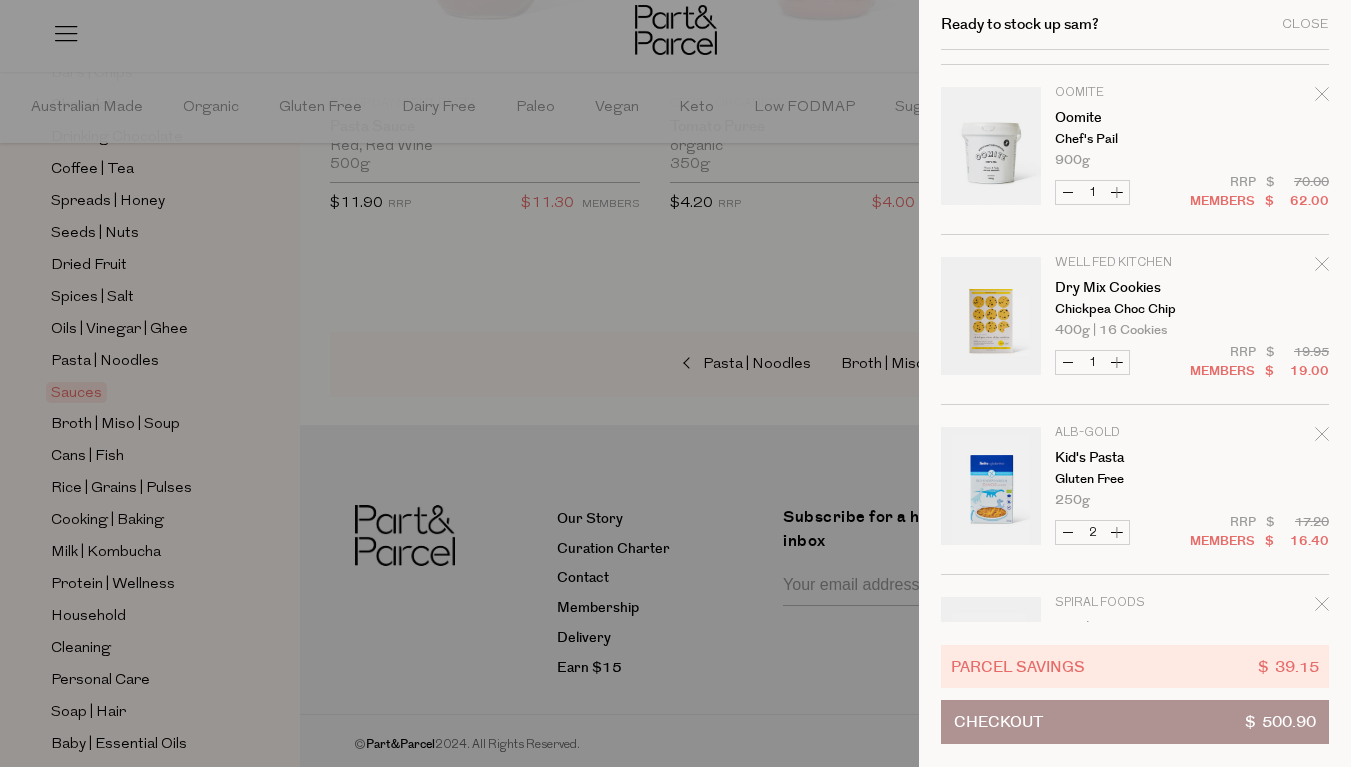 click 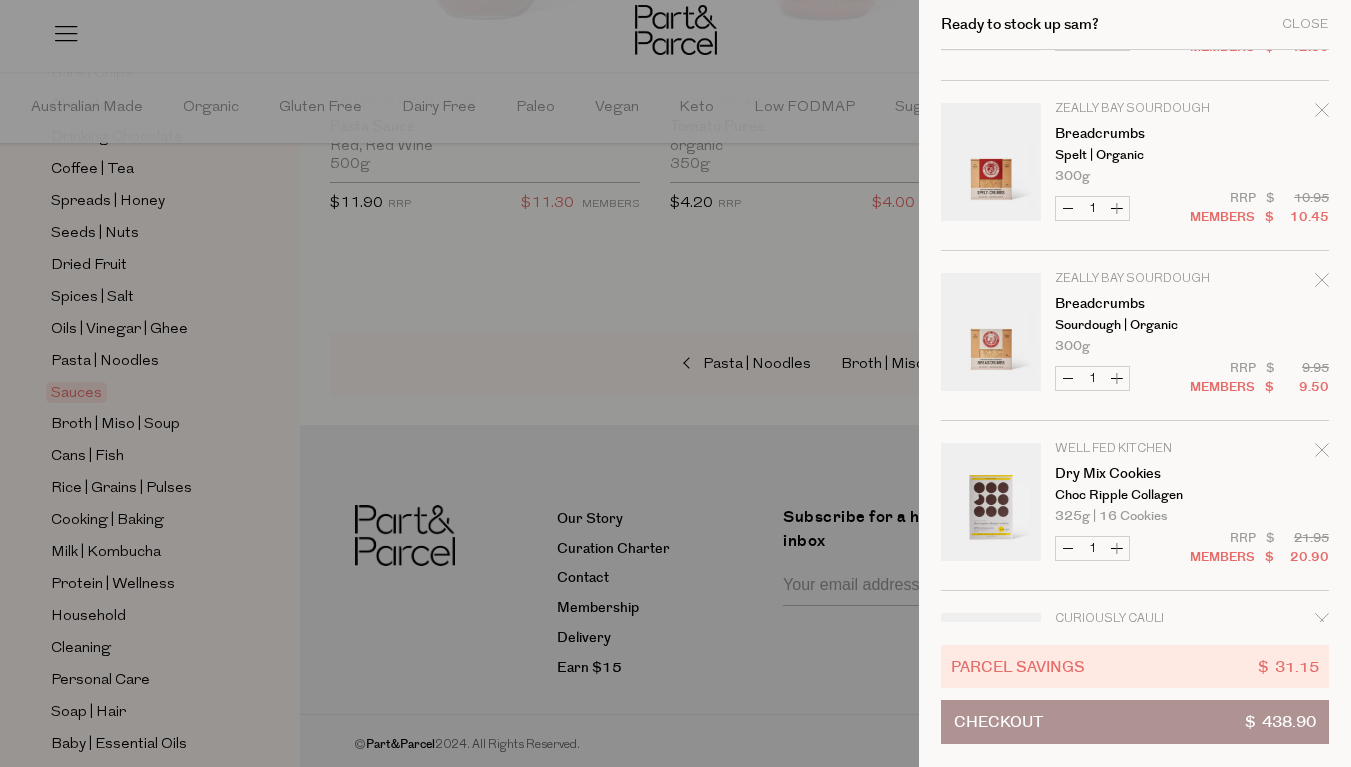 scroll, scrollTop: 0, scrollLeft: 0, axis: both 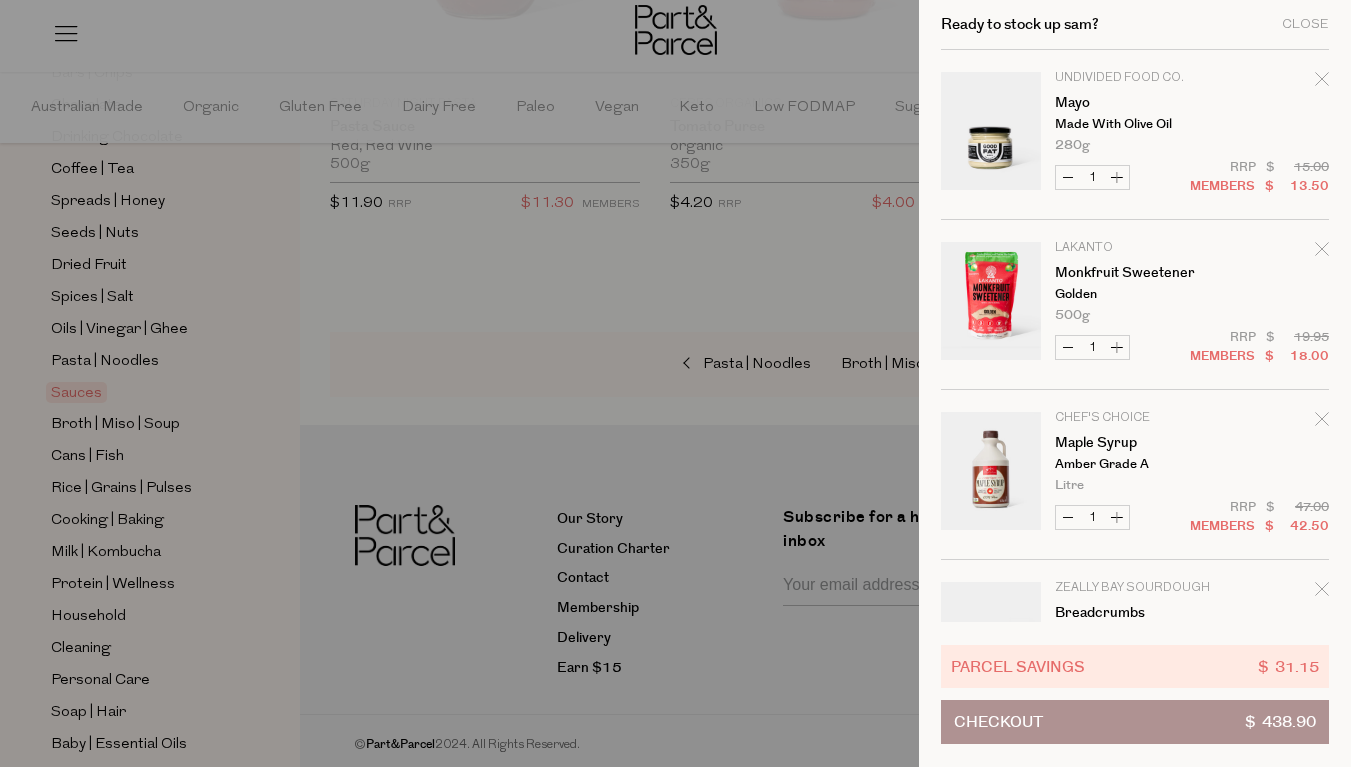 click on "Checkout $ 438.90" at bounding box center (1135, 722) 